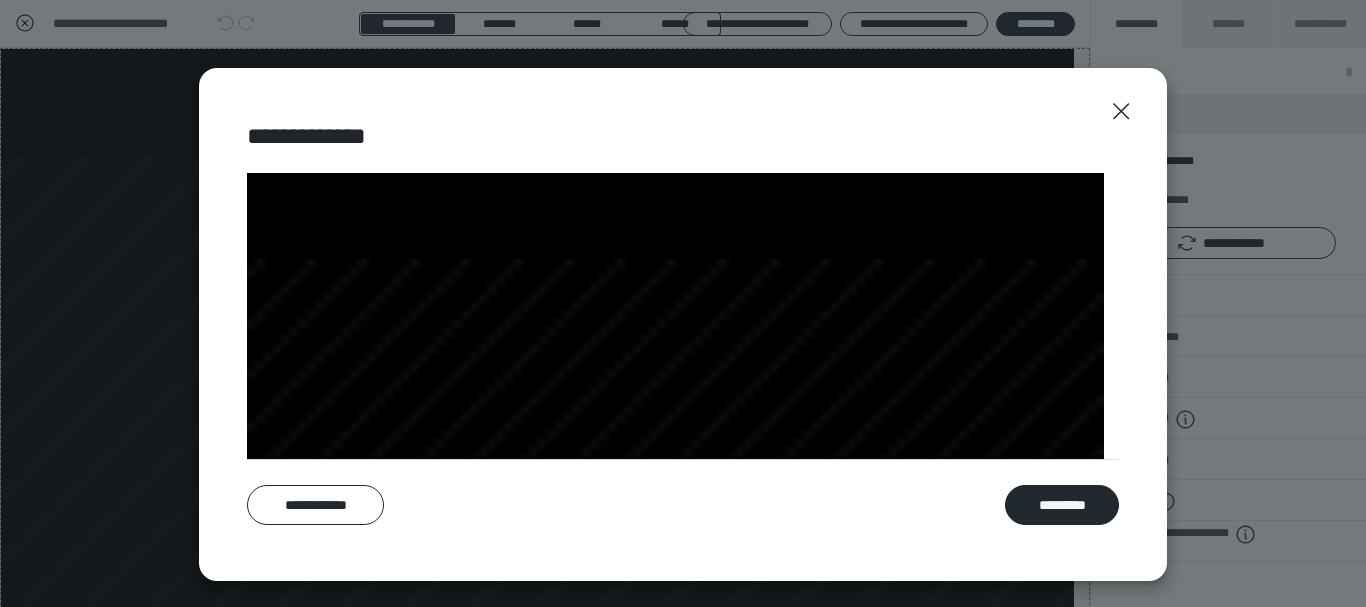 scroll, scrollTop: 0, scrollLeft: 0, axis: both 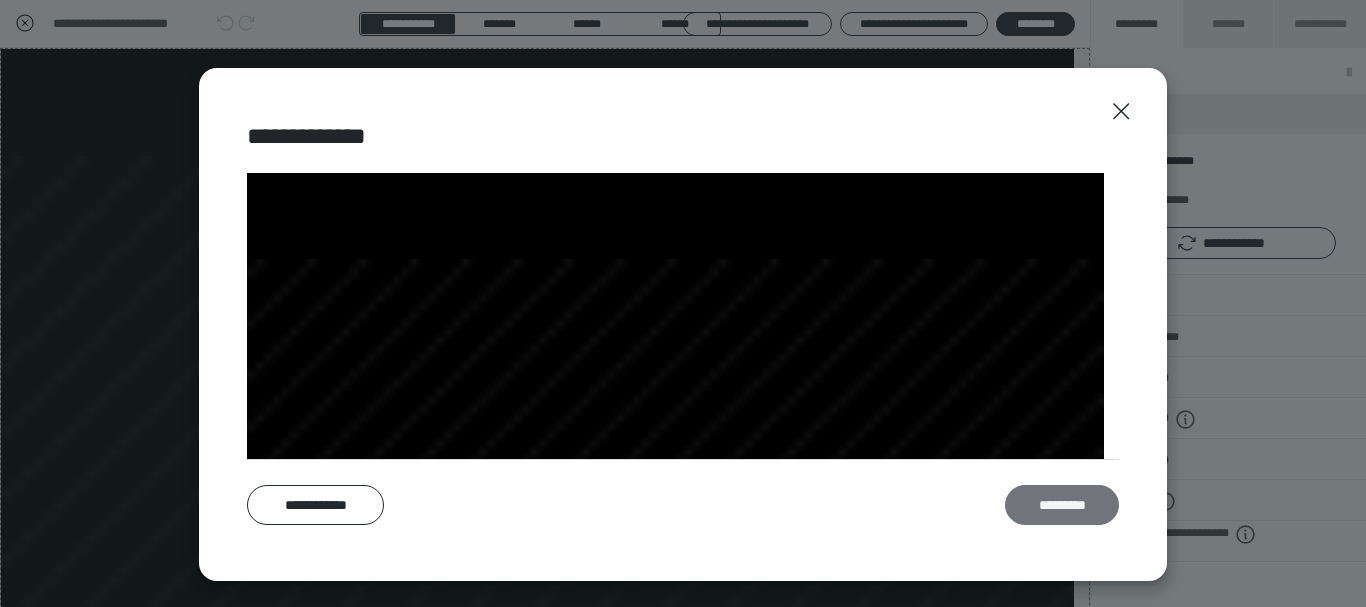 click on "*********" at bounding box center [1062, 505] 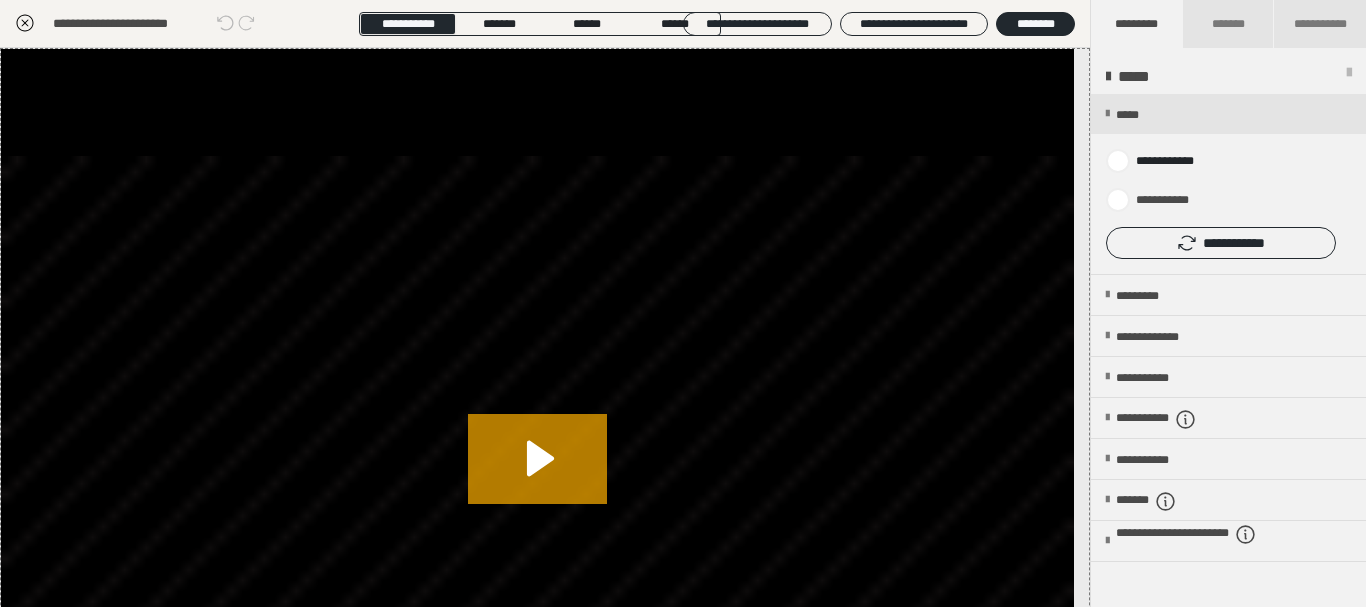 click 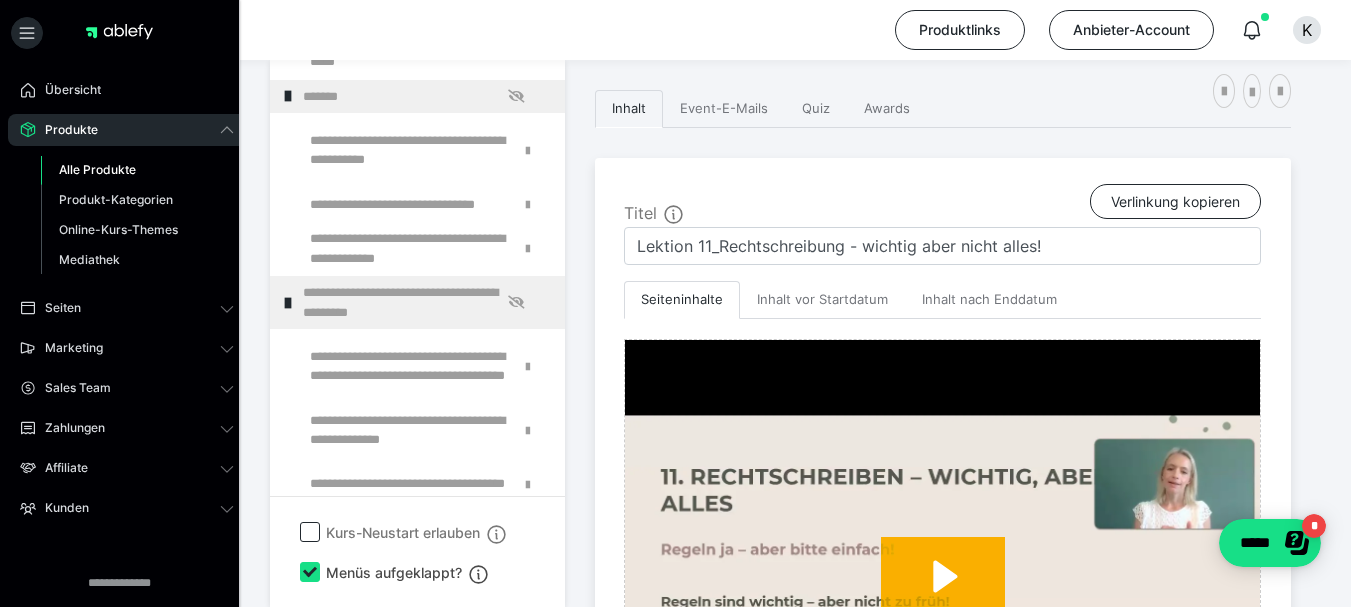 scroll, scrollTop: 0, scrollLeft: 0, axis: both 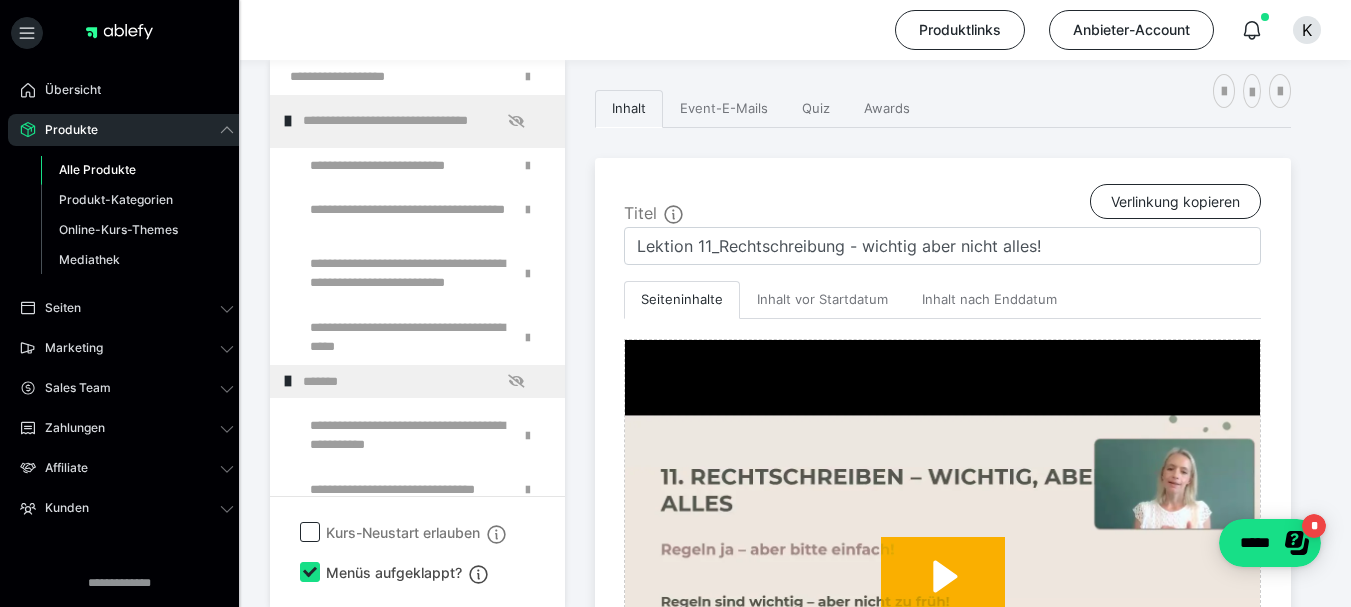 click on "Alle Produkte" at bounding box center (97, 169) 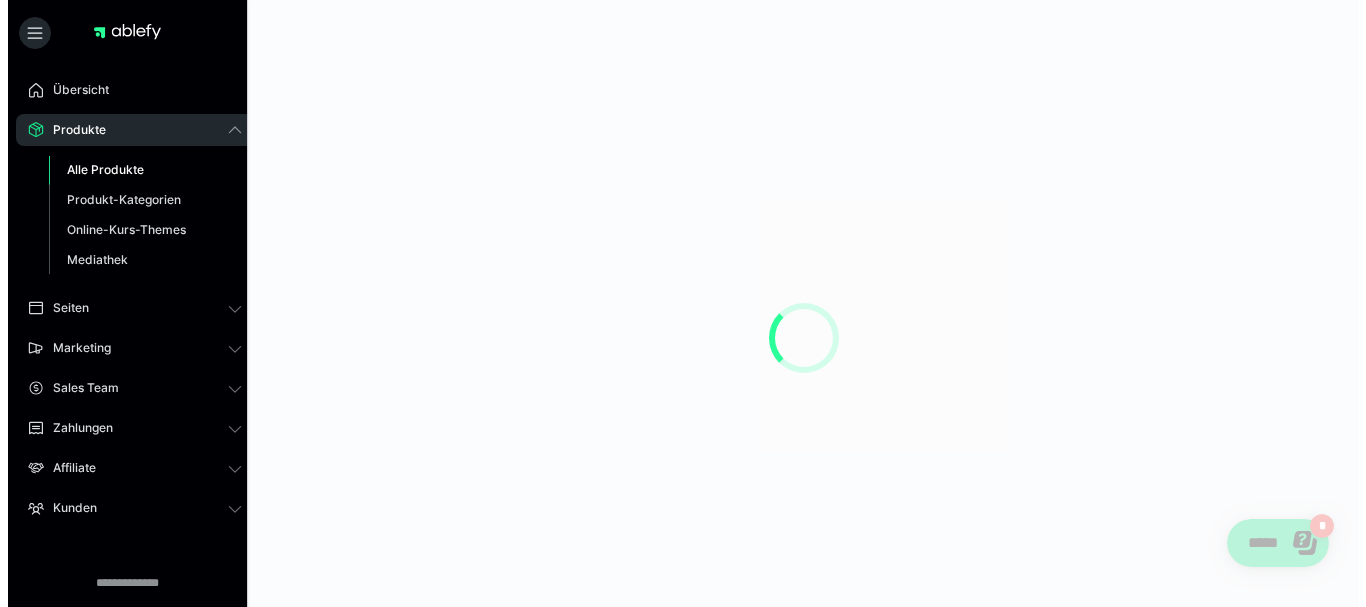scroll, scrollTop: 0, scrollLeft: 0, axis: both 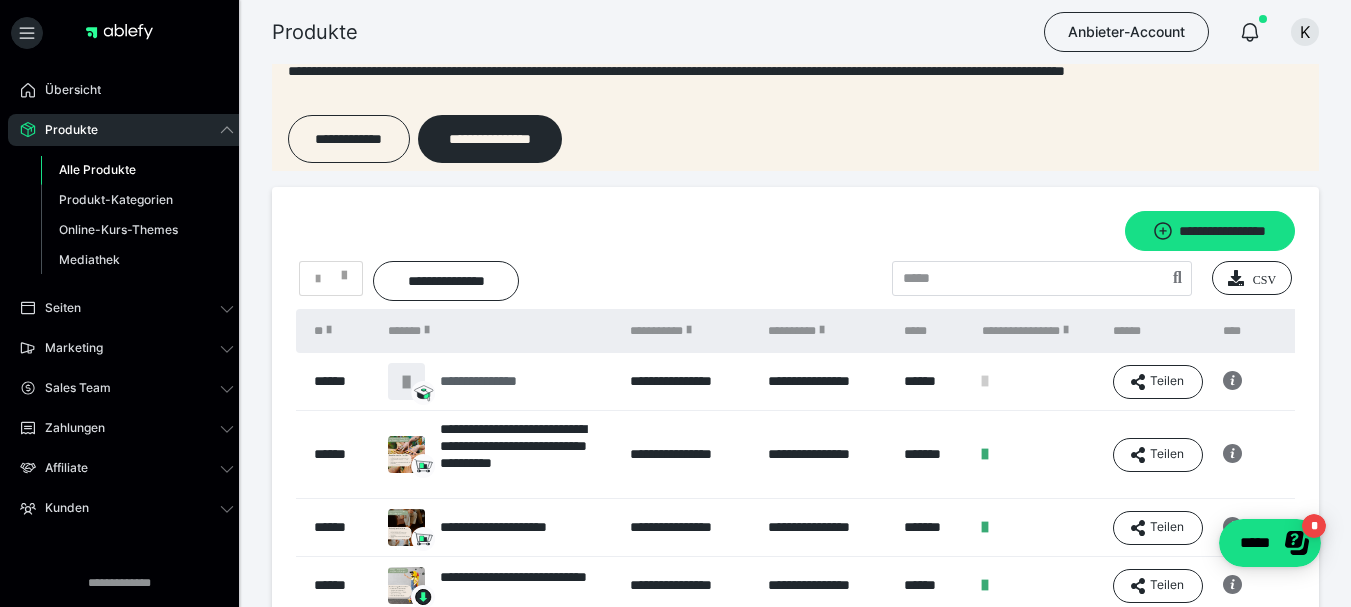 click on "**********" at bounding box center (499, 381) 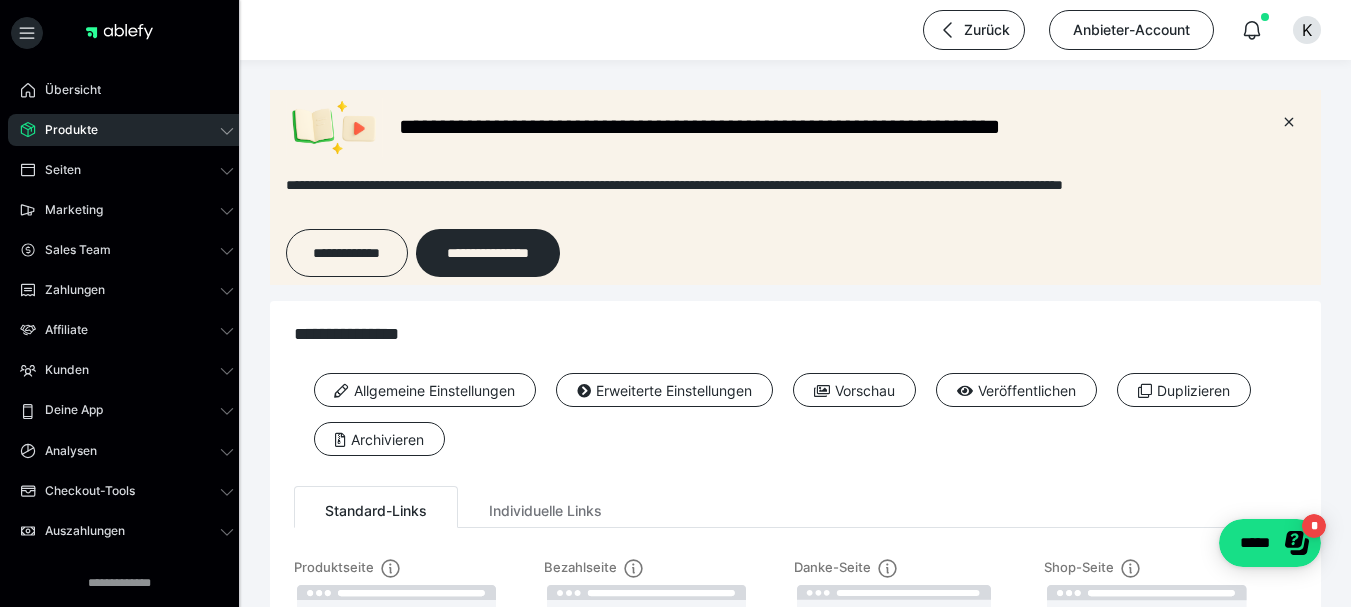 scroll, scrollTop: 0, scrollLeft: 0, axis: both 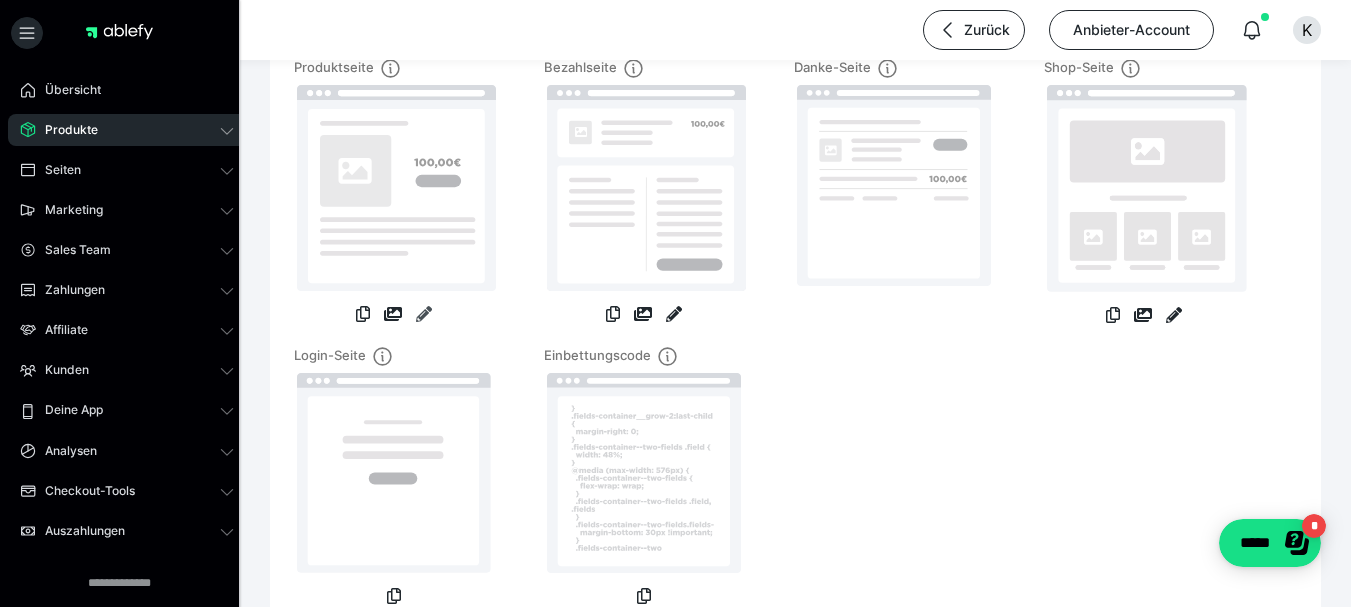 click at bounding box center [424, 314] 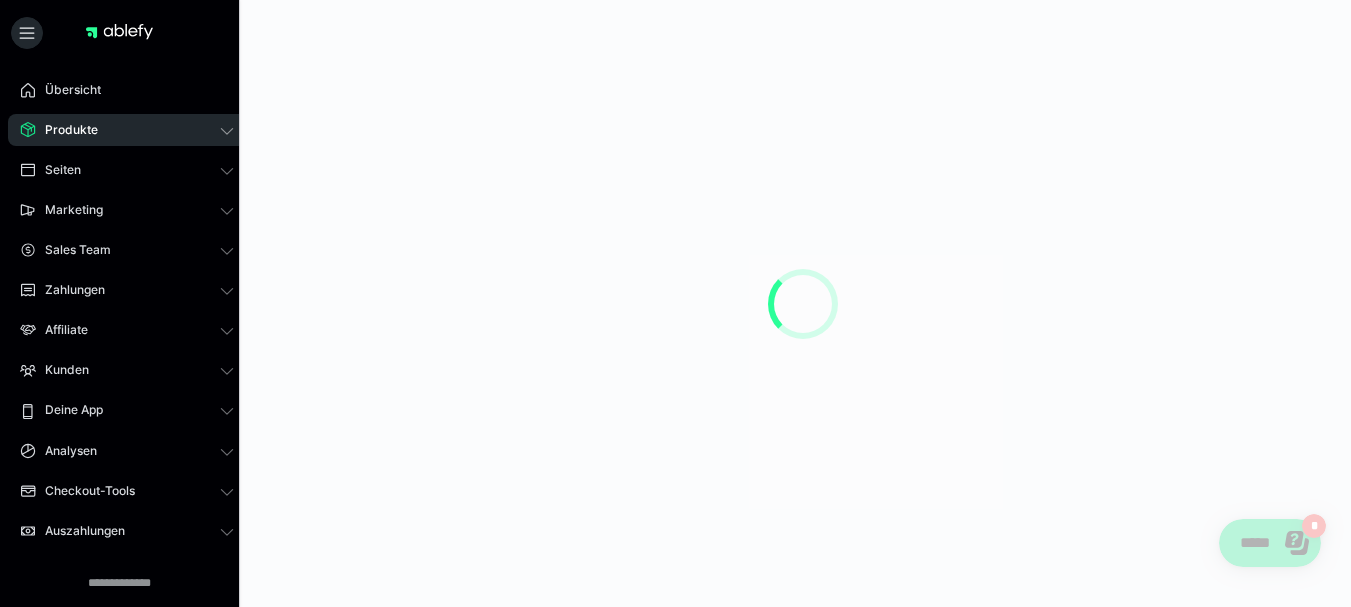 scroll, scrollTop: 0, scrollLeft: 0, axis: both 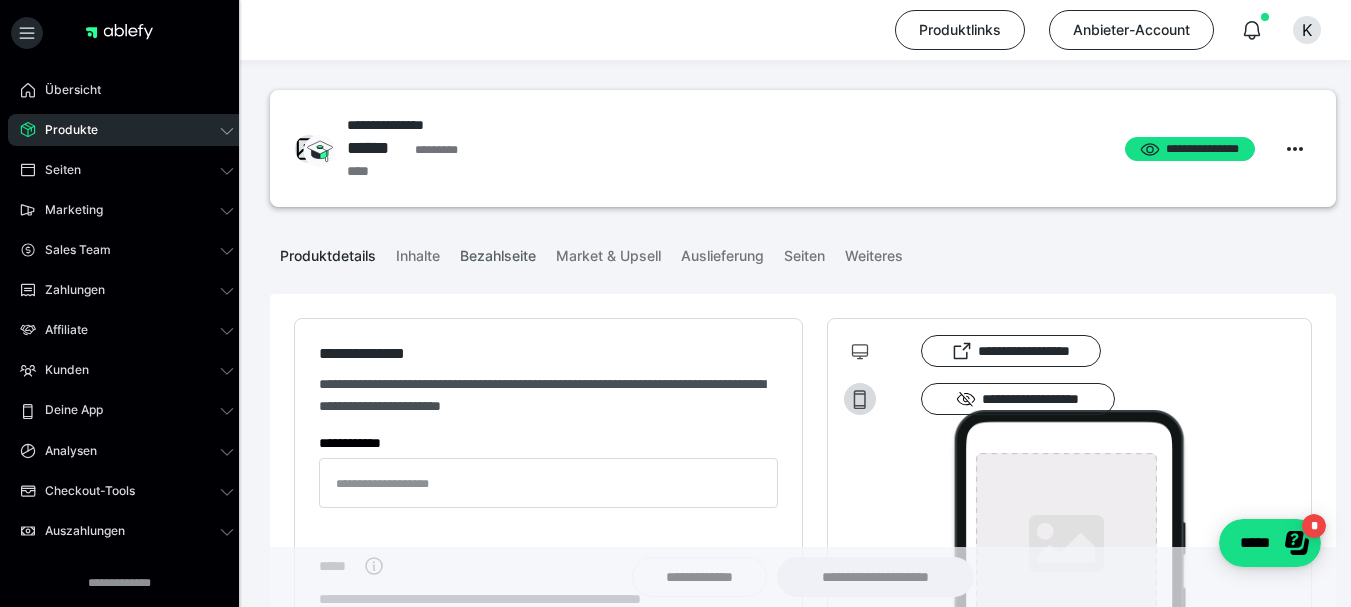 type on "**********" 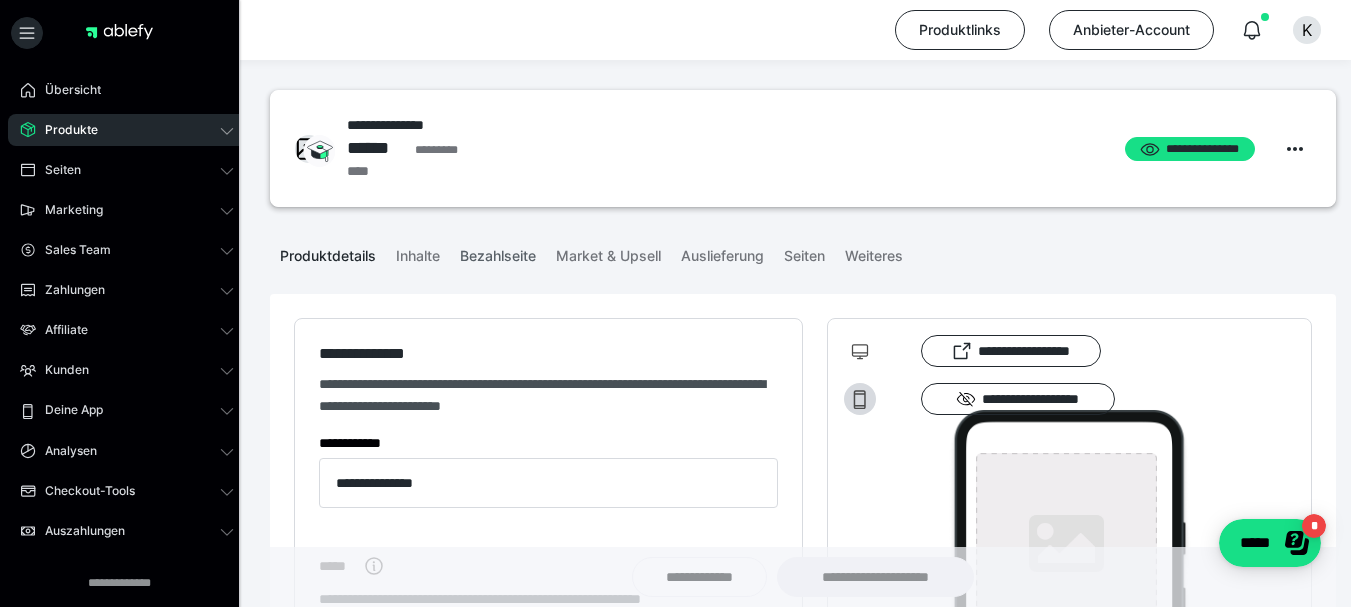 type on "**********" 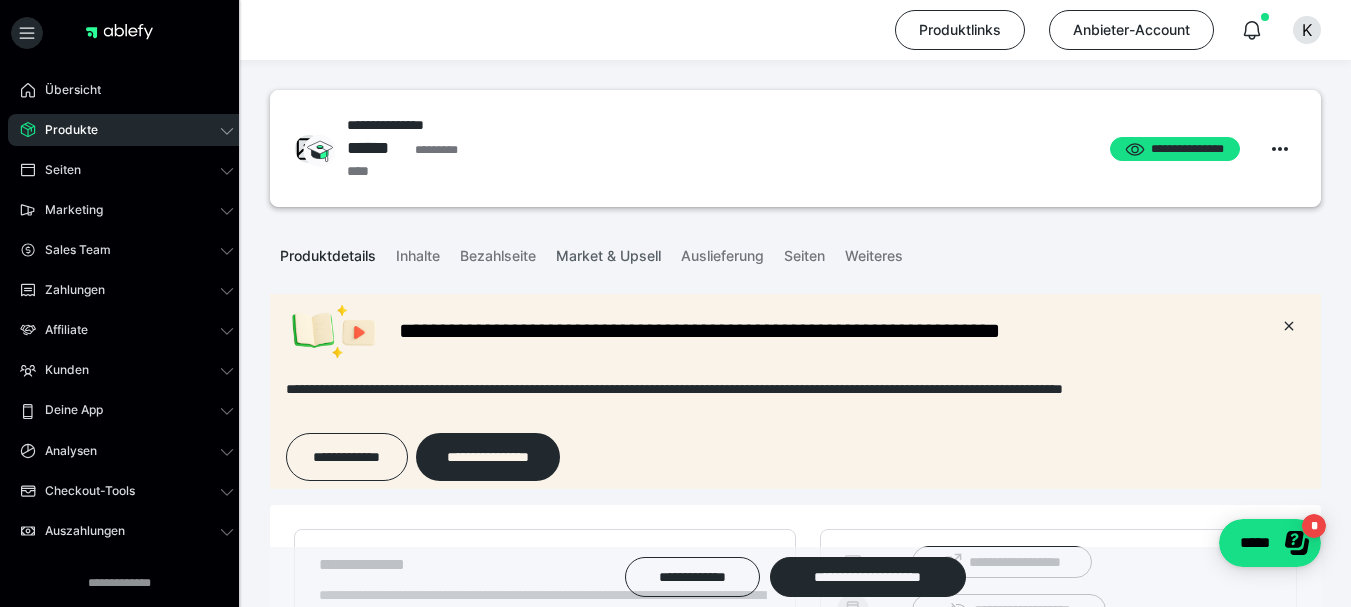 scroll, scrollTop: 0, scrollLeft: 0, axis: both 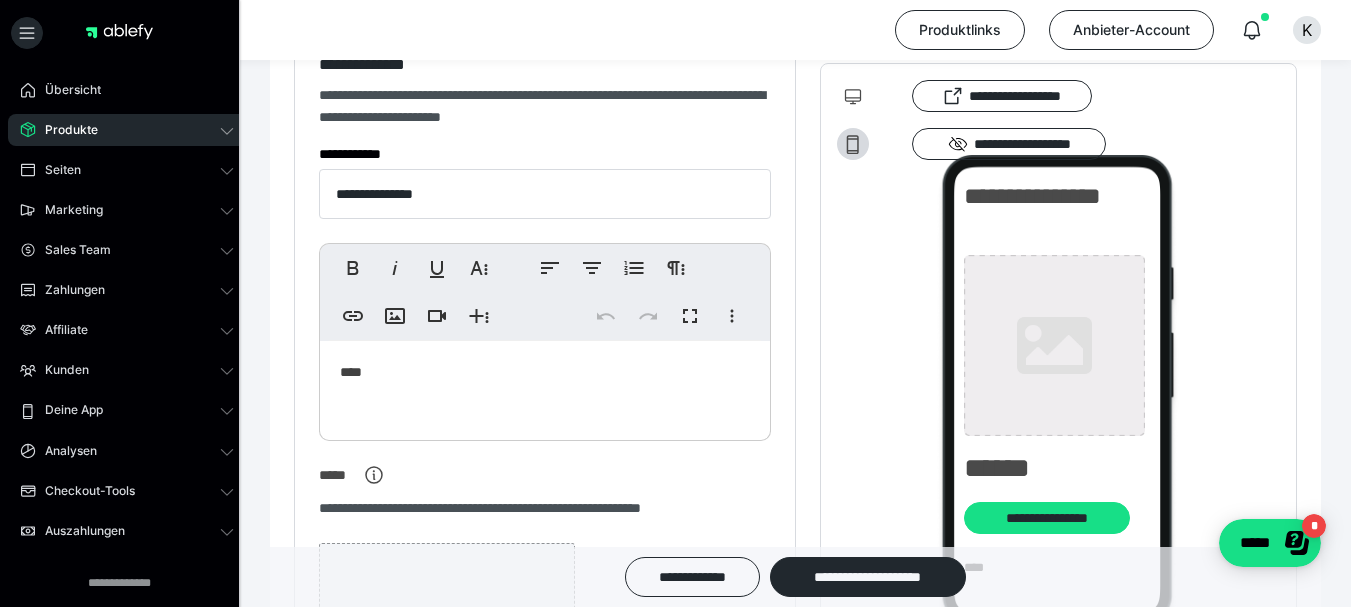 click on "****" at bounding box center (545, 372) 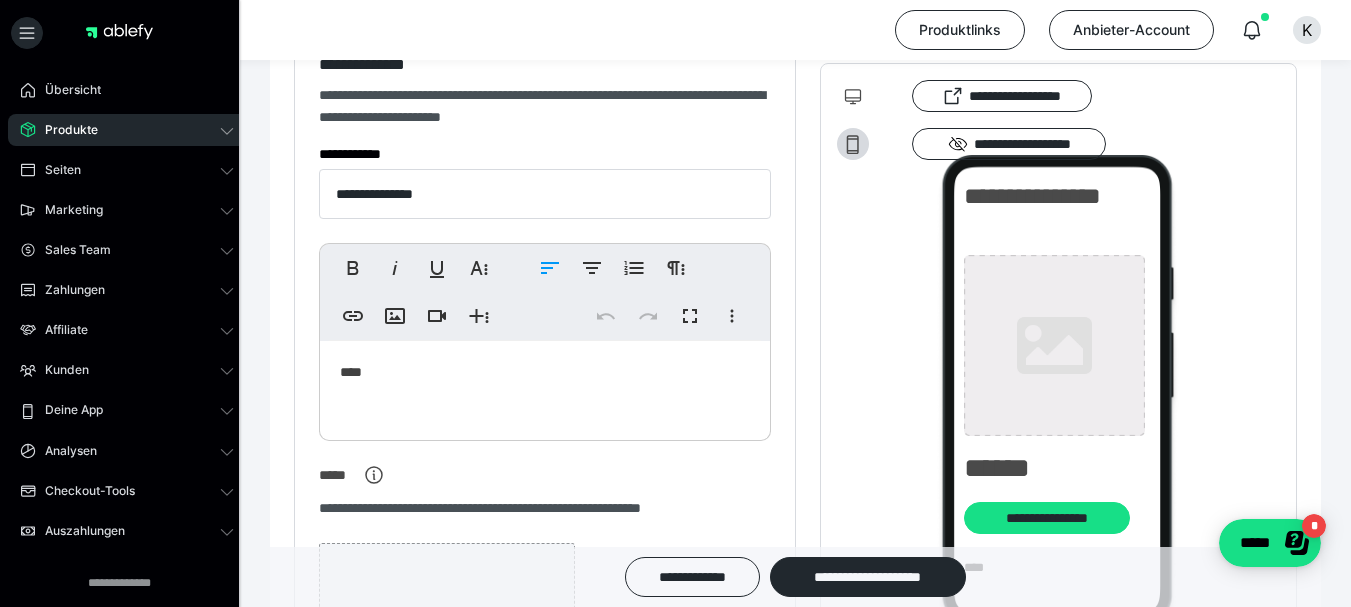 click on "****" at bounding box center (545, 372) 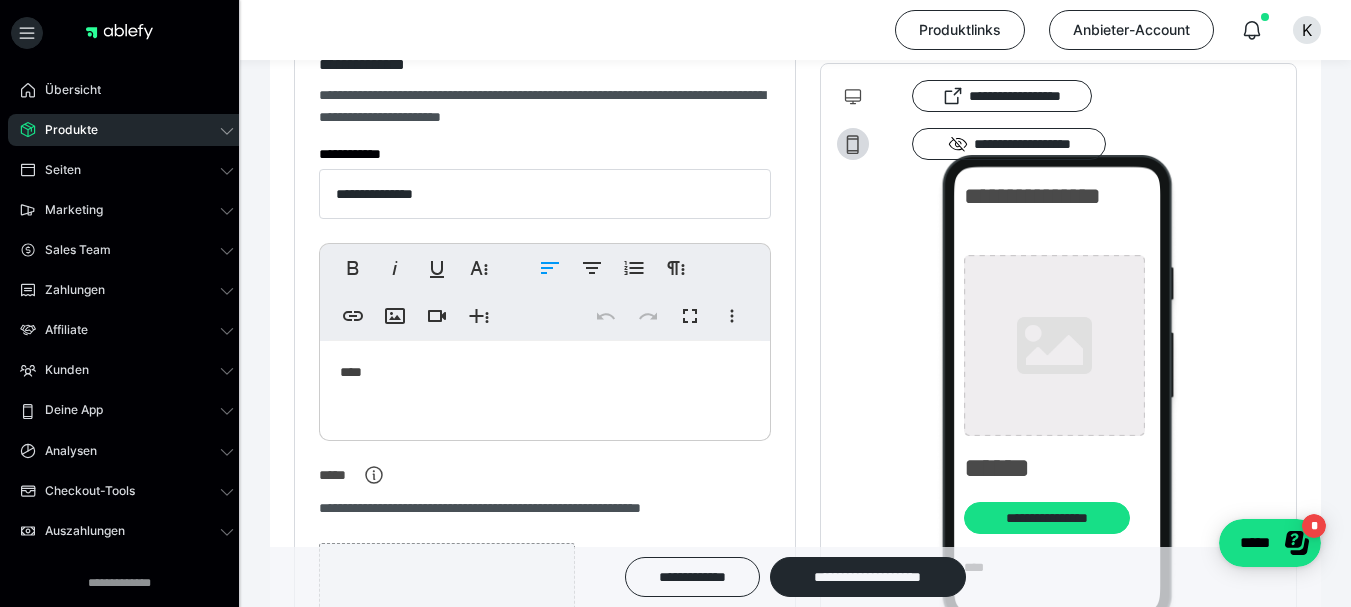 click on "****" at bounding box center (545, 386) 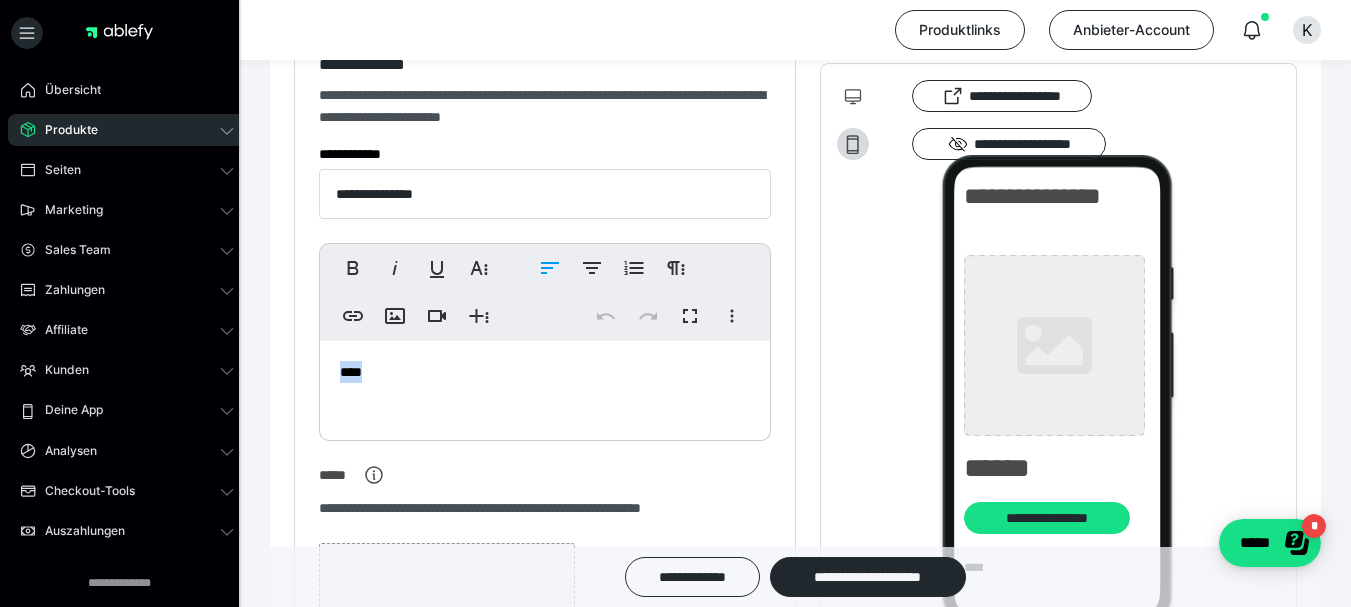 click on "****" at bounding box center (545, 386) 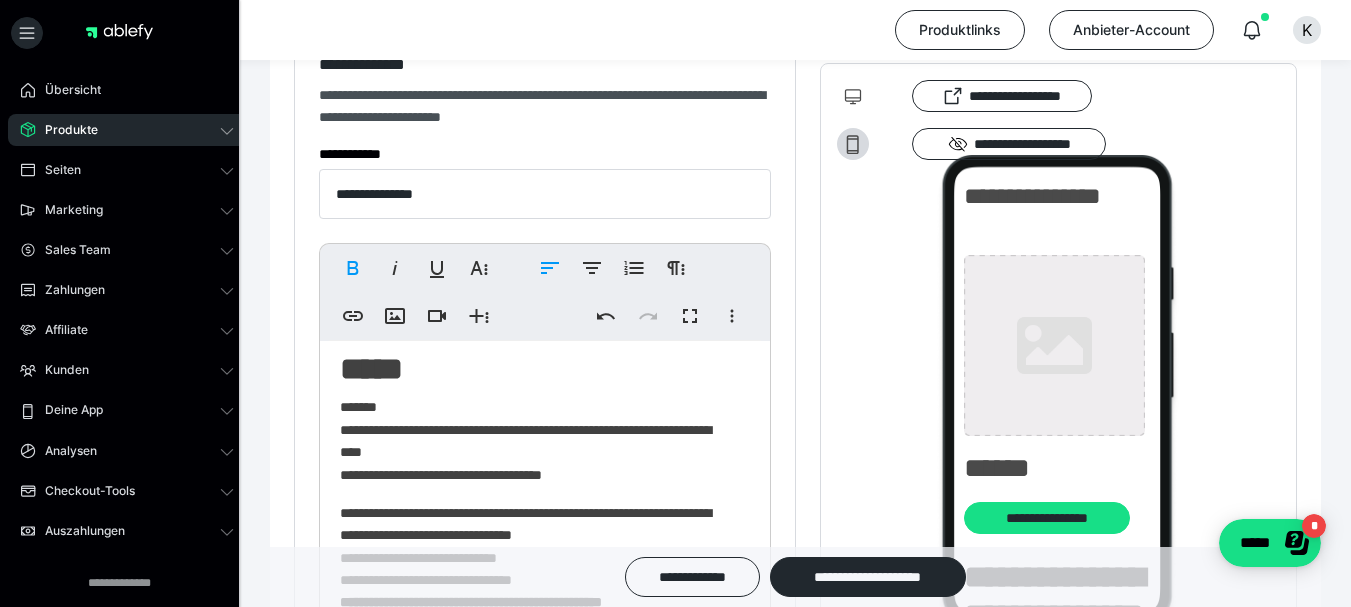 scroll, scrollTop: 0, scrollLeft: 0, axis: both 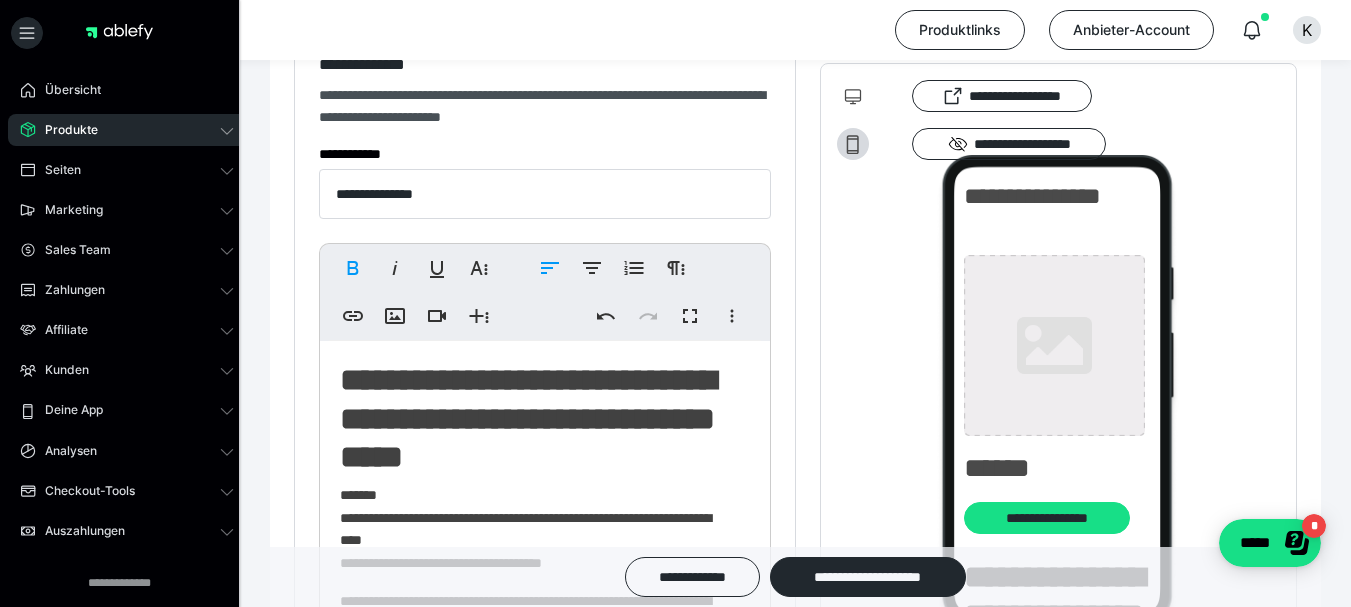 click on "**********" at bounding box center [528, 418] 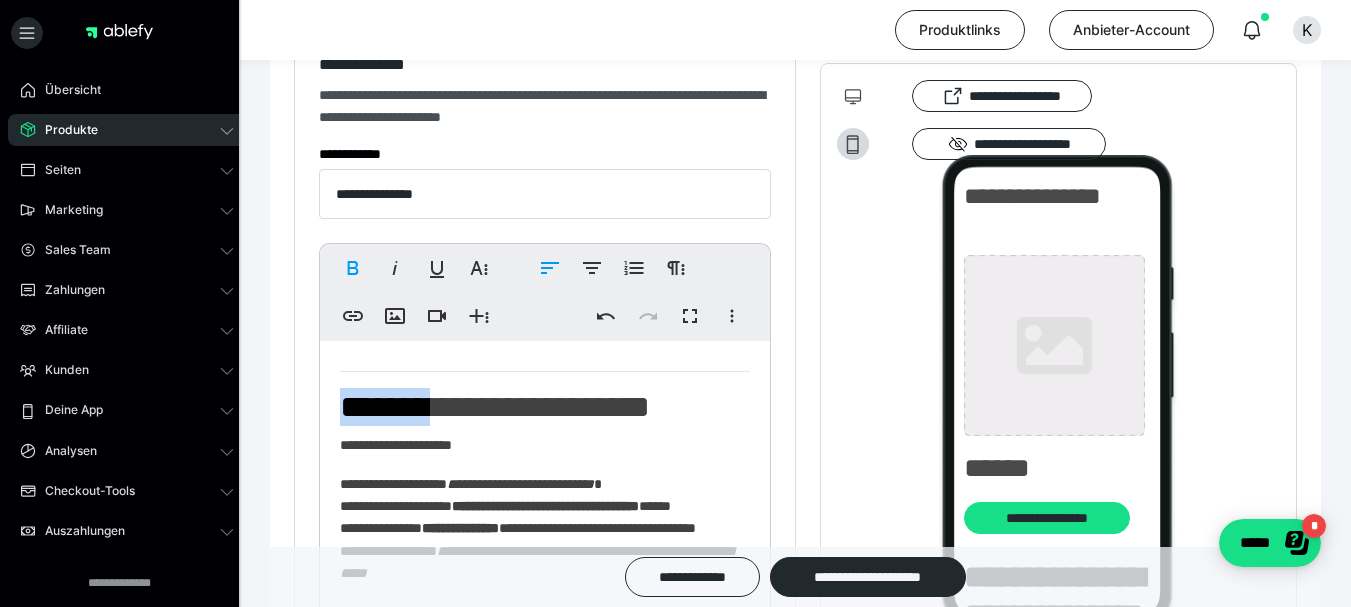 scroll, scrollTop: 1893, scrollLeft: 0, axis: vertical 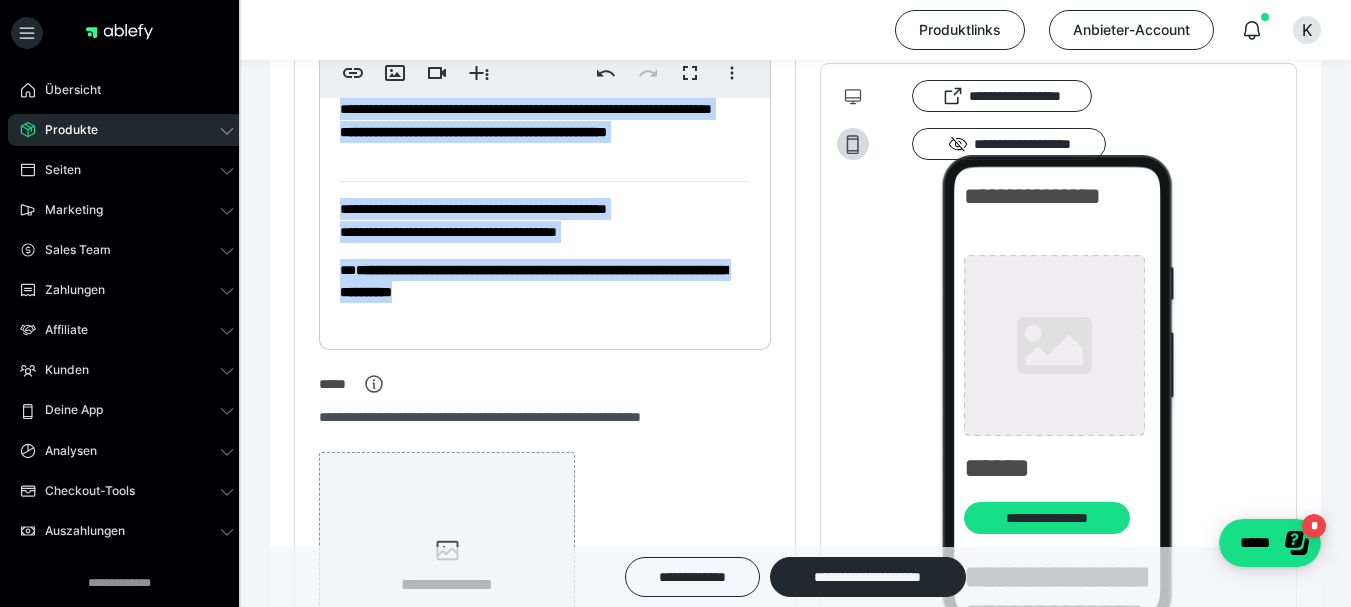 drag, startPoint x: 338, startPoint y: 377, endPoint x: 583, endPoint y: 325, distance: 250.45758 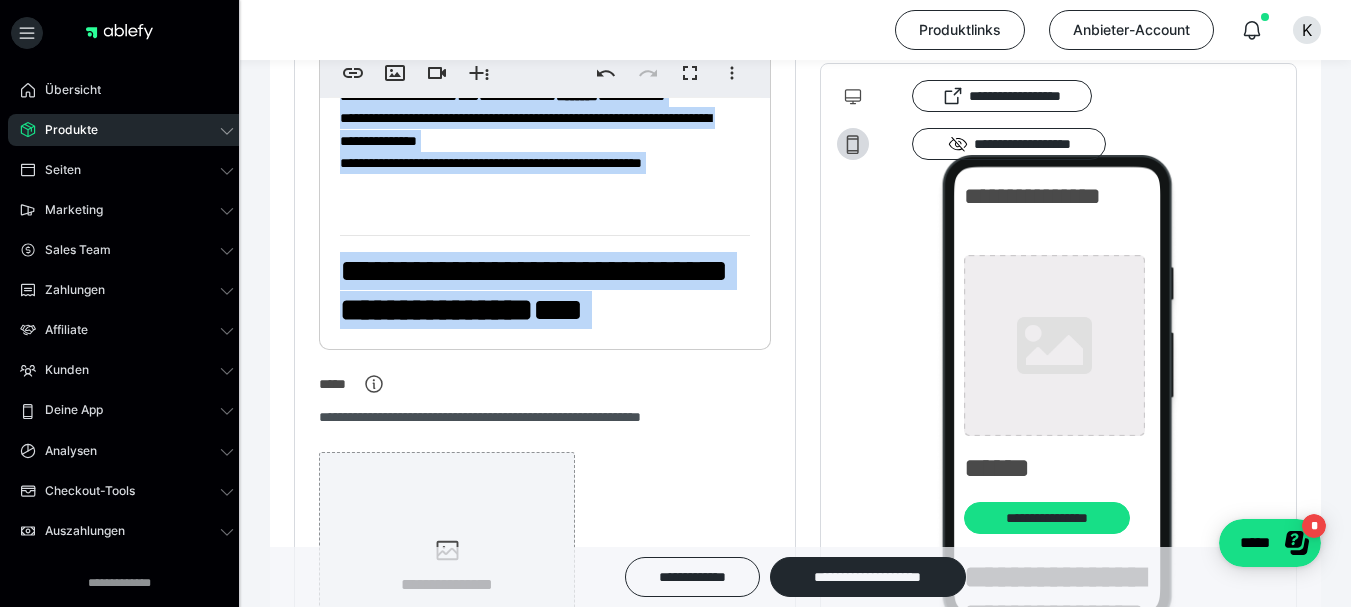 scroll, scrollTop: 0, scrollLeft: 0, axis: both 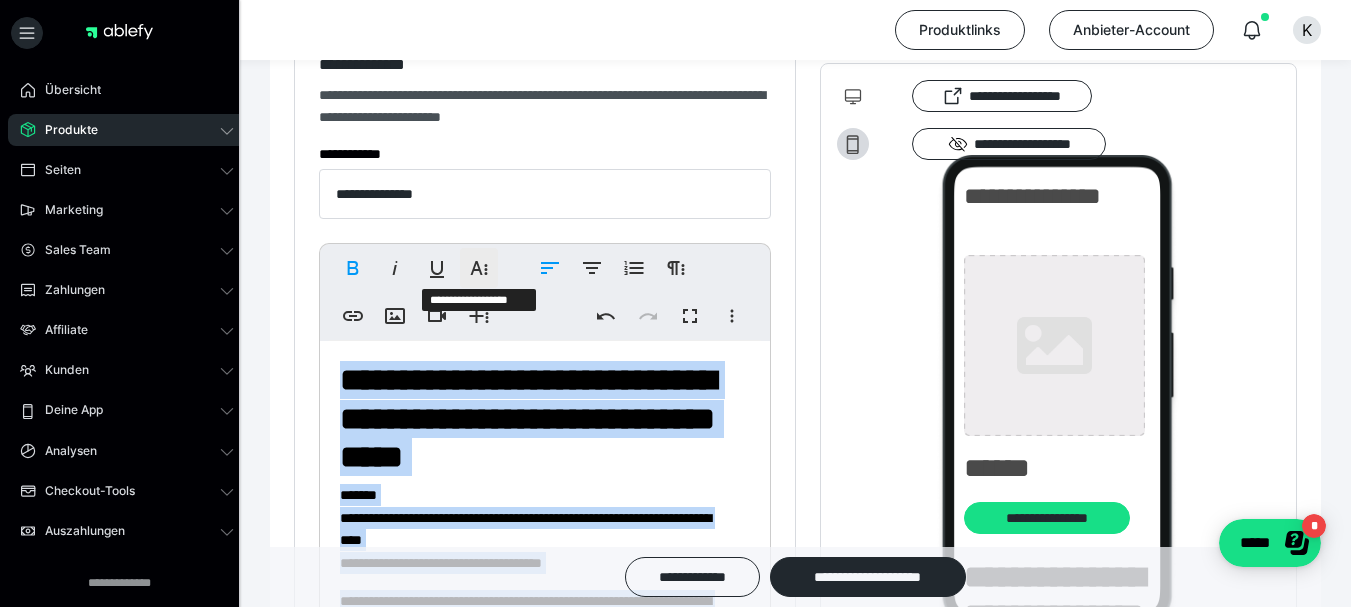 click 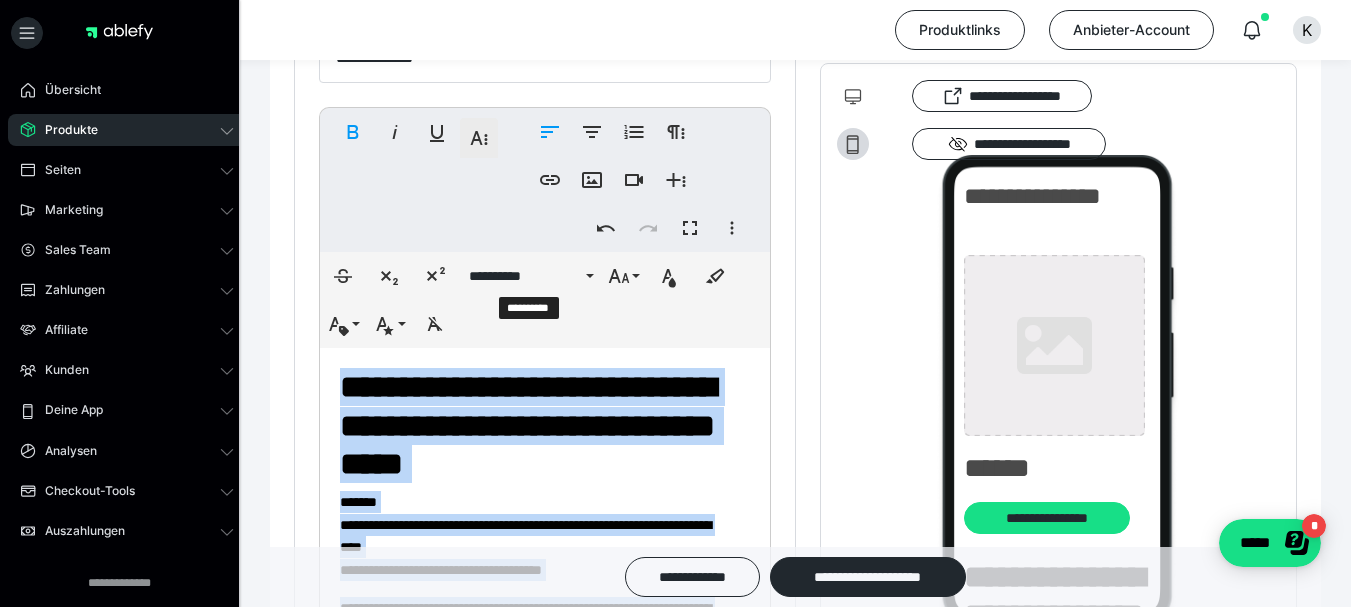 scroll, scrollTop: 643, scrollLeft: 0, axis: vertical 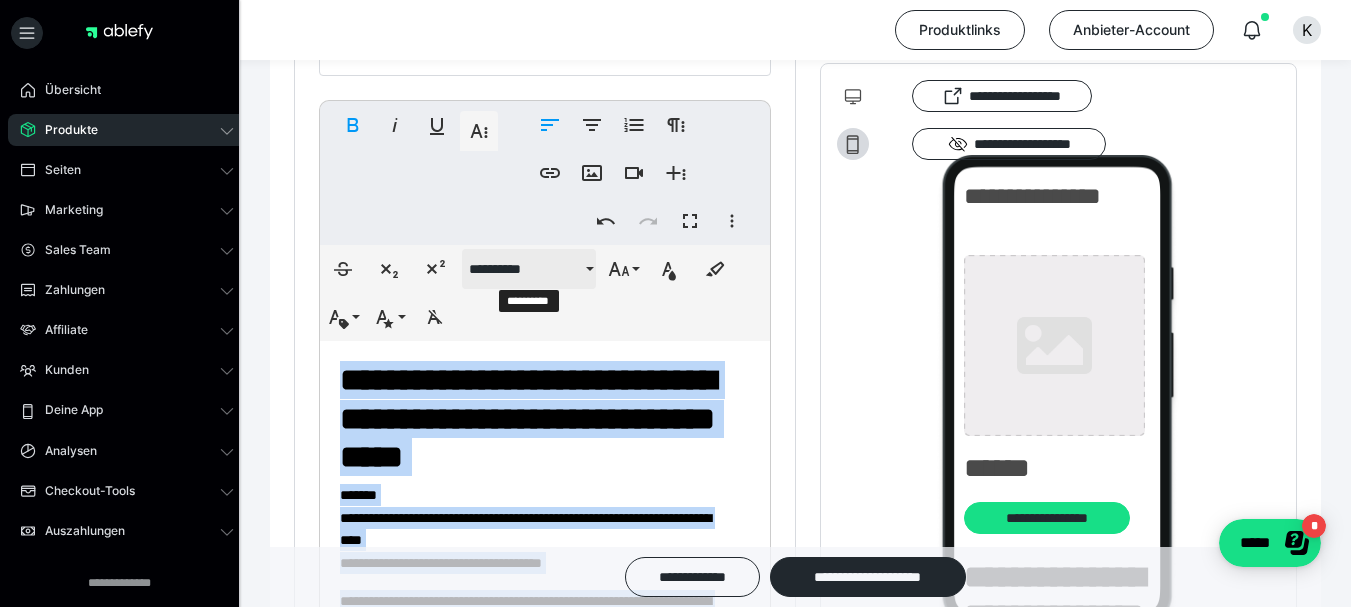 click on "**********" at bounding box center (525, 269) 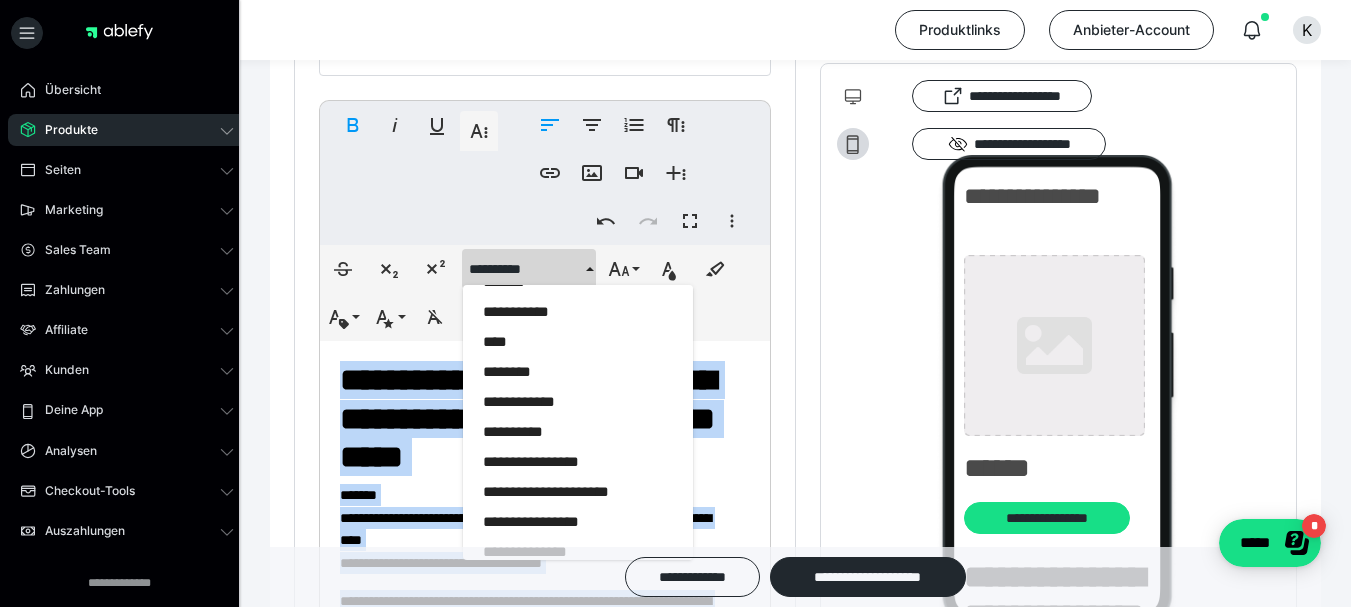 scroll, scrollTop: 1700, scrollLeft: 0, axis: vertical 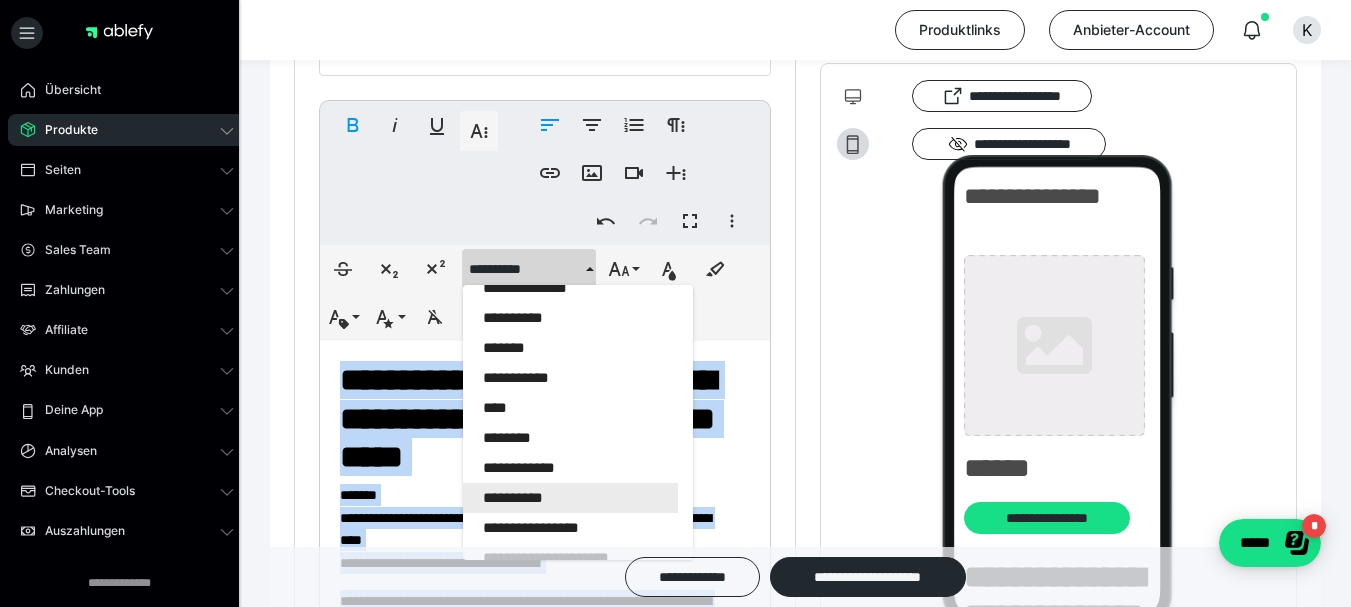 click on "**********" at bounding box center [570, 498] 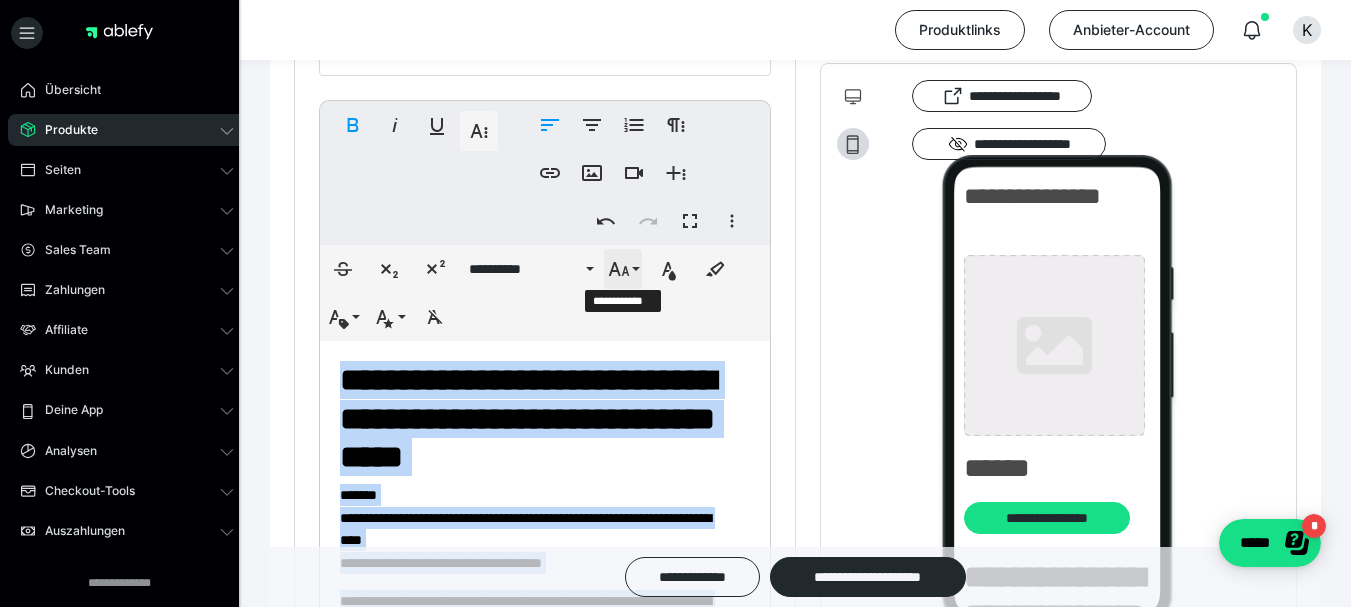 click on "**********" at bounding box center (623, 269) 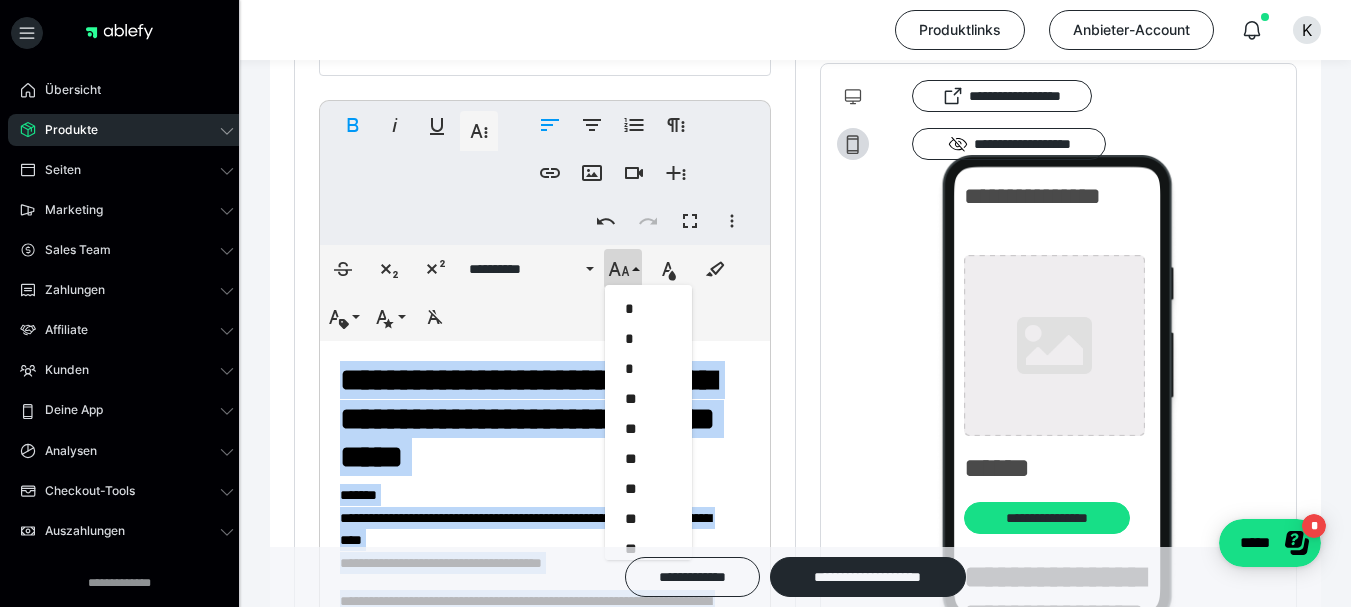 scroll, scrollTop: 300, scrollLeft: 0, axis: vertical 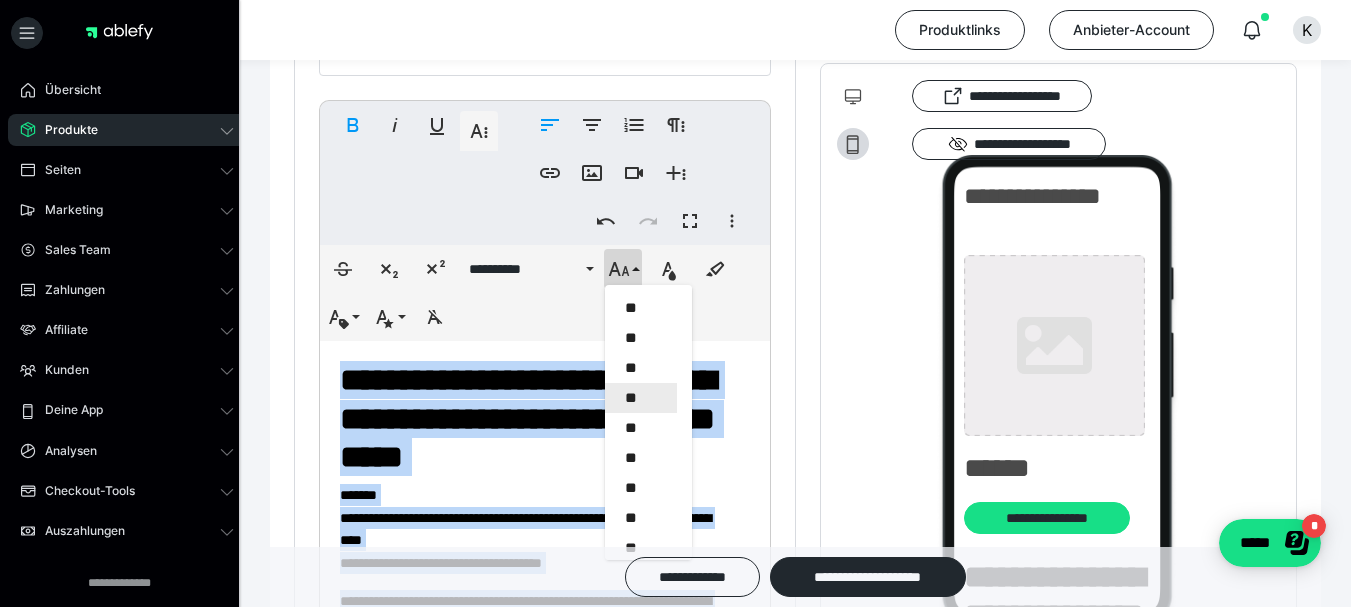 click on "**" at bounding box center [641, 398] 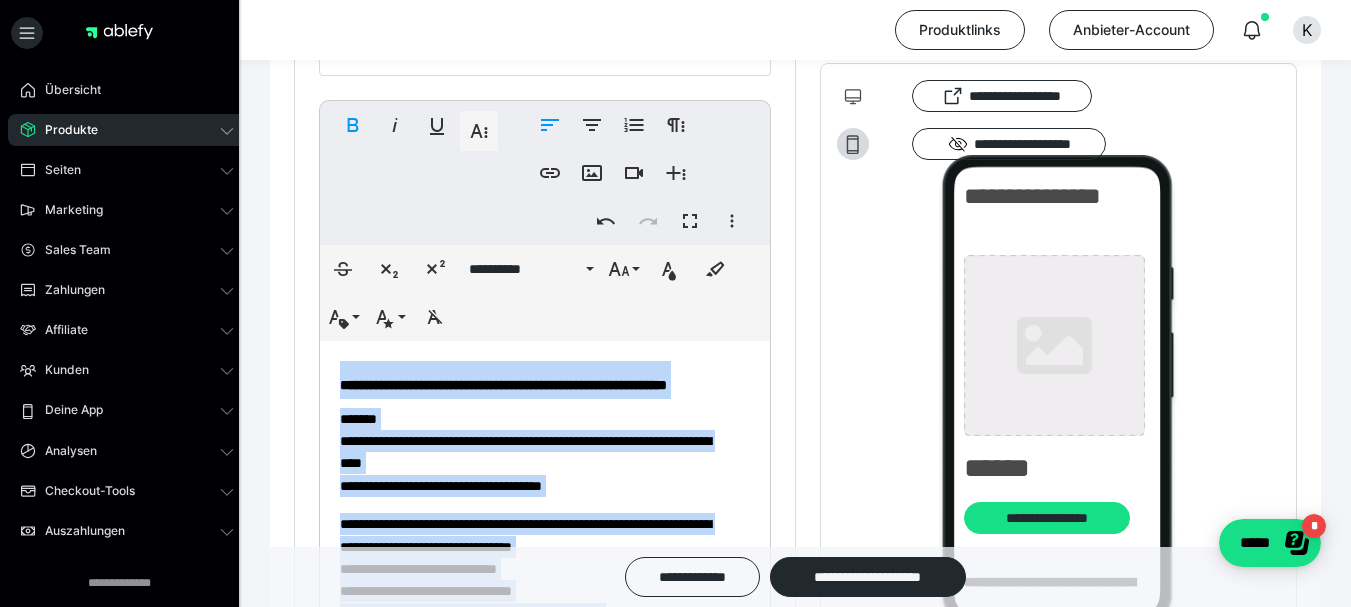 click on "**********" at bounding box center (503, 385) 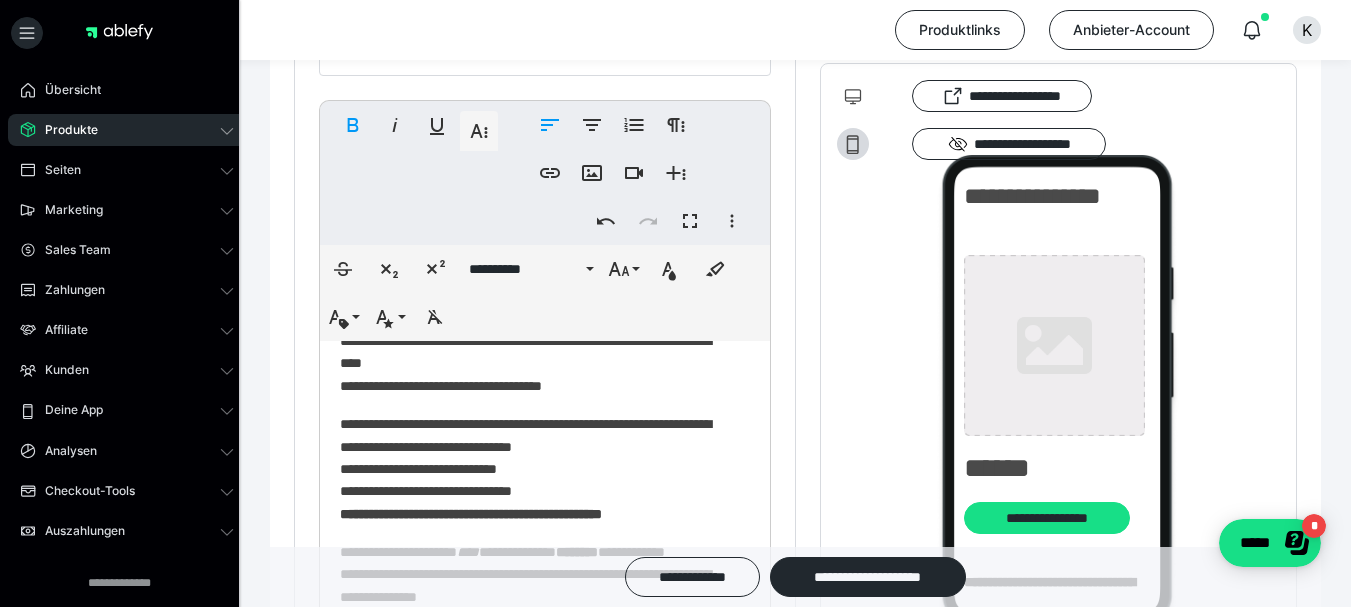 scroll, scrollTop: 200, scrollLeft: 0, axis: vertical 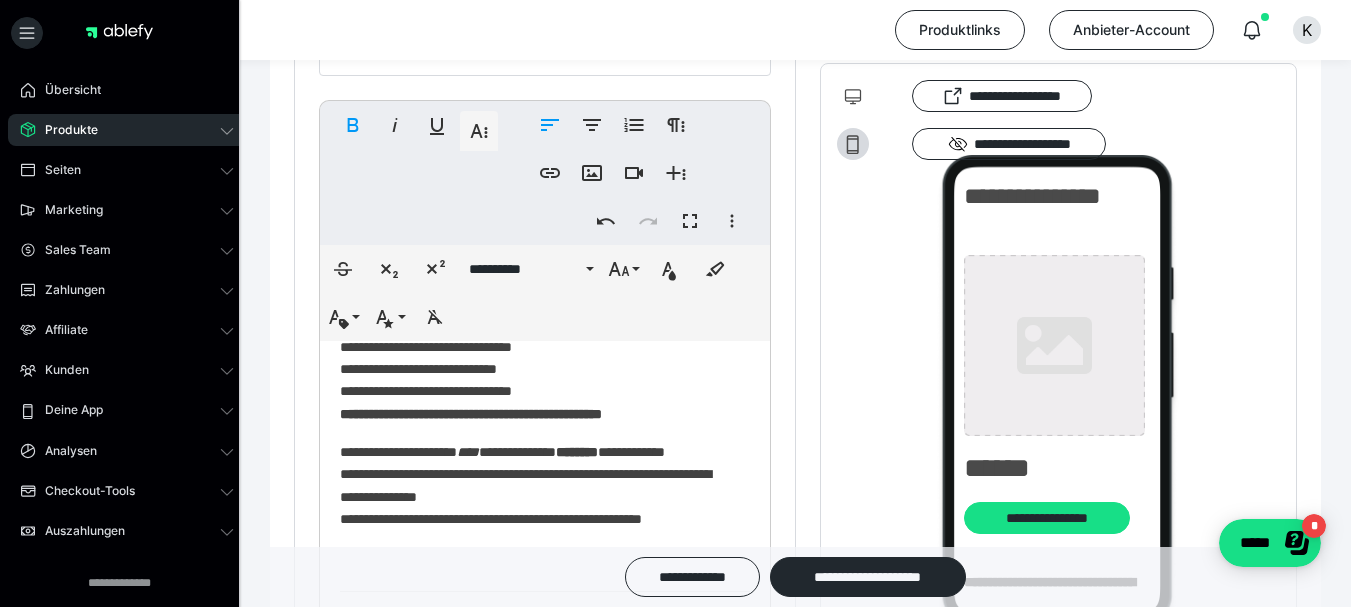 click on "**********" at bounding box center [525, 485] 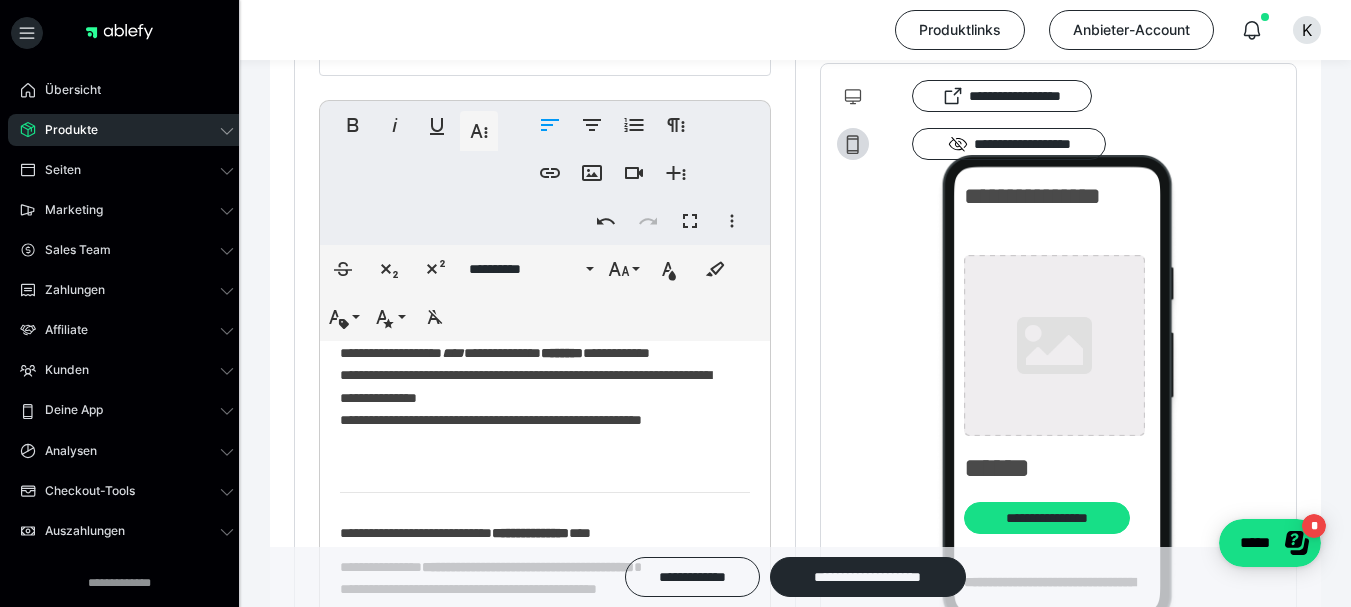 scroll, scrollTop: 300, scrollLeft: 0, axis: vertical 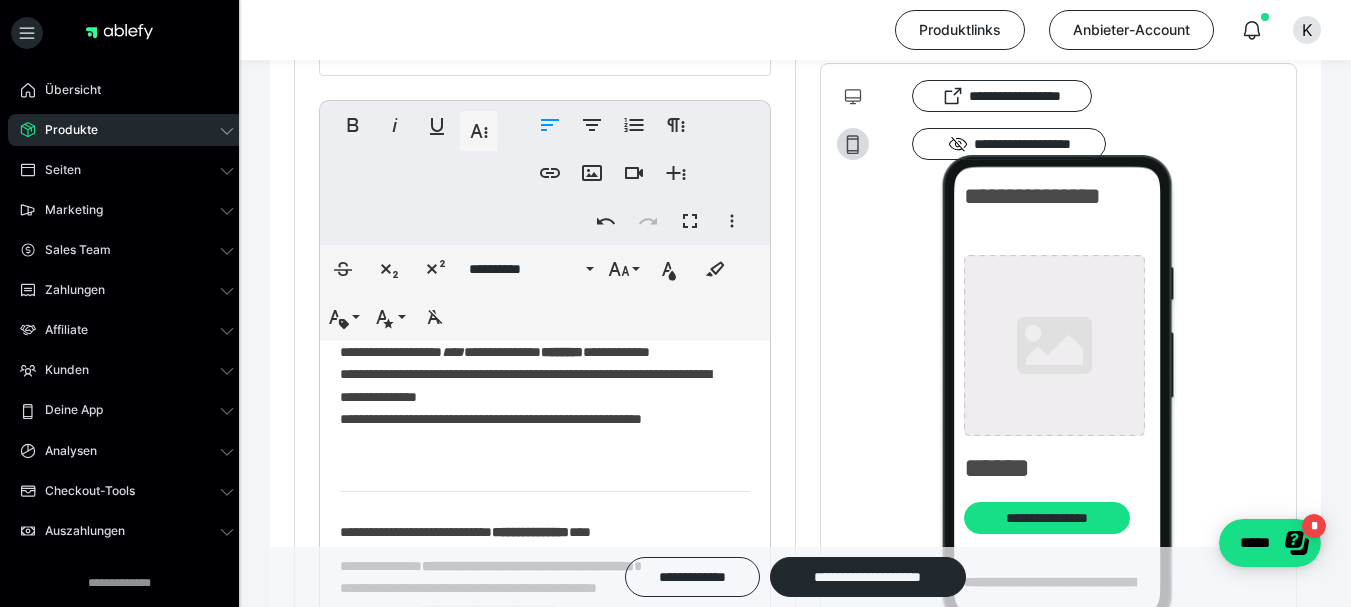 click on "**********" at bounding box center [525, 385] 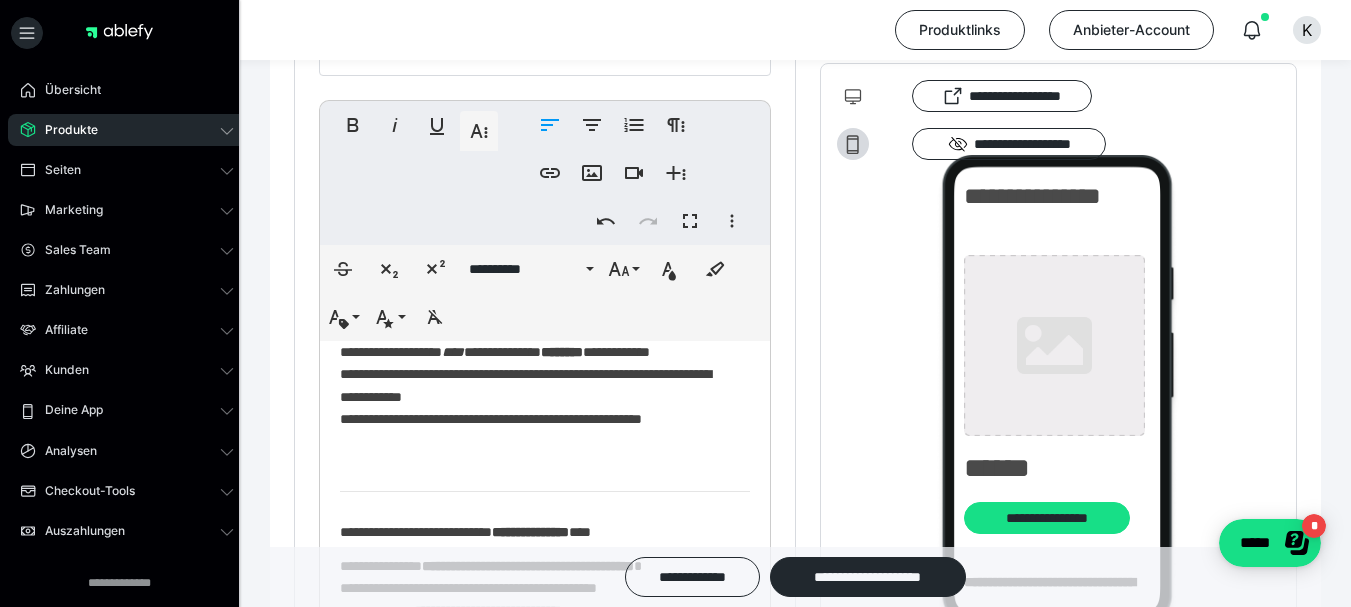 click on "**********" at bounding box center (525, 385) 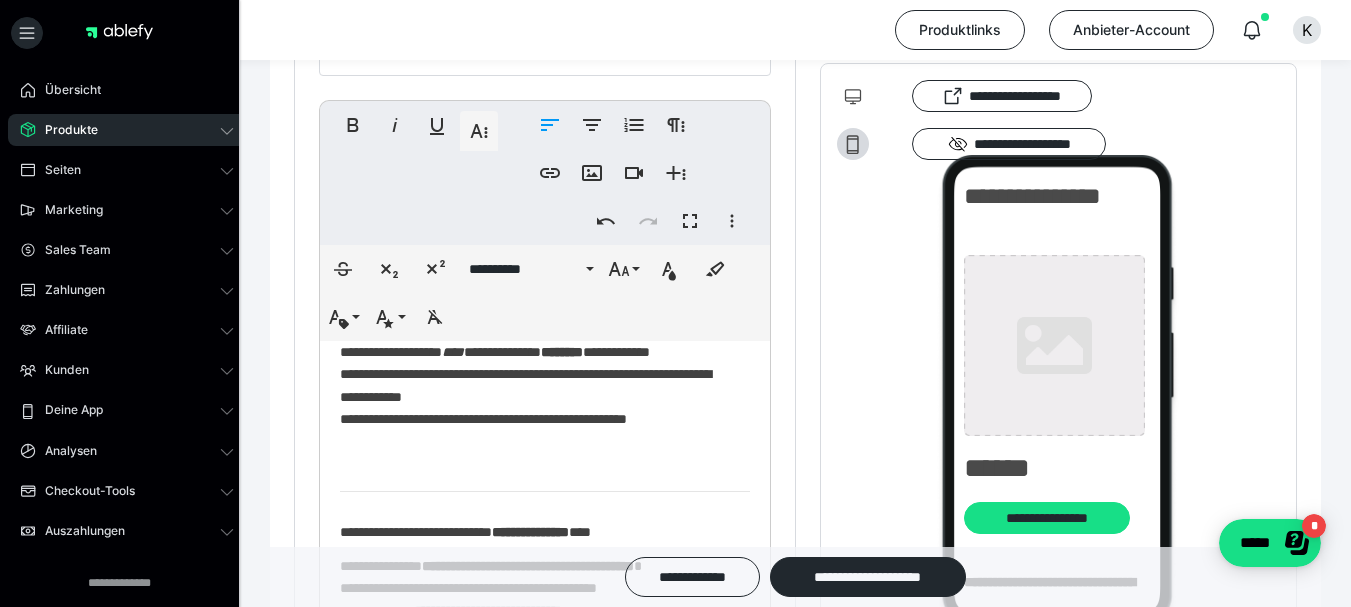 scroll, scrollTop: 400, scrollLeft: 0, axis: vertical 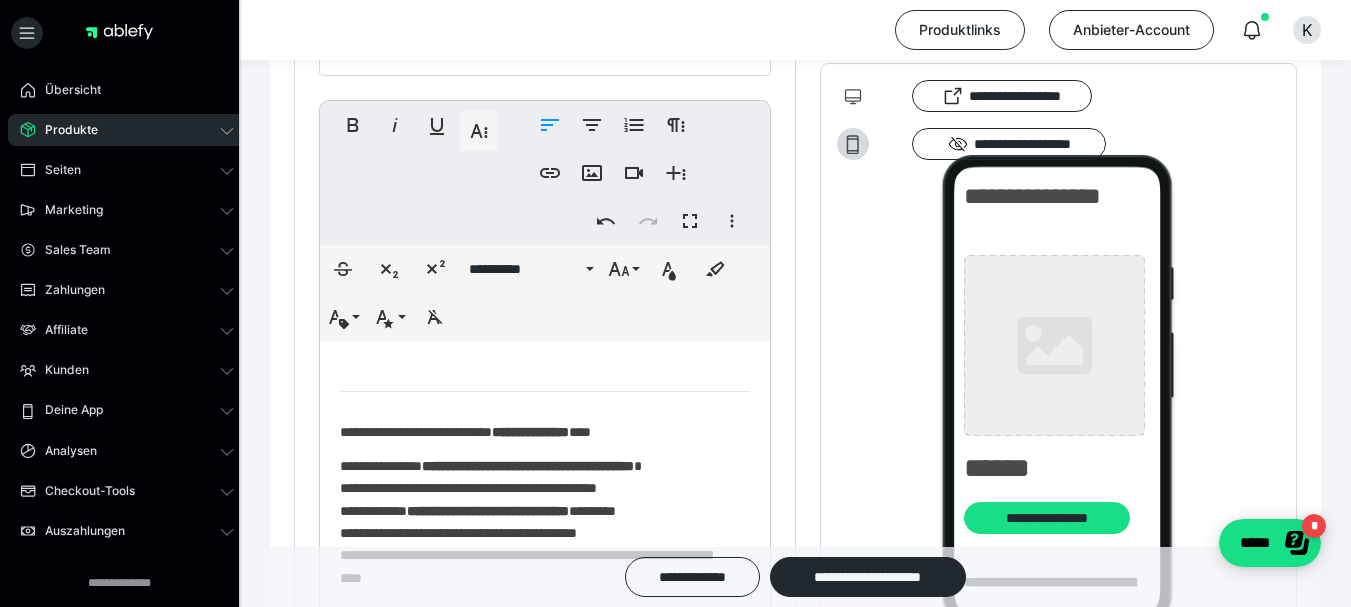 click at bounding box center [545, 391] 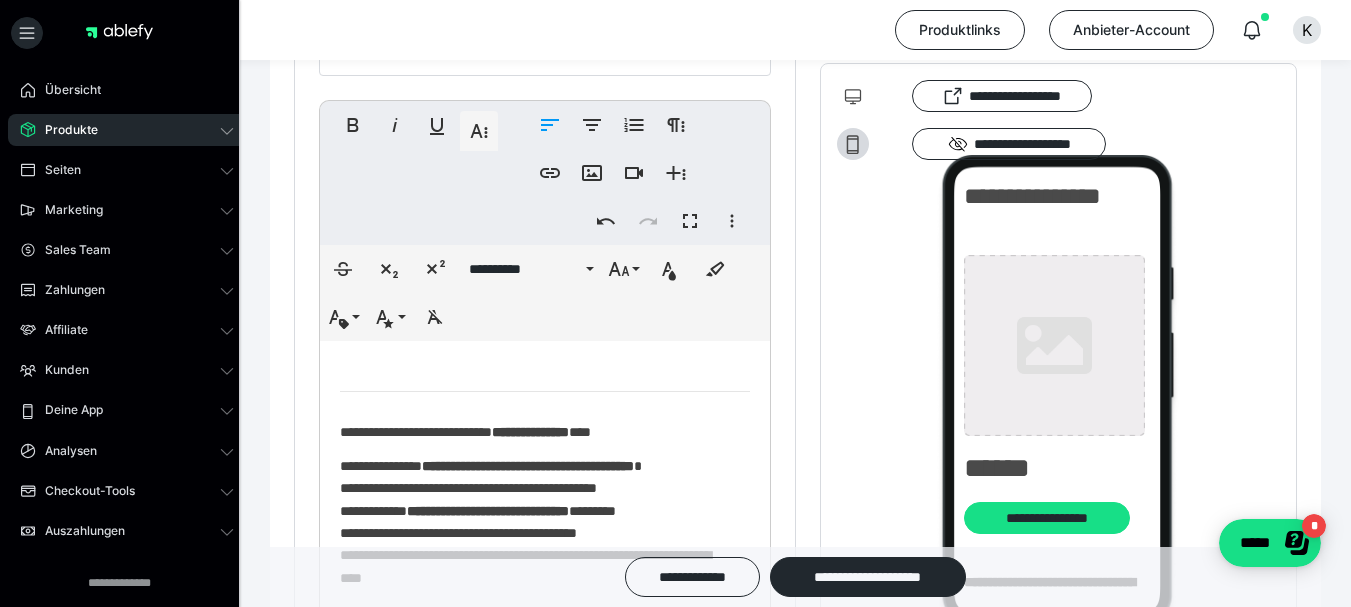 click on "**********" at bounding box center [465, 432] 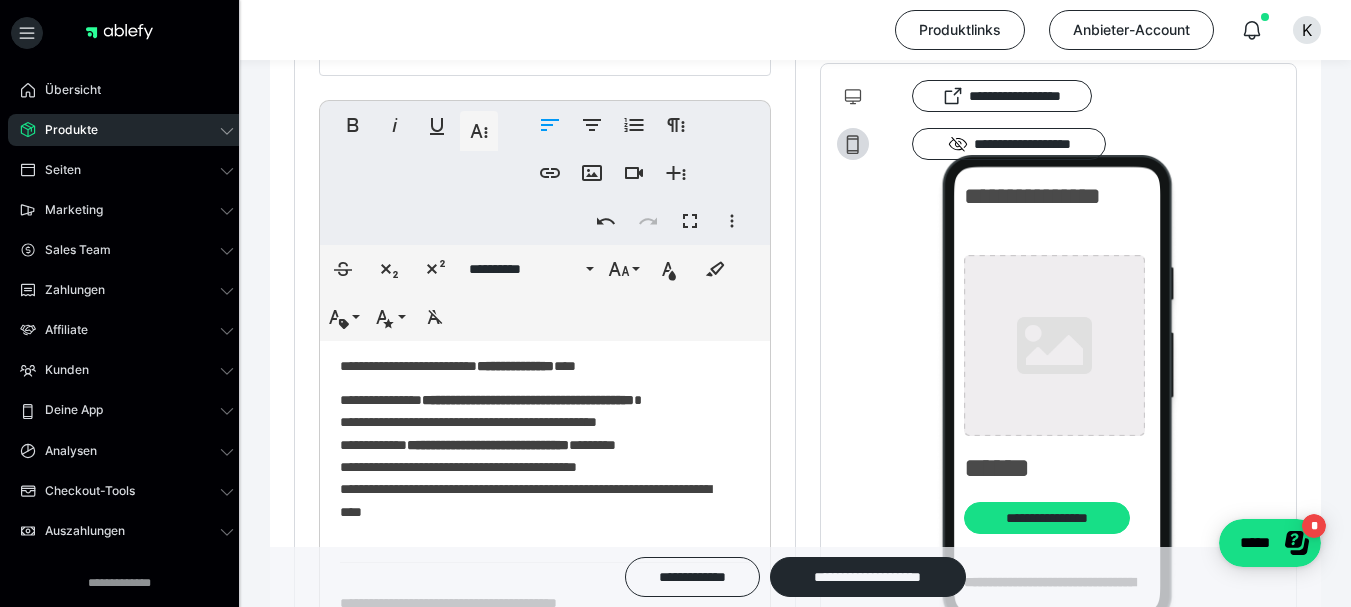 scroll, scrollTop: 500, scrollLeft: 0, axis: vertical 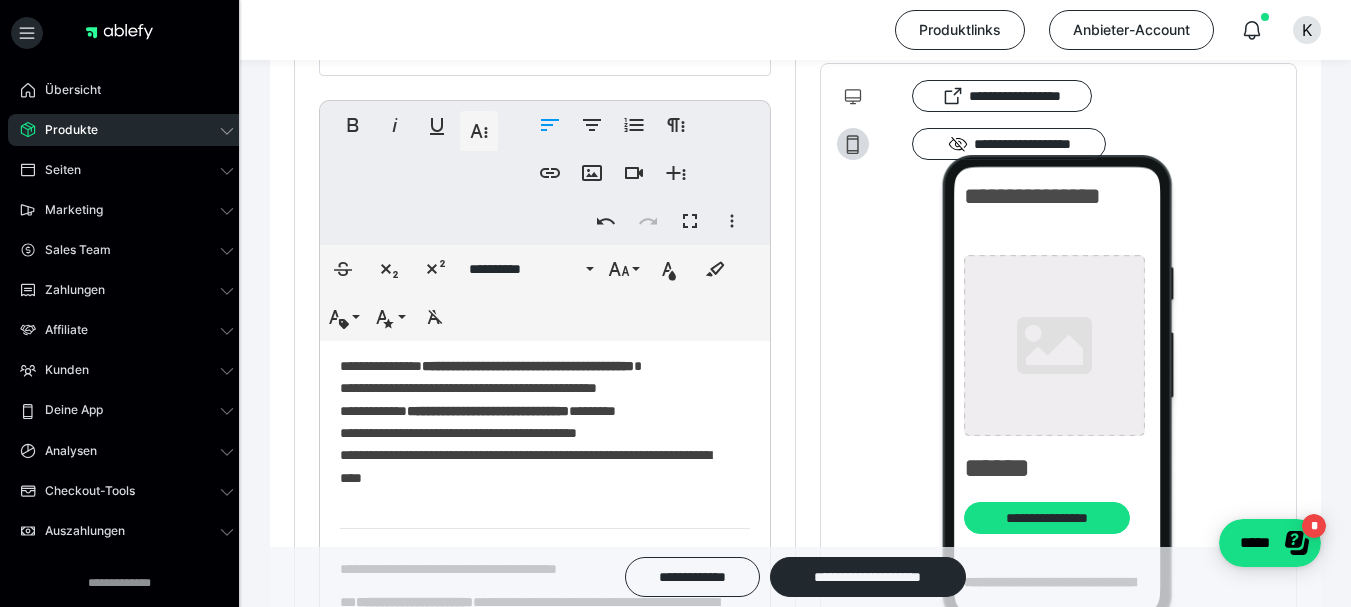 click on "**********" at bounding box center [515, 332] 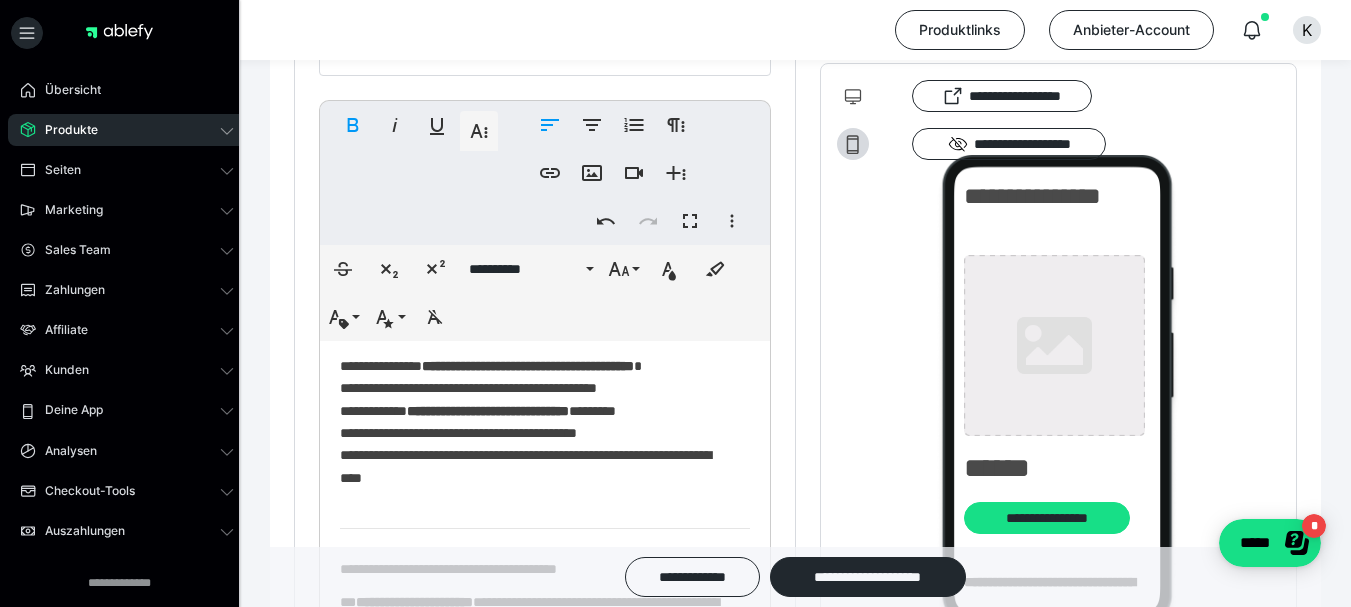type 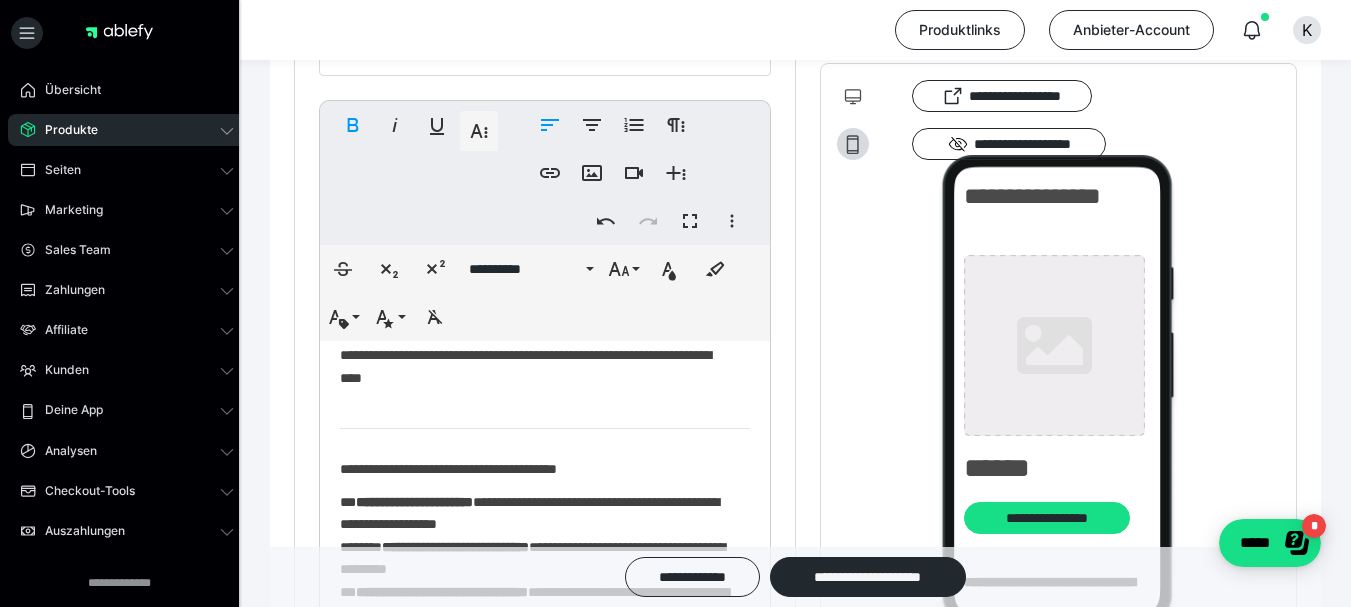 scroll, scrollTop: 700, scrollLeft: 0, axis: vertical 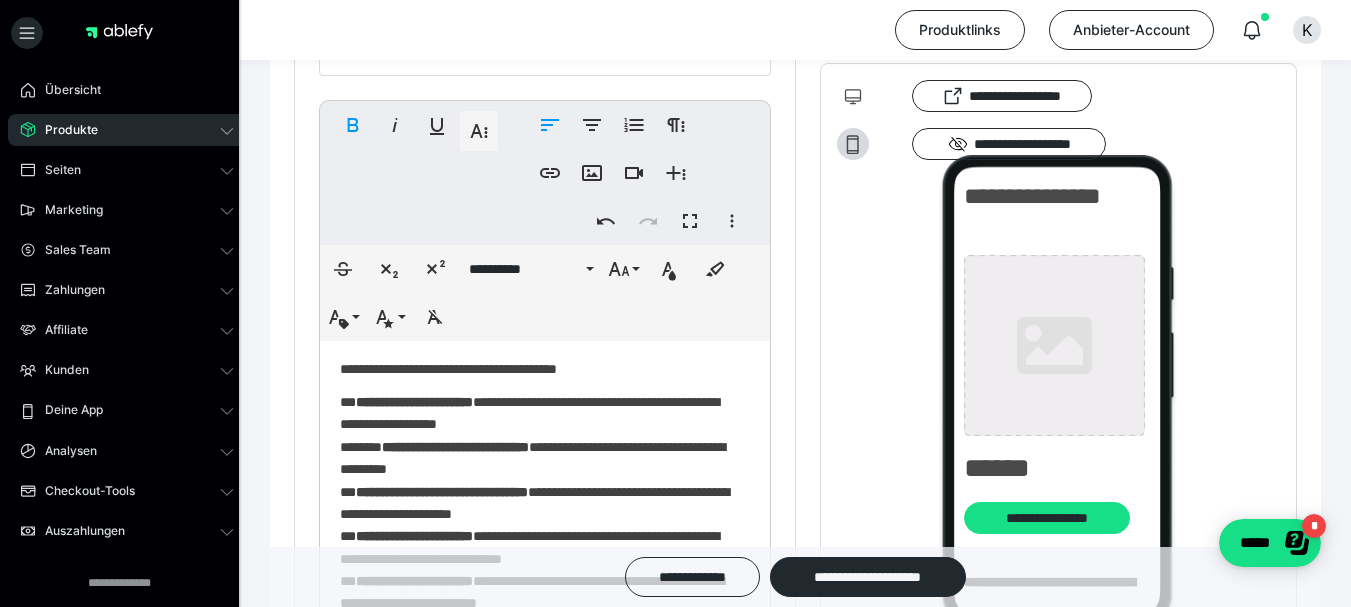 click on "**********" at bounding box center [448, 369] 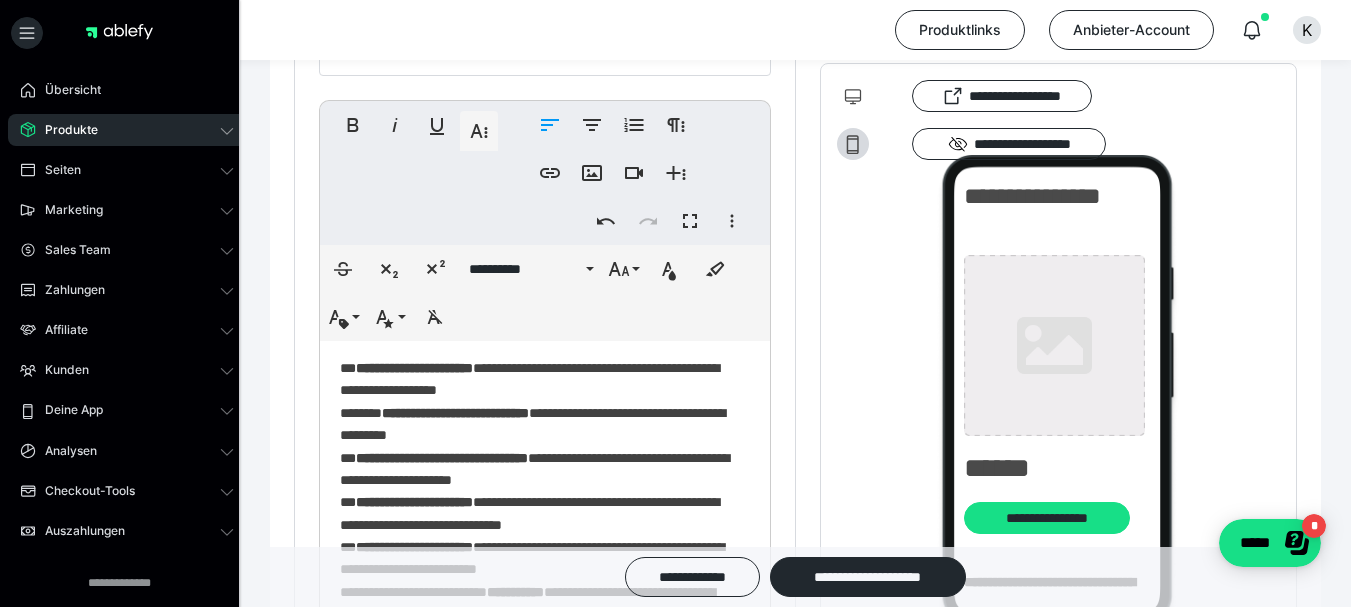 scroll, scrollTop: 700, scrollLeft: 0, axis: vertical 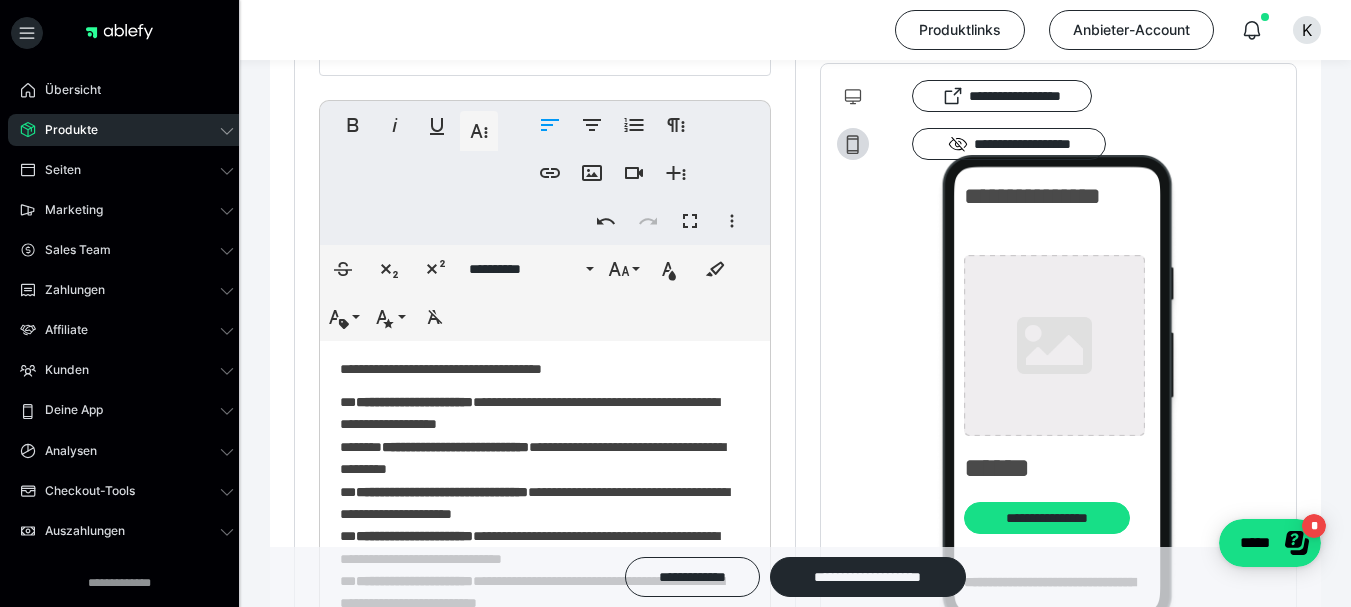 click on "**********" at bounding box center (414, 402) 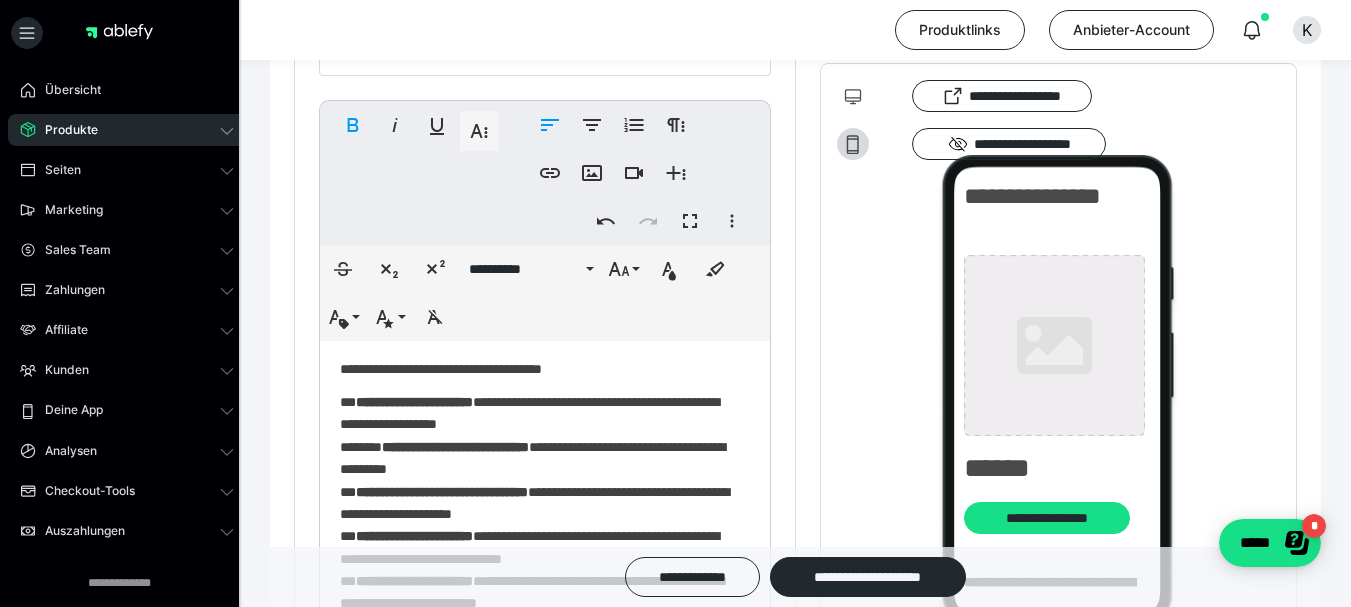 click on "**********" at bounding box center (414, 402) 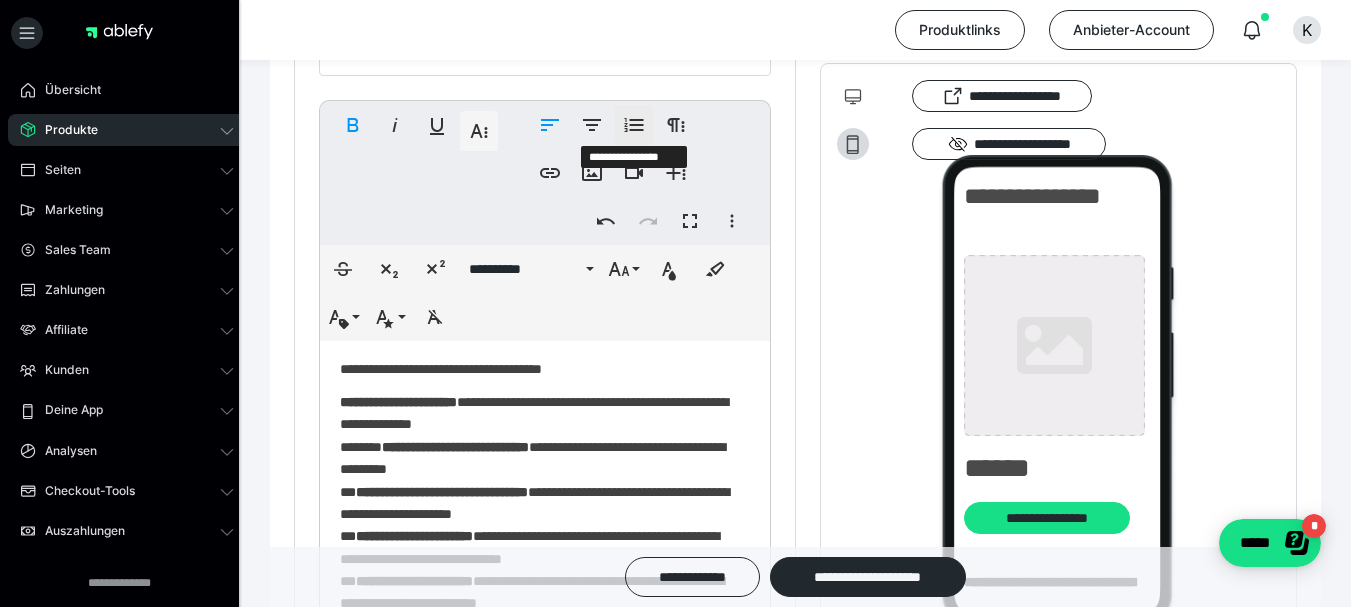 click 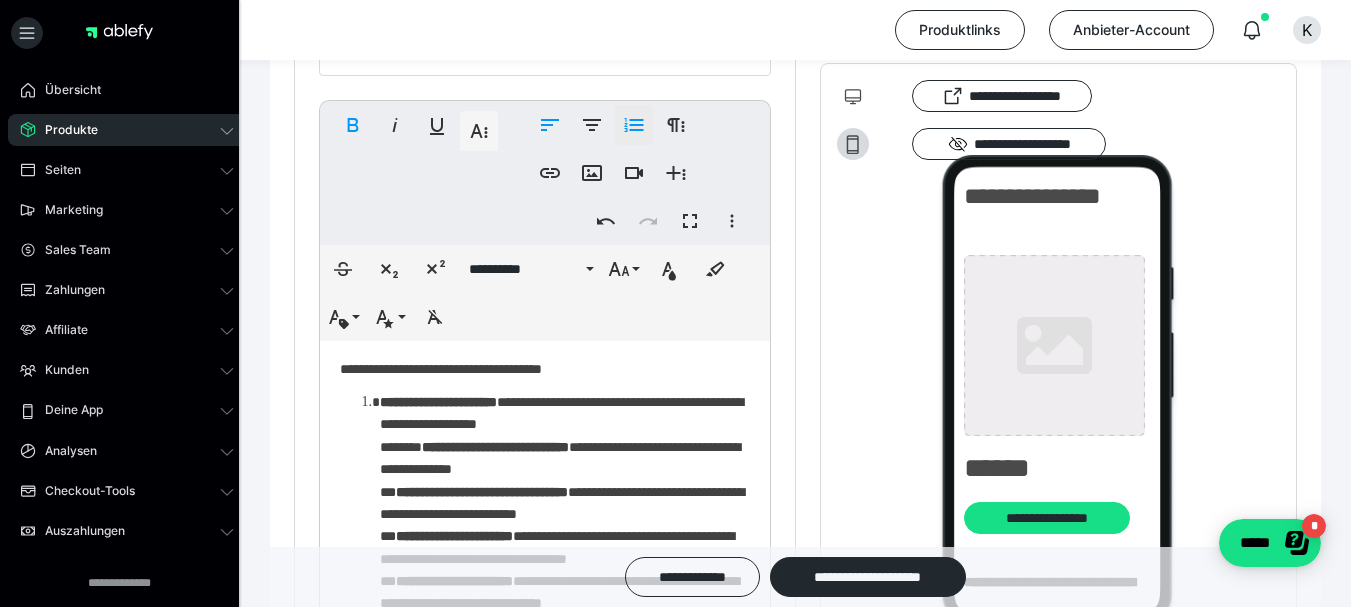 click 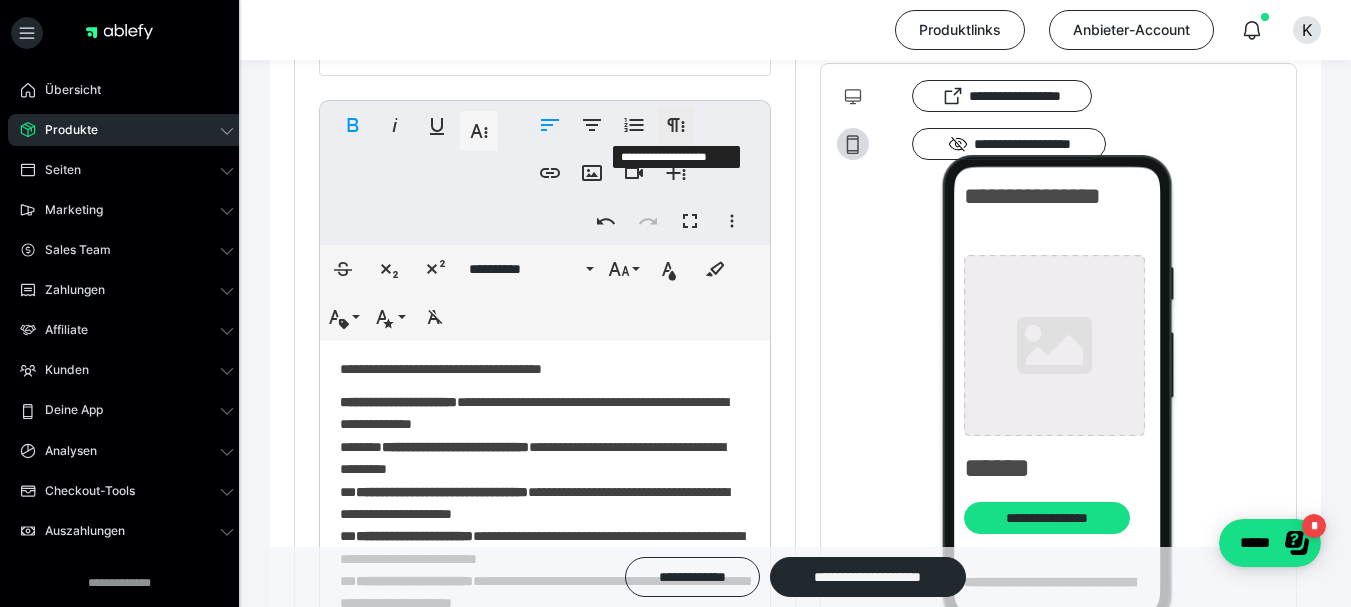 click 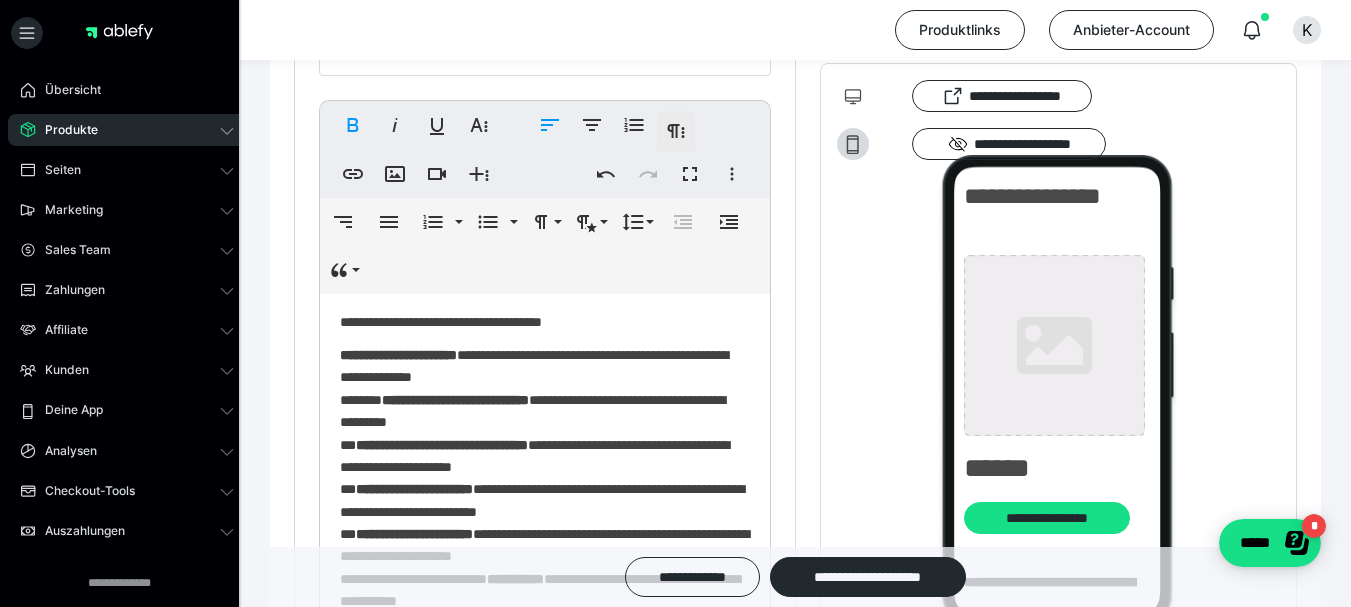 scroll, scrollTop: 596, scrollLeft: 0, axis: vertical 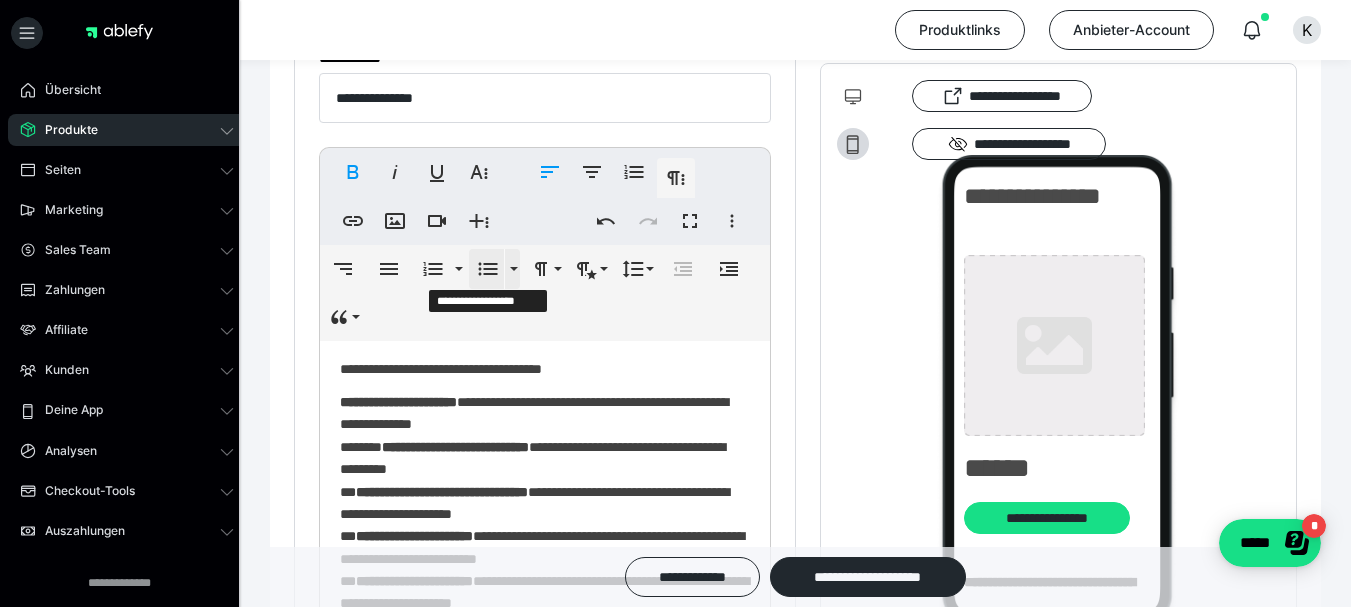 click 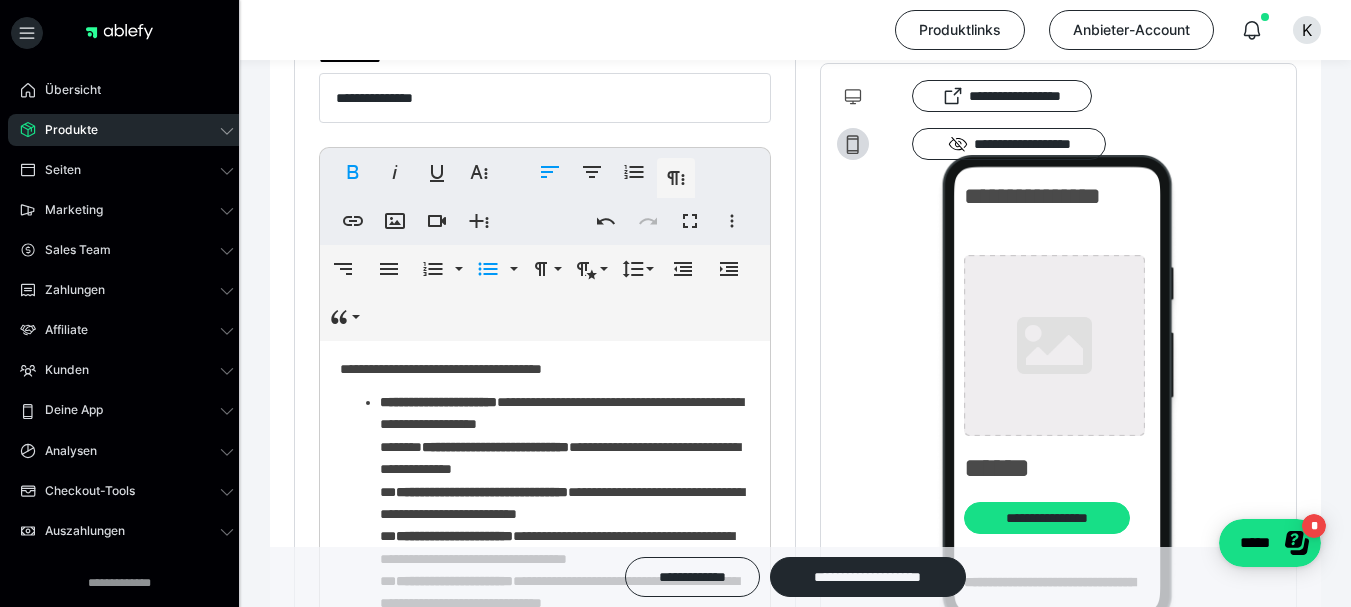 click on "**********" at bounding box center [562, 536] 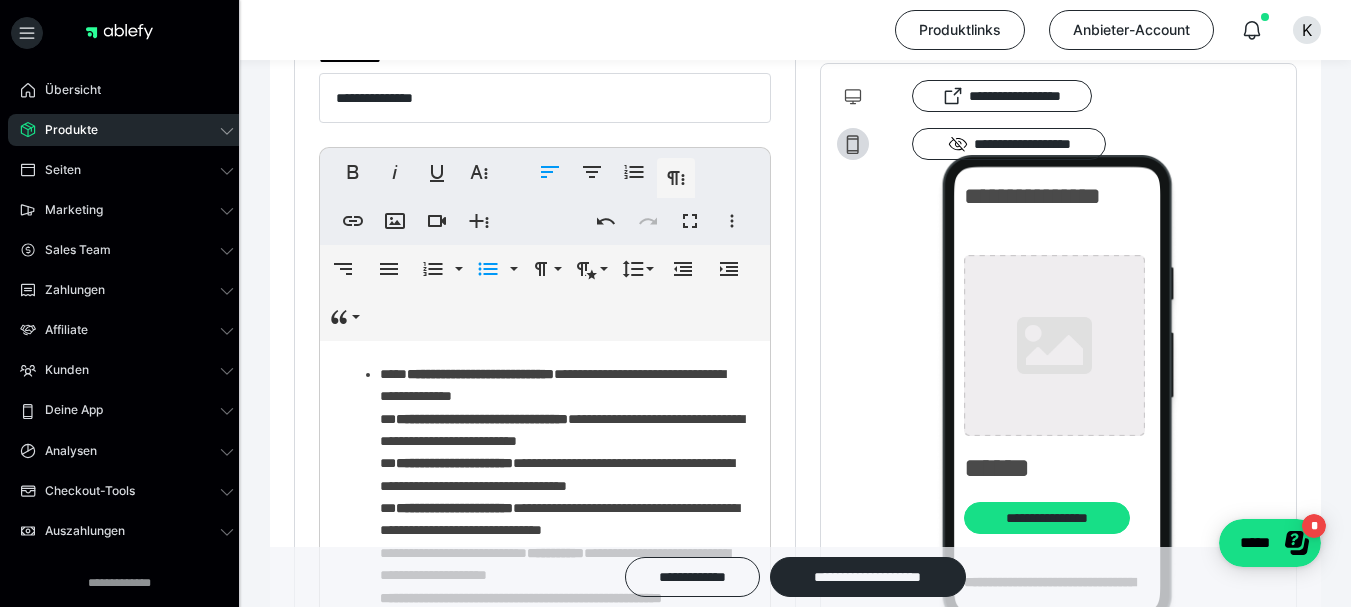 scroll, scrollTop: 800, scrollLeft: 0, axis: vertical 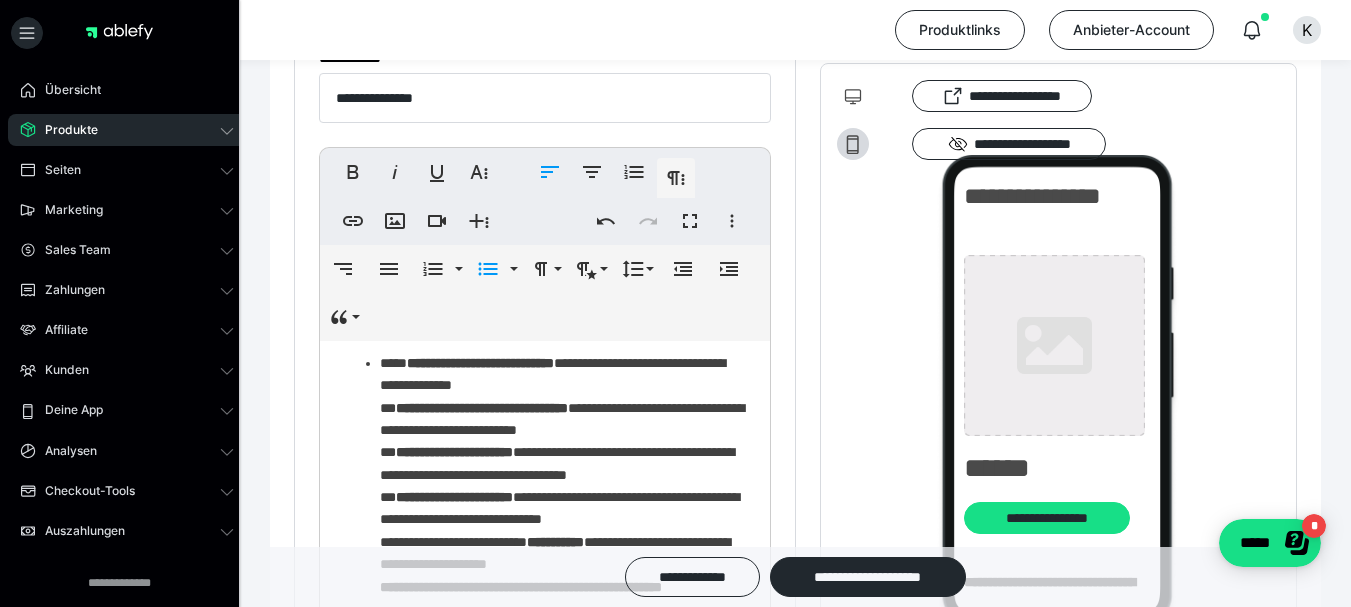 click on "**********" at bounding box center (482, 408) 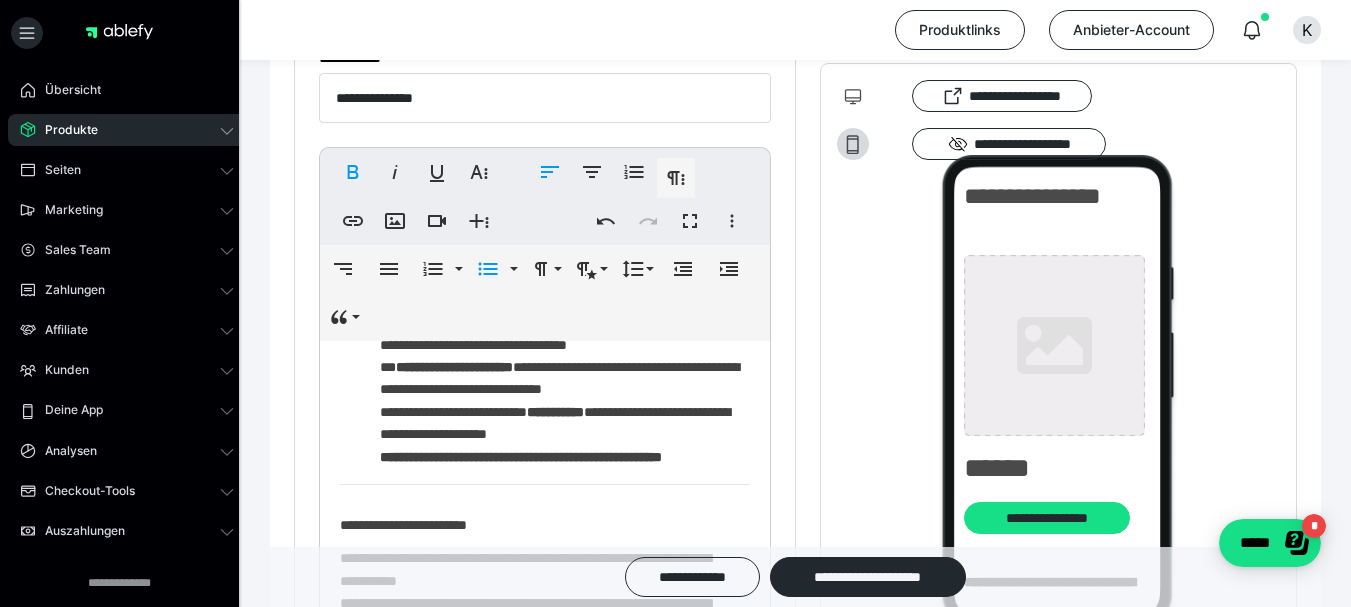 scroll, scrollTop: 900, scrollLeft: 0, axis: vertical 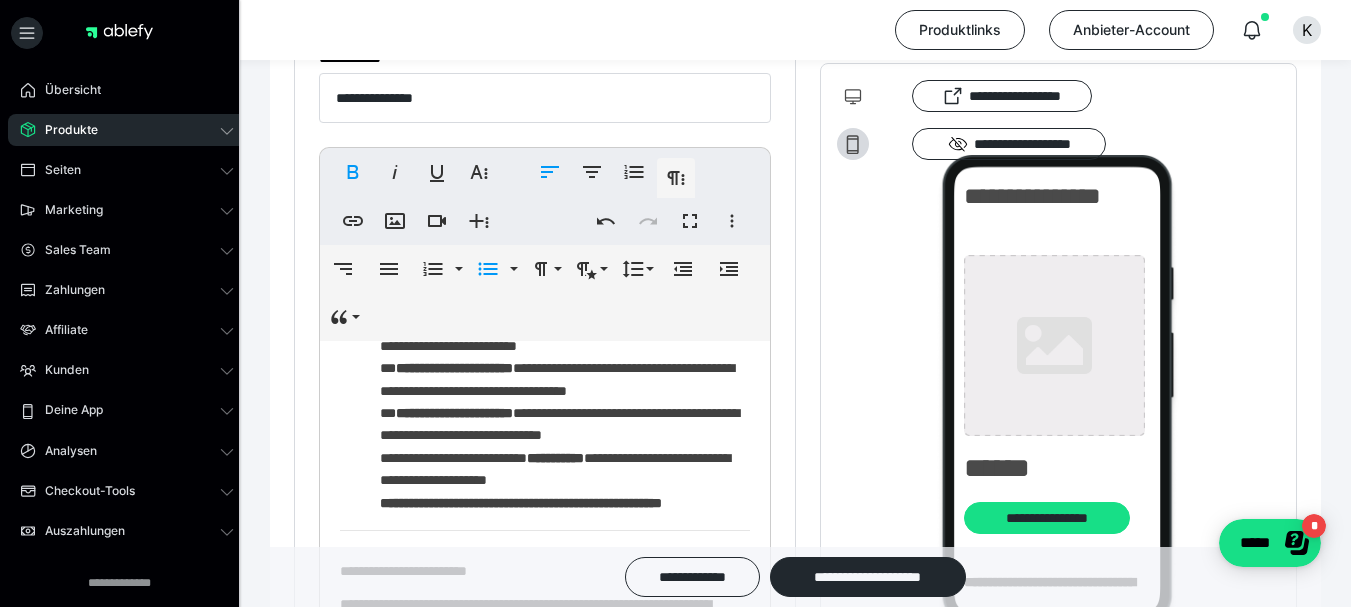 click on "**********" at bounding box center (454, 368) 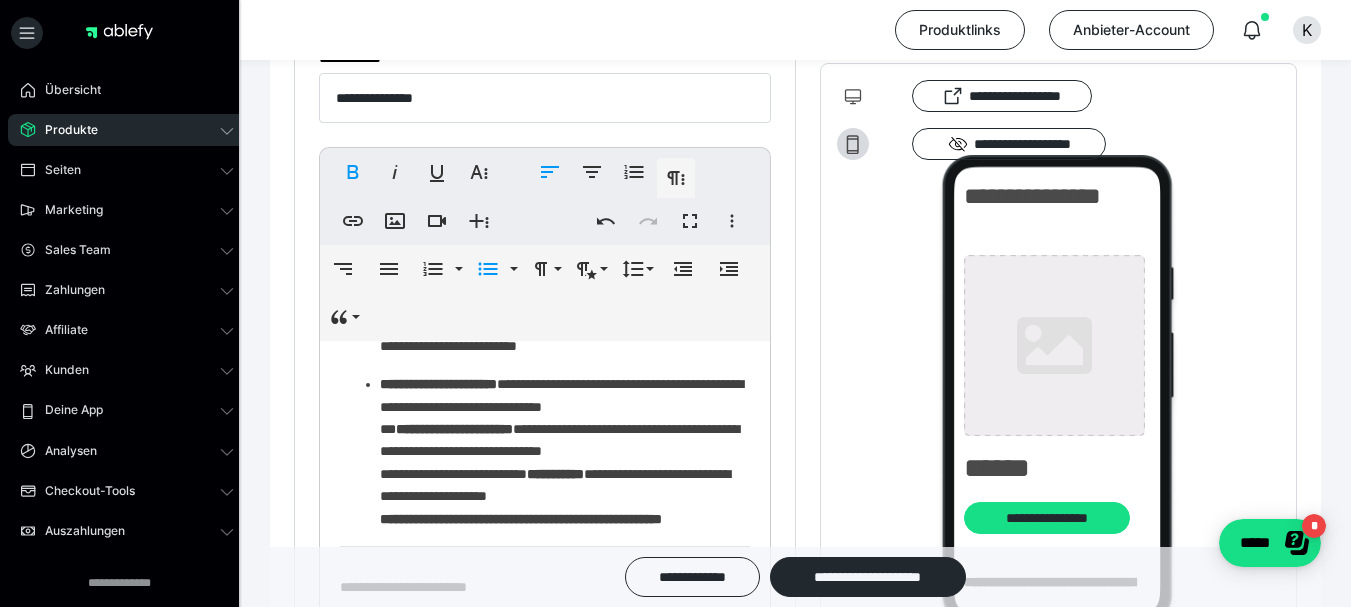 click on "**********" at bounding box center [454, 429] 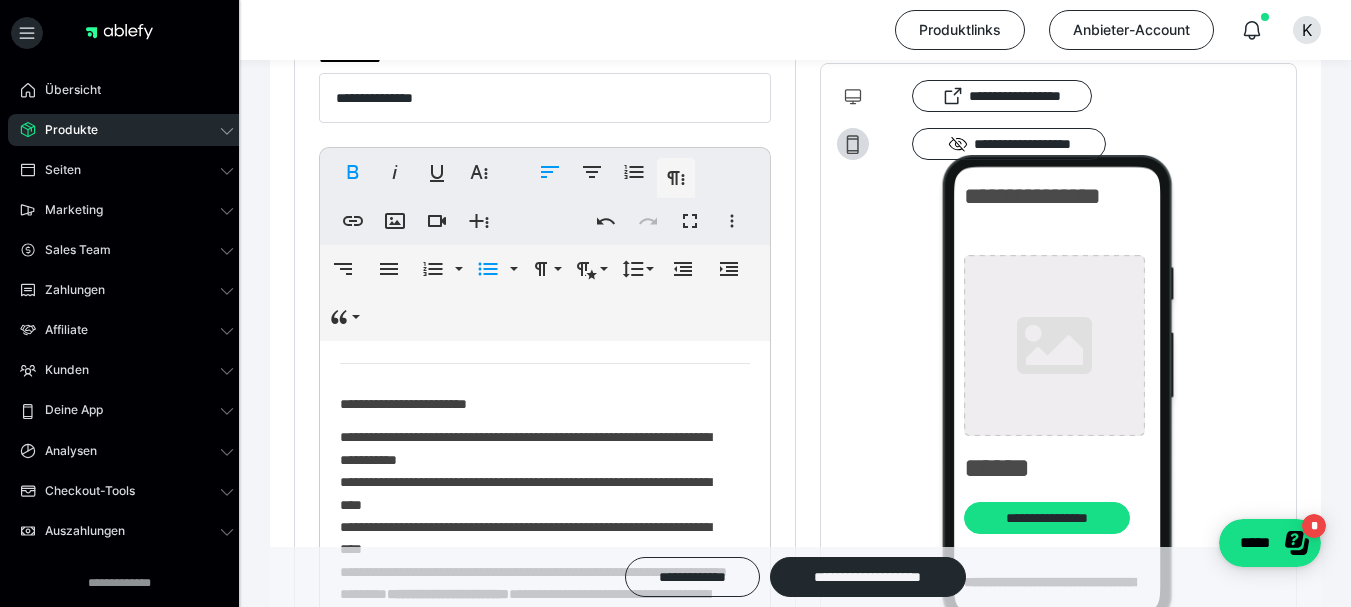 scroll, scrollTop: 1100, scrollLeft: 0, axis: vertical 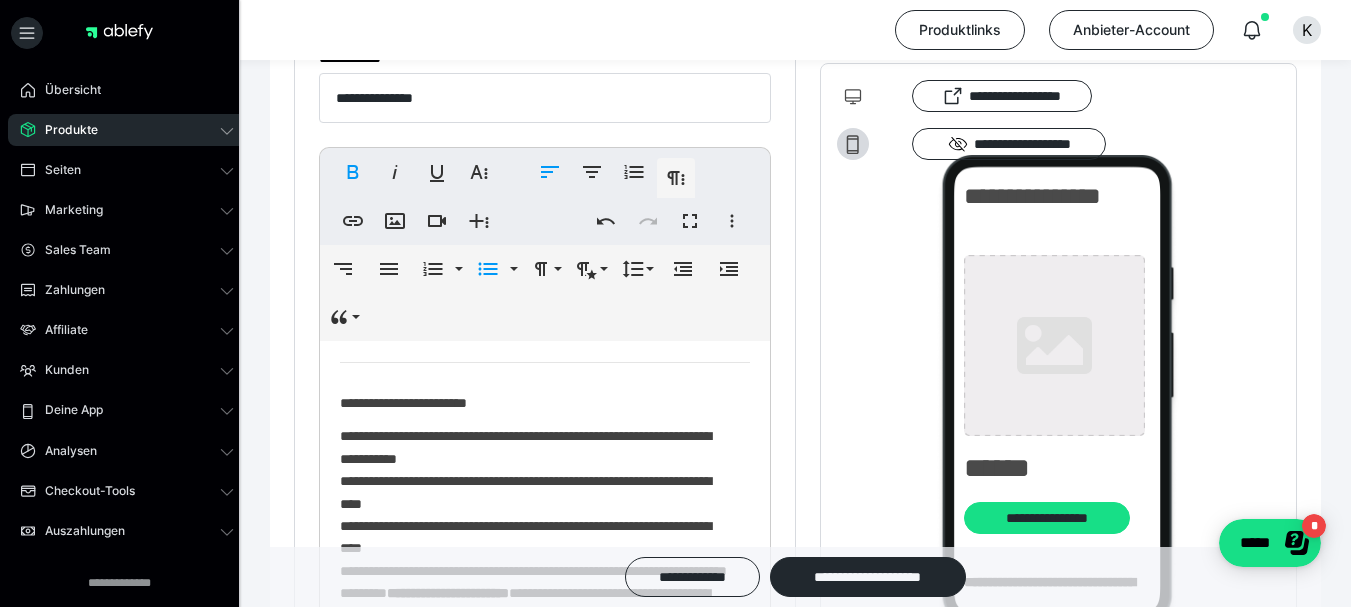 click on "**********" at bounding box center [564, 290] 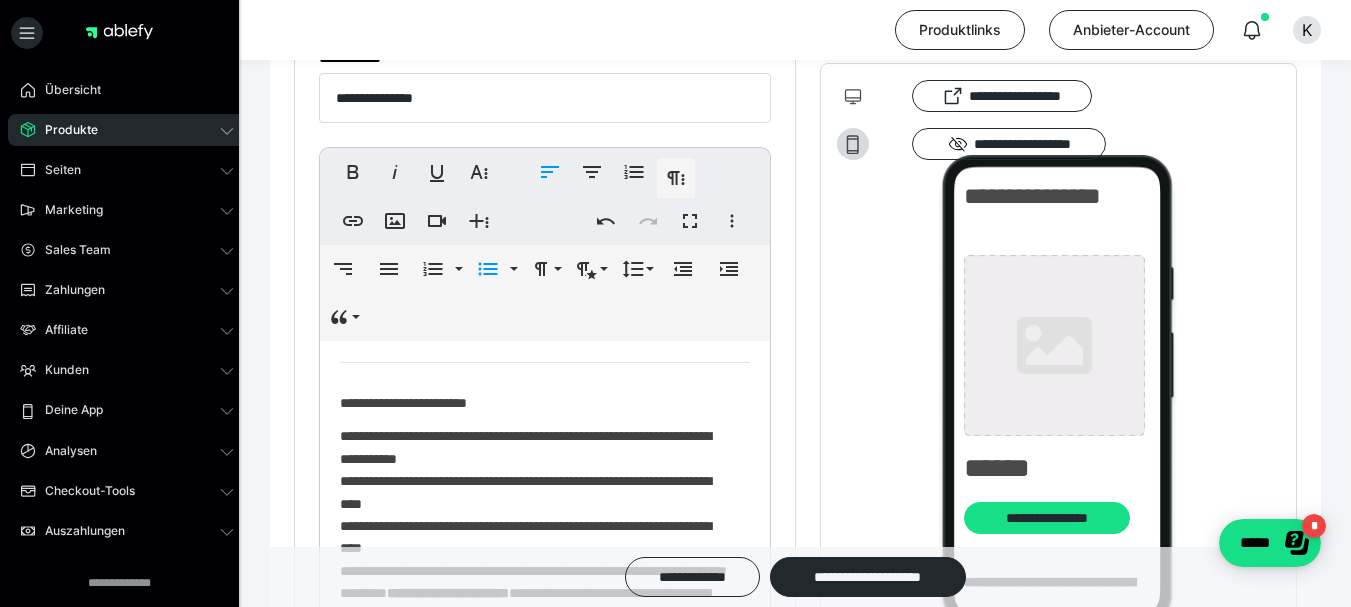 click on "**********" at bounding box center [564, 290] 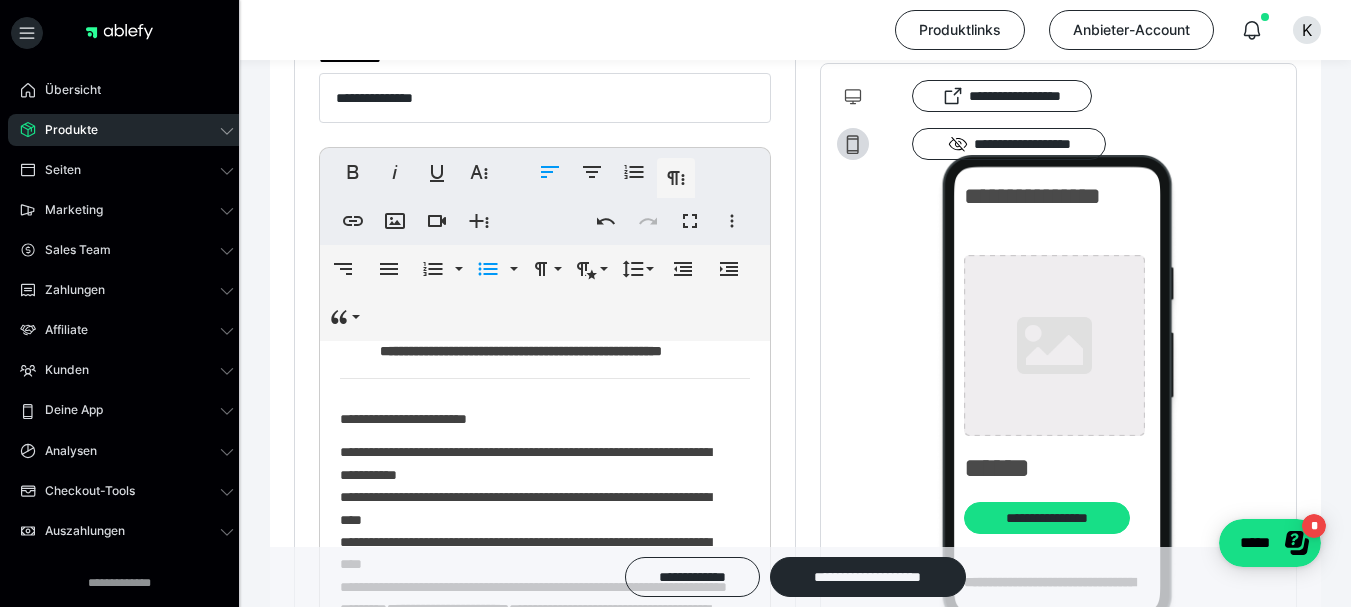 scroll, scrollTop: 1200, scrollLeft: 0, axis: vertical 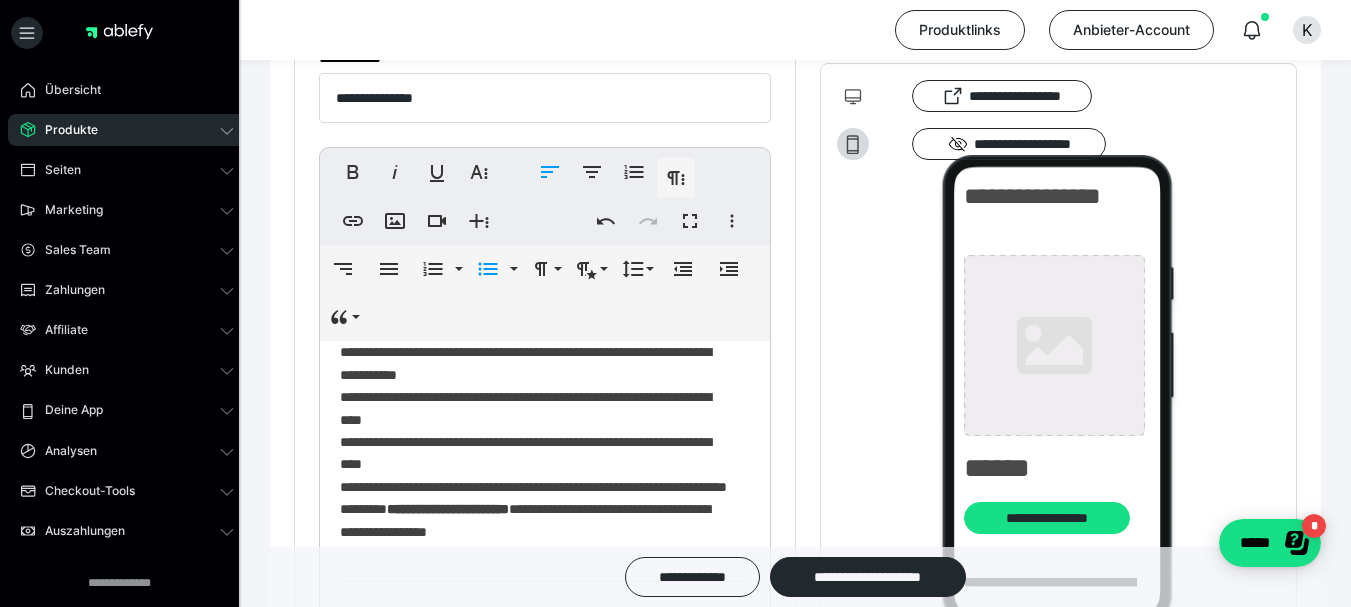click on "**********" at bounding box center (403, 319) 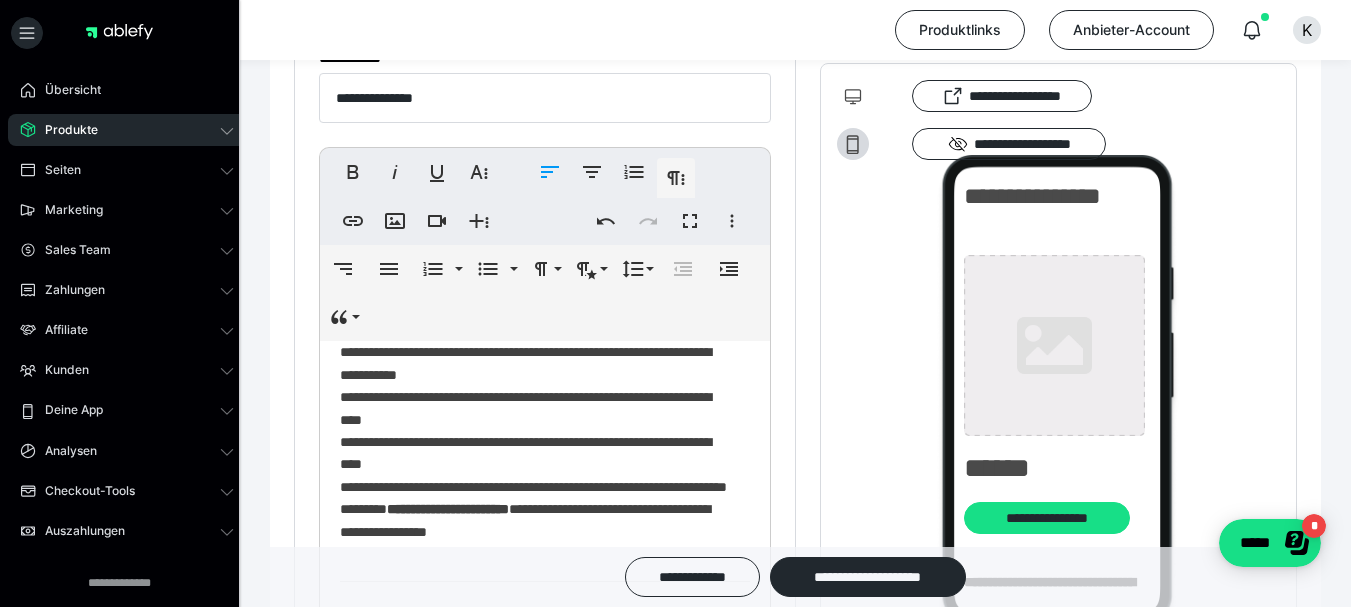 scroll, scrollTop: 1300, scrollLeft: 0, axis: vertical 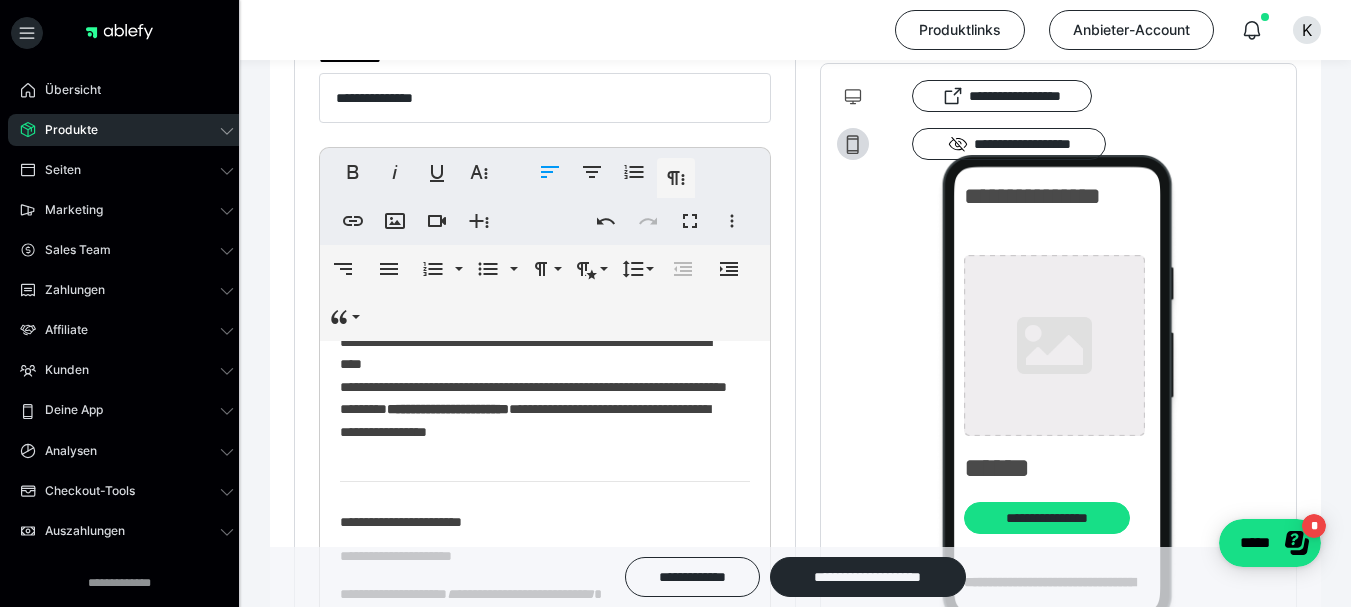 click on "**********" at bounding box center (533, 341) 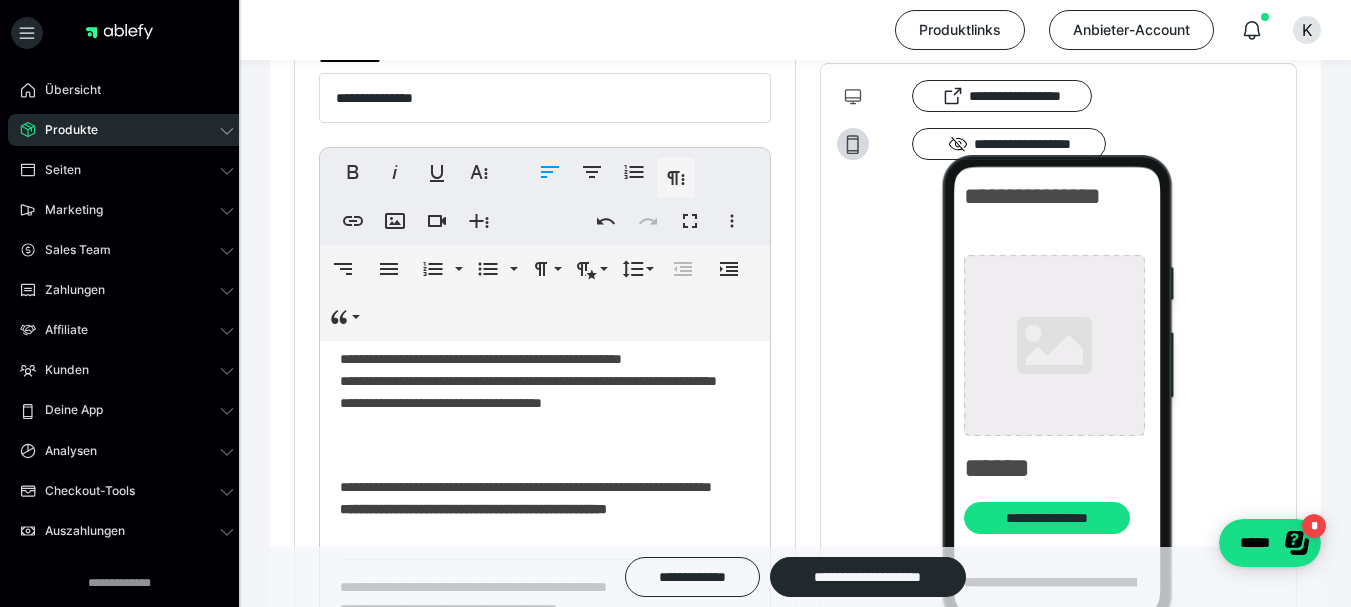 scroll, scrollTop: 1800, scrollLeft: 0, axis: vertical 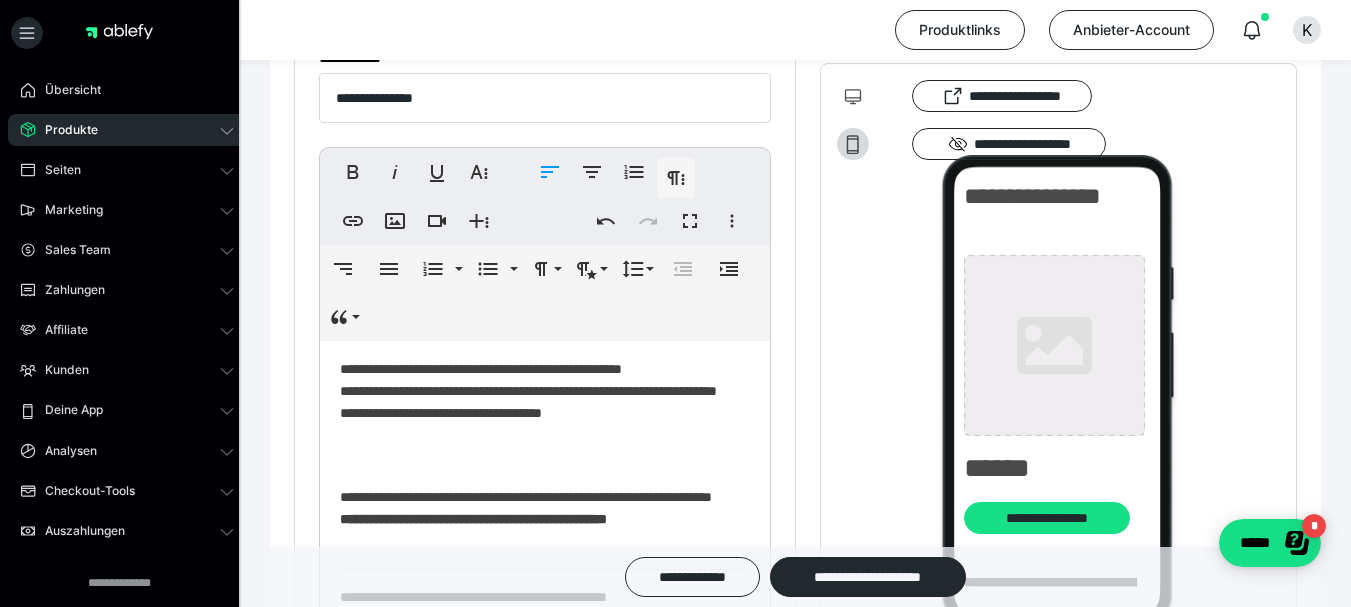 click on "**********" at bounding box center [501, 297] 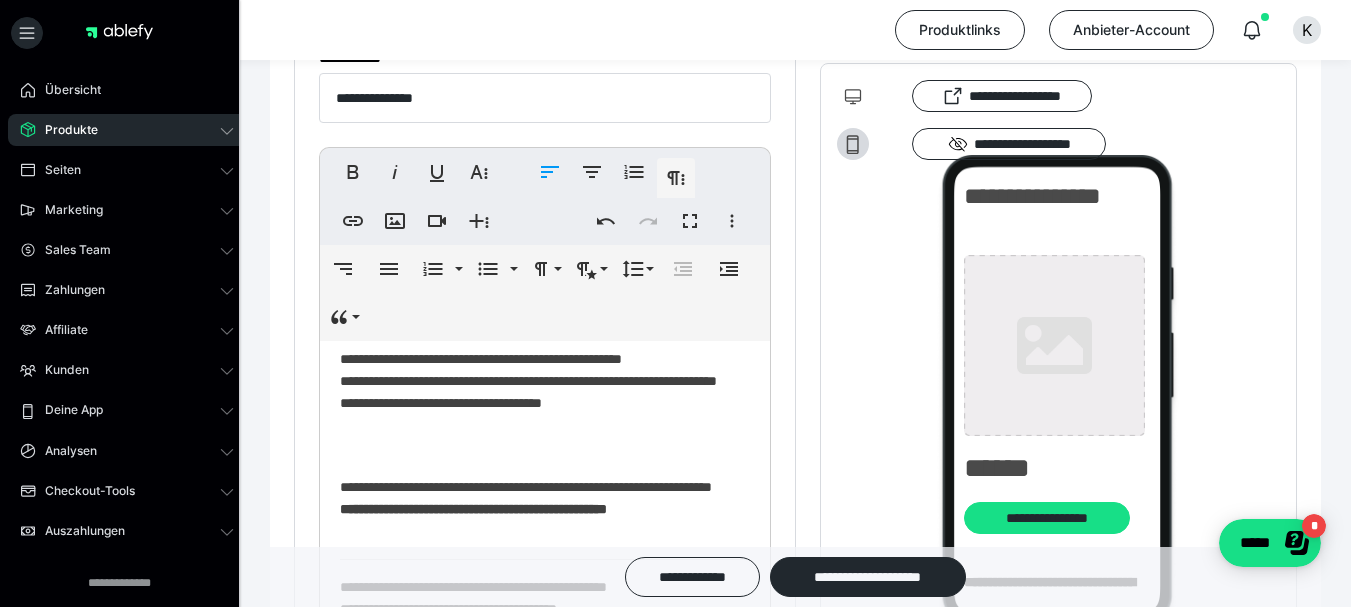 scroll, scrollTop: 1900, scrollLeft: 0, axis: vertical 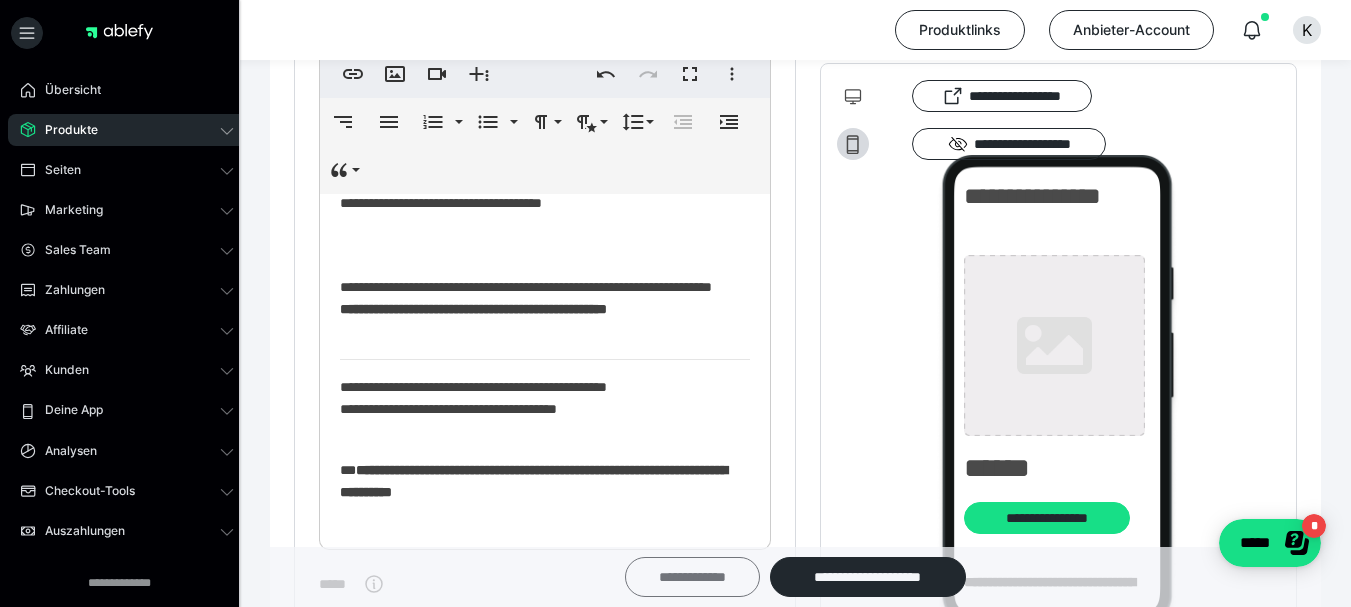 click on "**********" at bounding box center [692, 577] 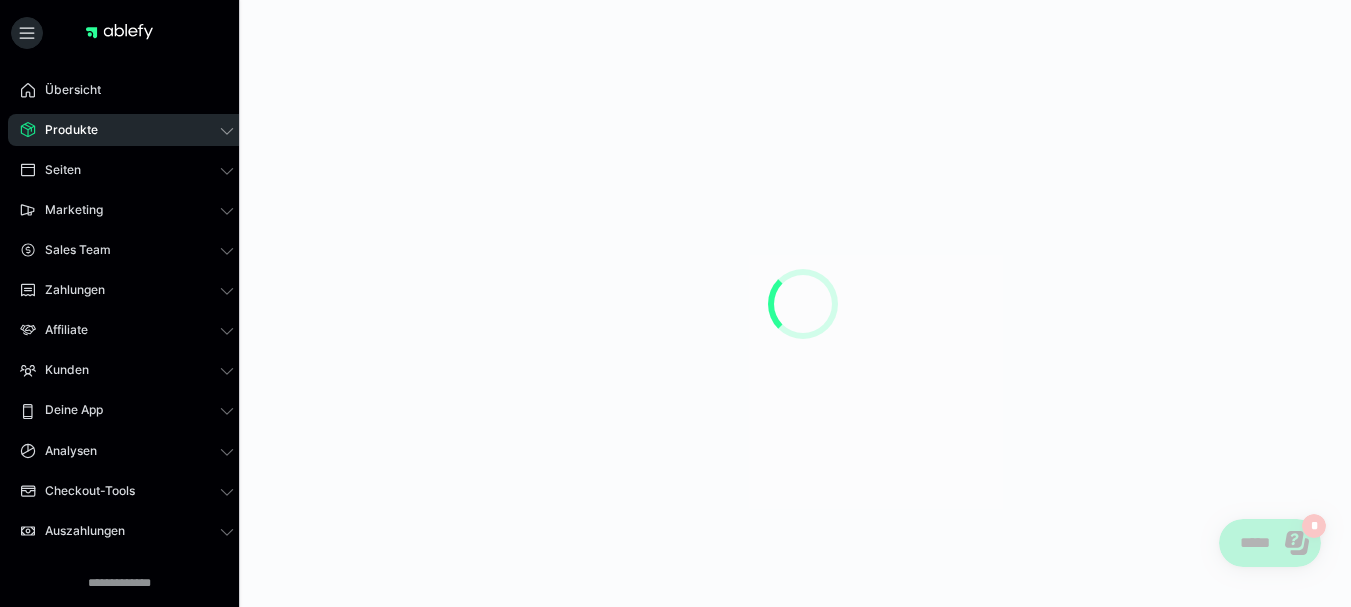 scroll, scrollTop: 0, scrollLeft: 0, axis: both 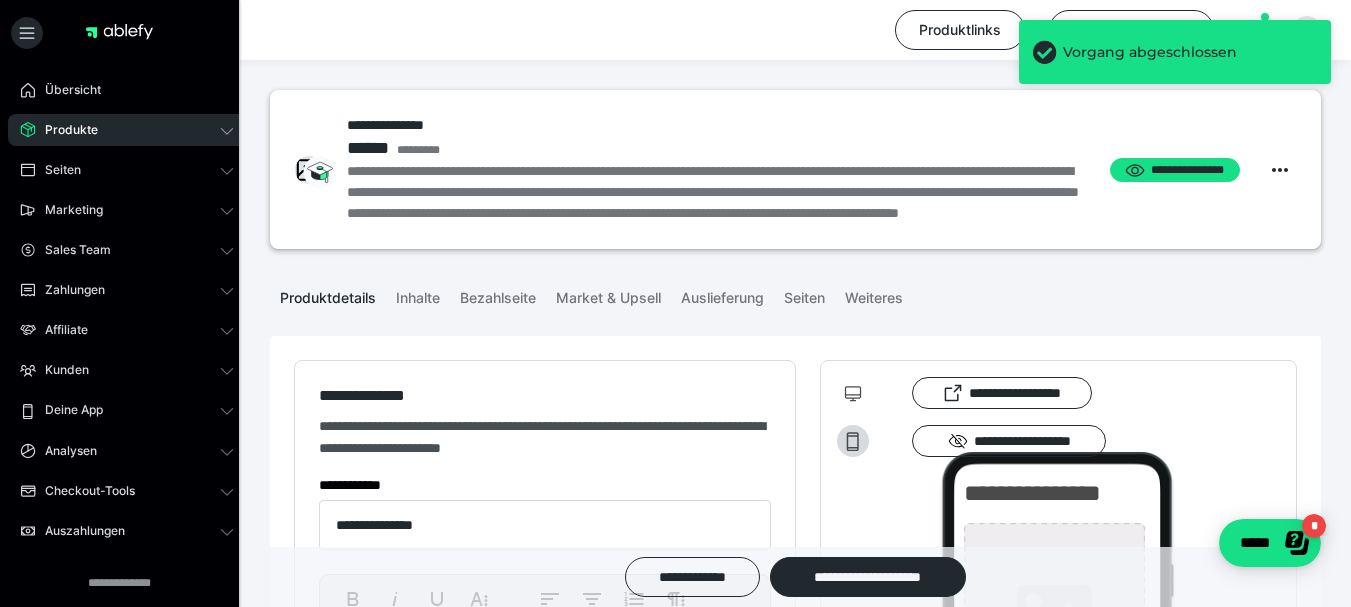 type on "**********" 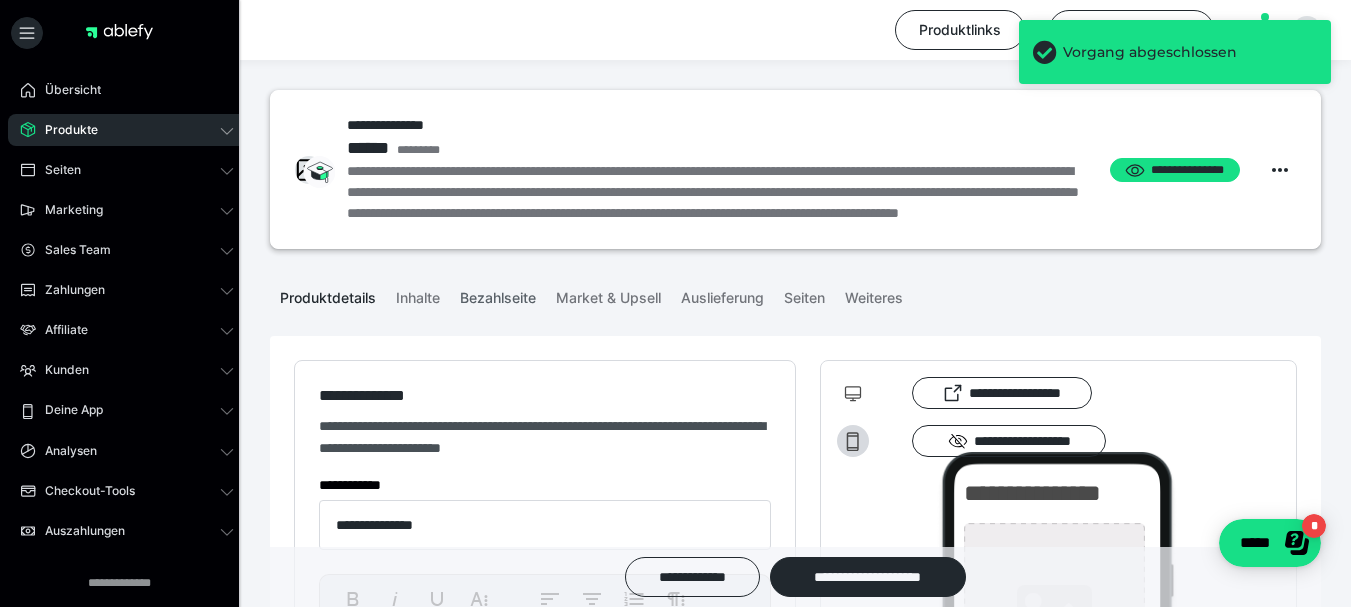 type on "**********" 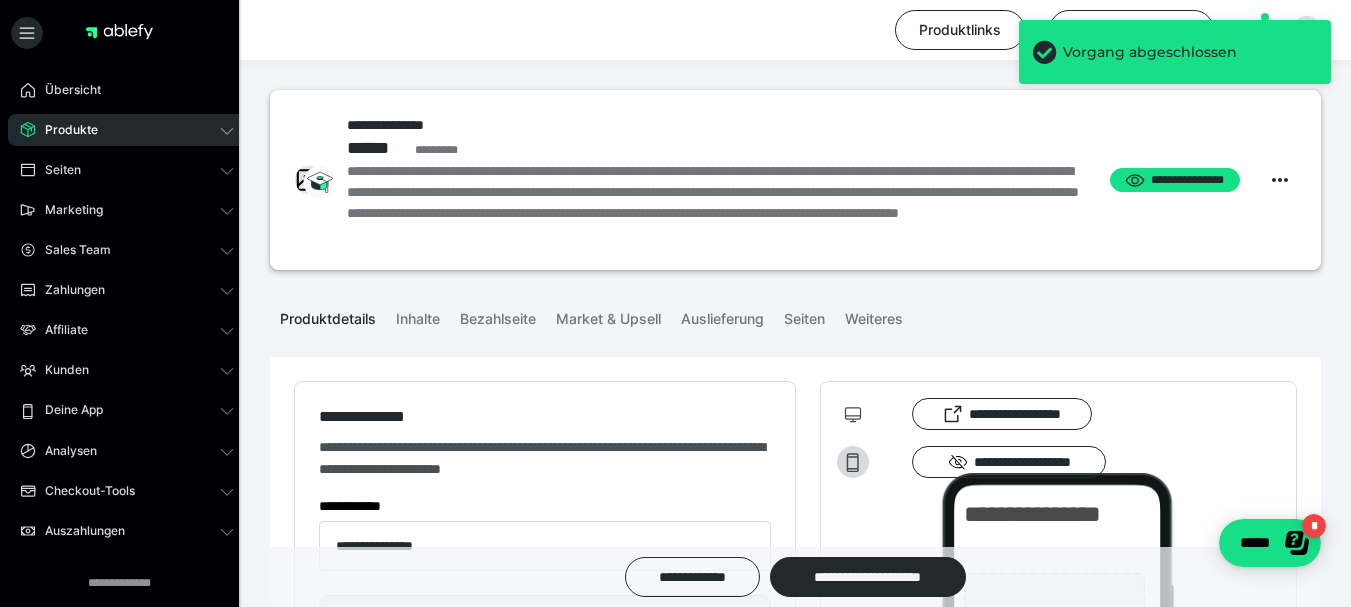 scroll, scrollTop: 0, scrollLeft: 0, axis: both 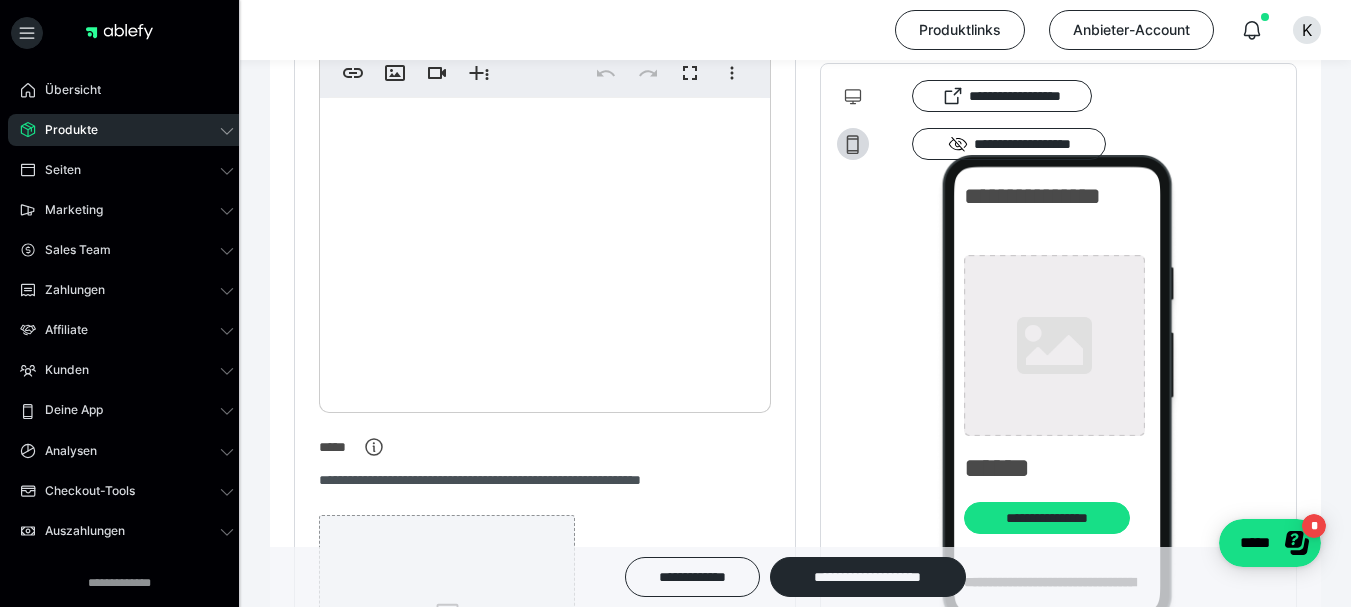 drag, startPoint x: 340, startPoint y: 347, endPoint x: 682, endPoint y: 367, distance: 342.5843 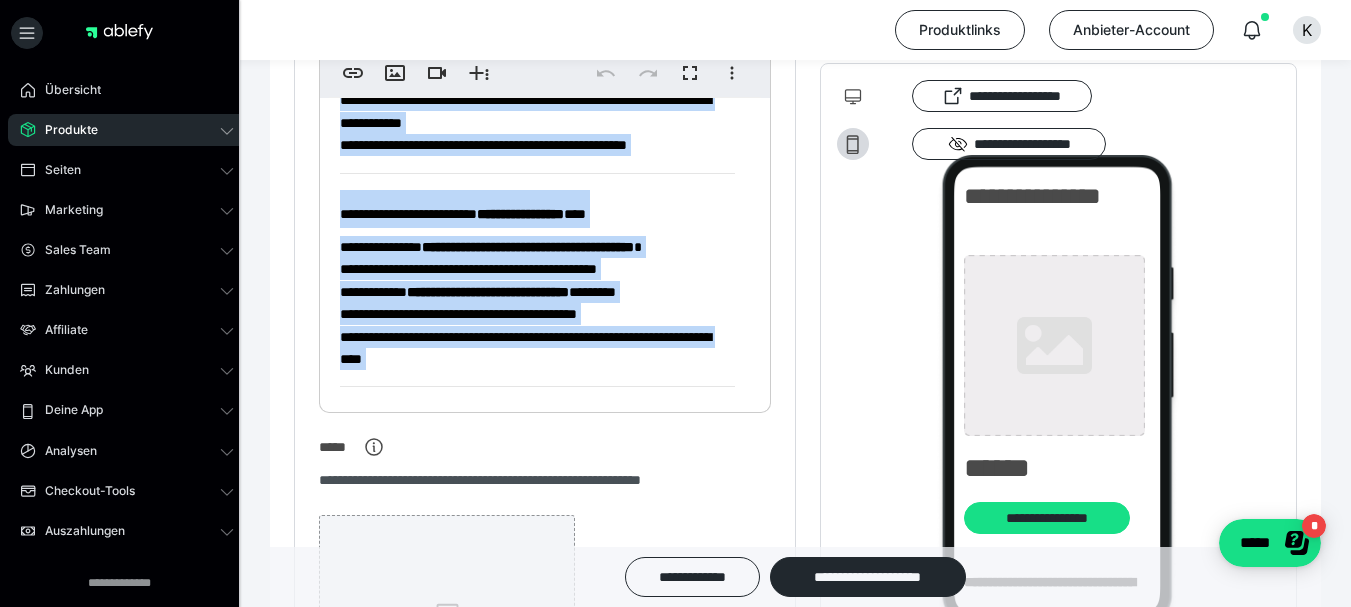 scroll, scrollTop: 0, scrollLeft: 0, axis: both 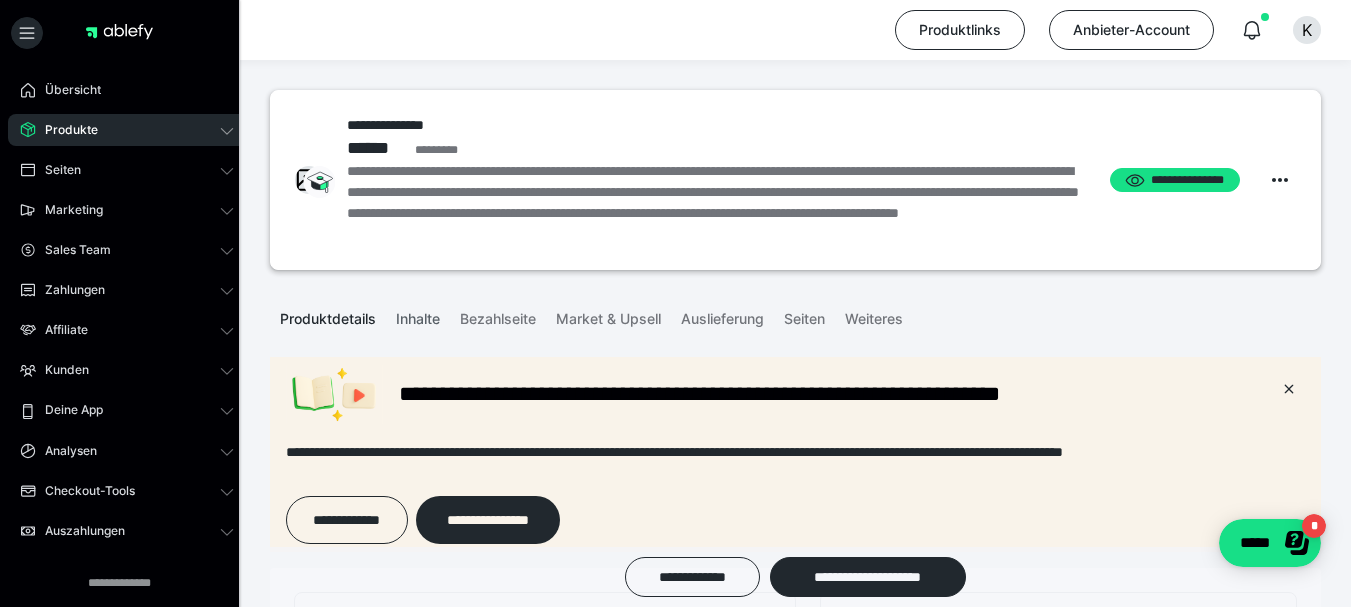 click on "Inhalte" at bounding box center (418, 315) 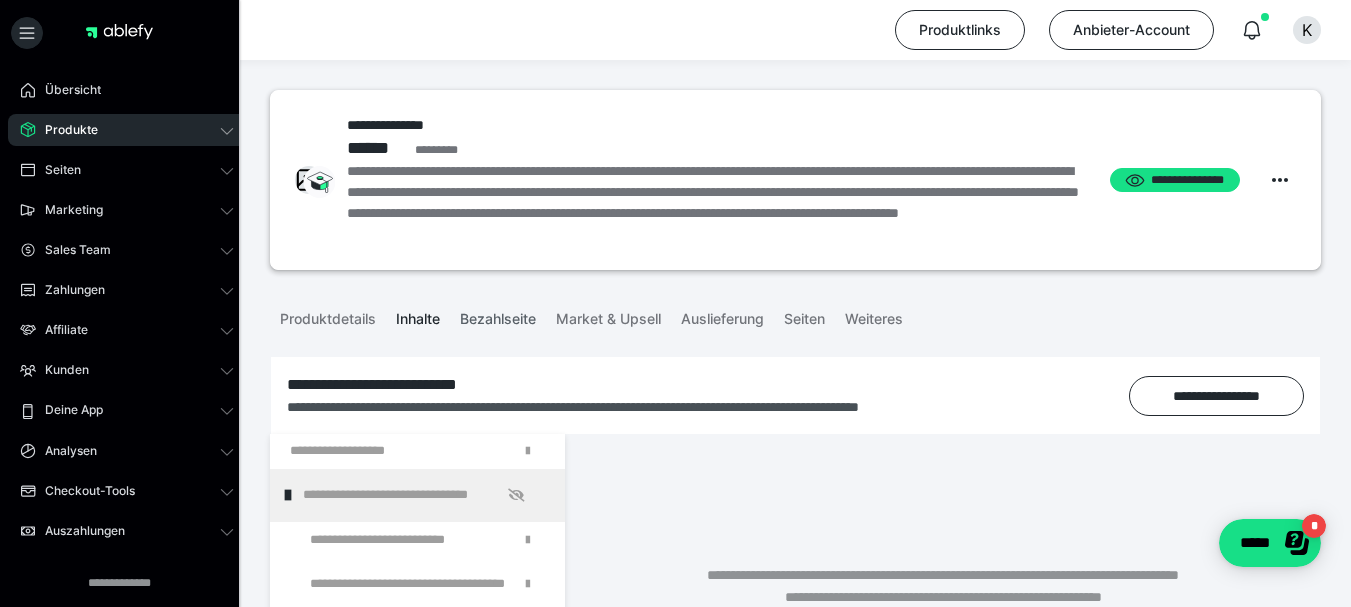 click on "Bezahlseite" at bounding box center [498, 315] 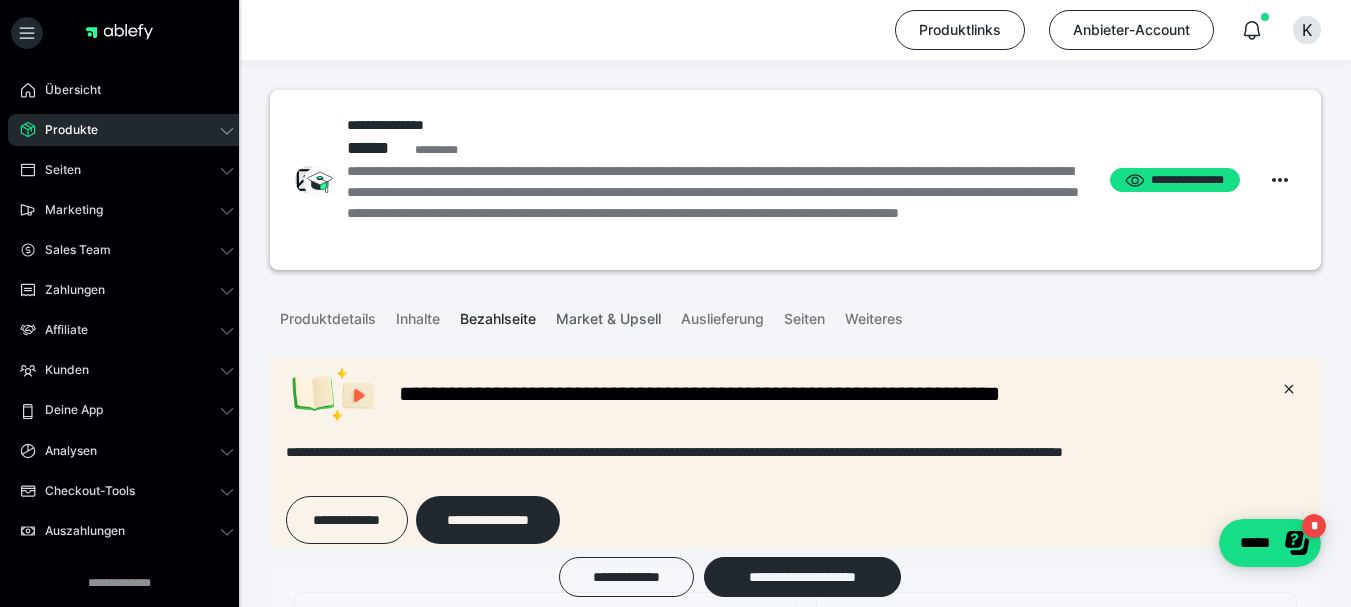 scroll, scrollTop: 0, scrollLeft: 0, axis: both 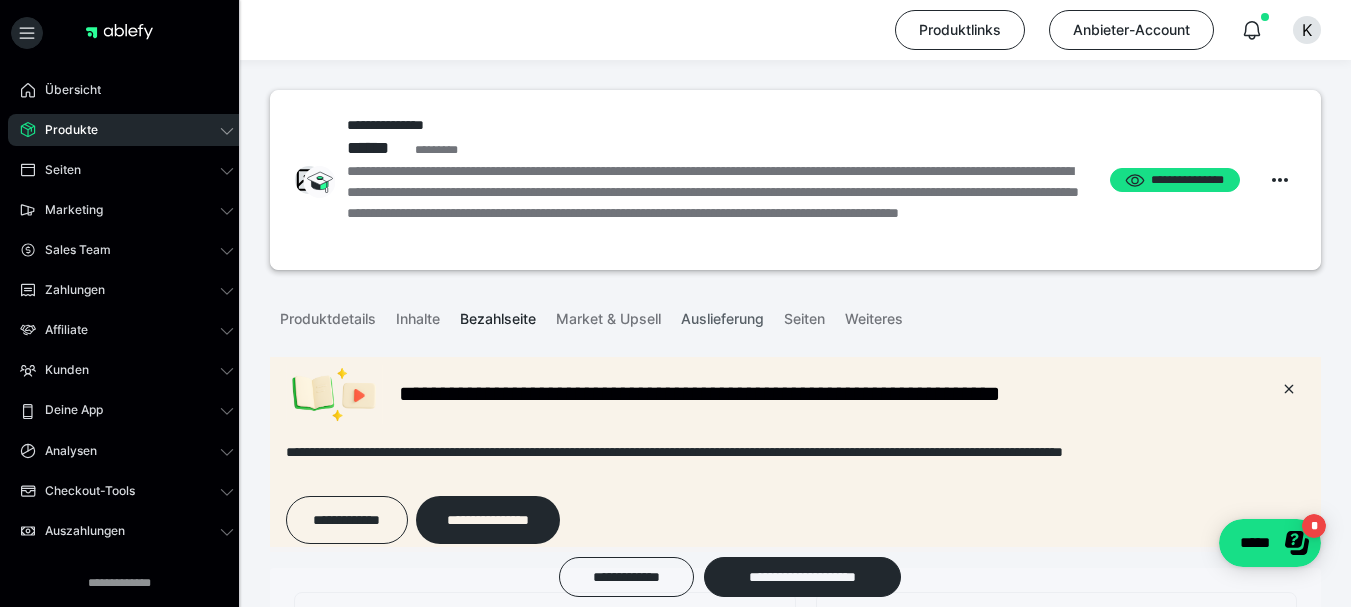 click on "Auslieferung" at bounding box center [722, 315] 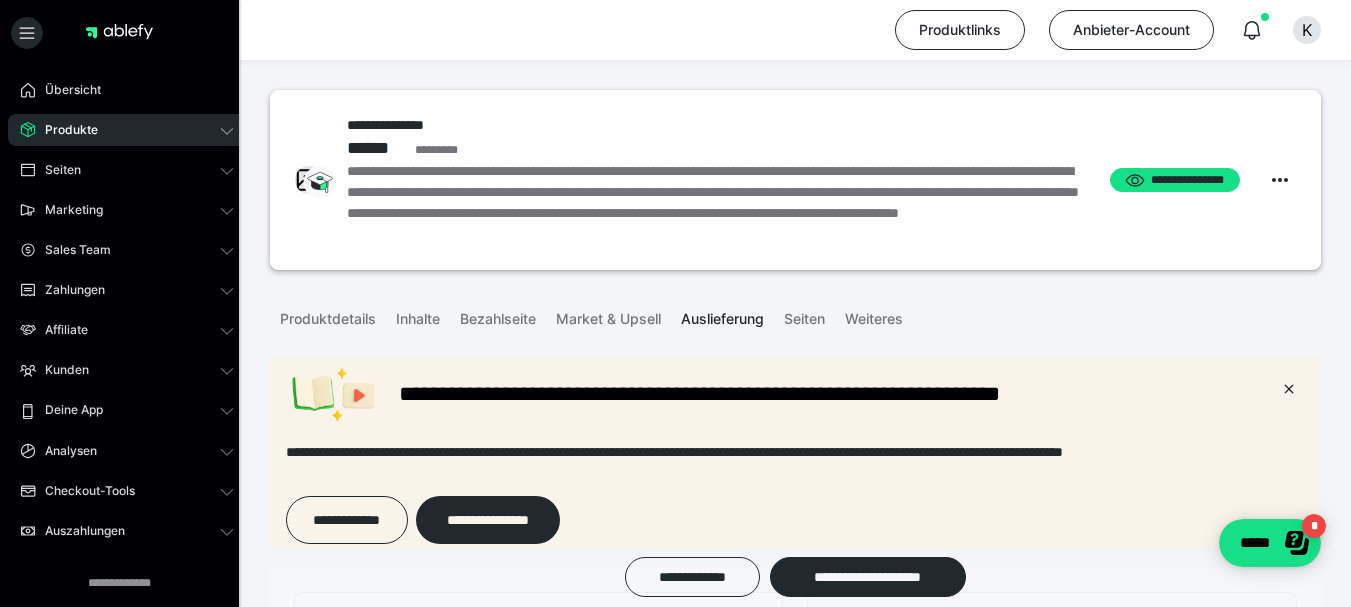 scroll, scrollTop: 0, scrollLeft: 0, axis: both 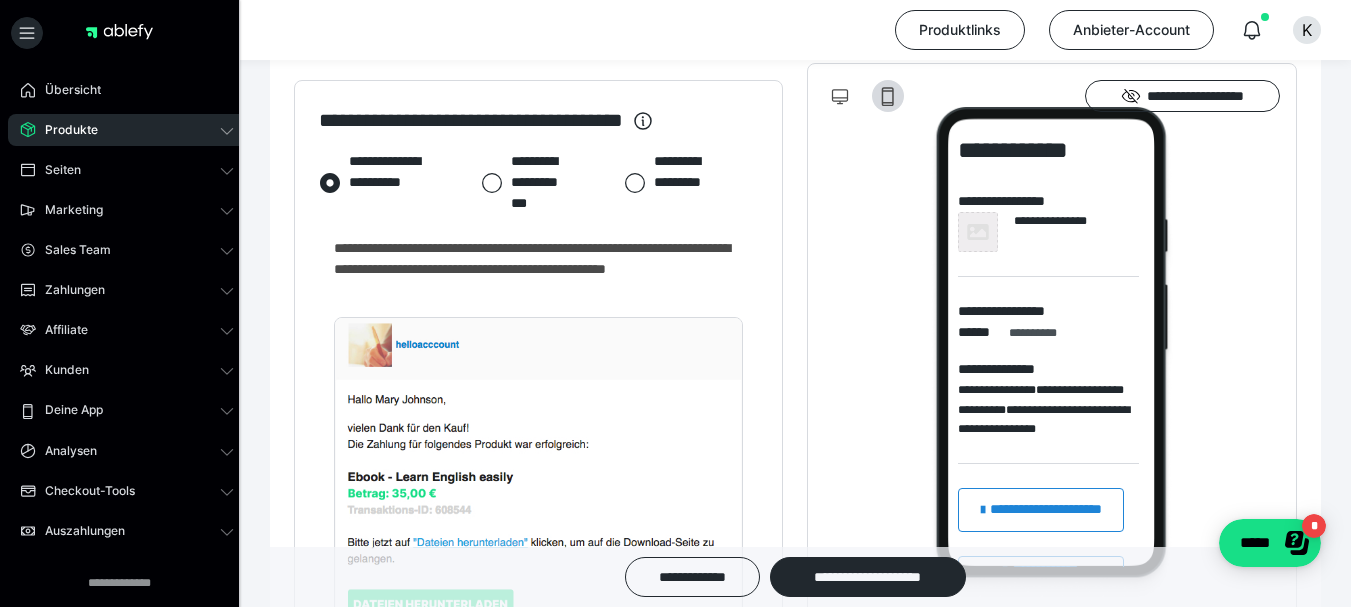 click at bounding box center (492, 183) 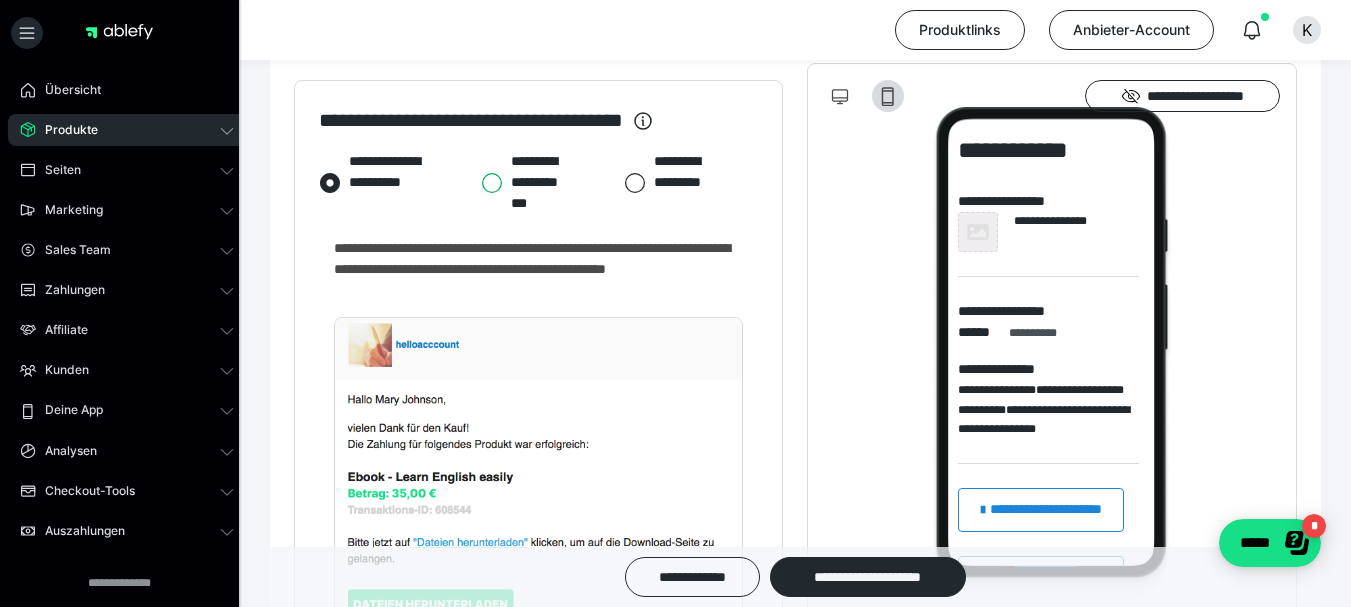 click on "**********" at bounding box center [481, 183] 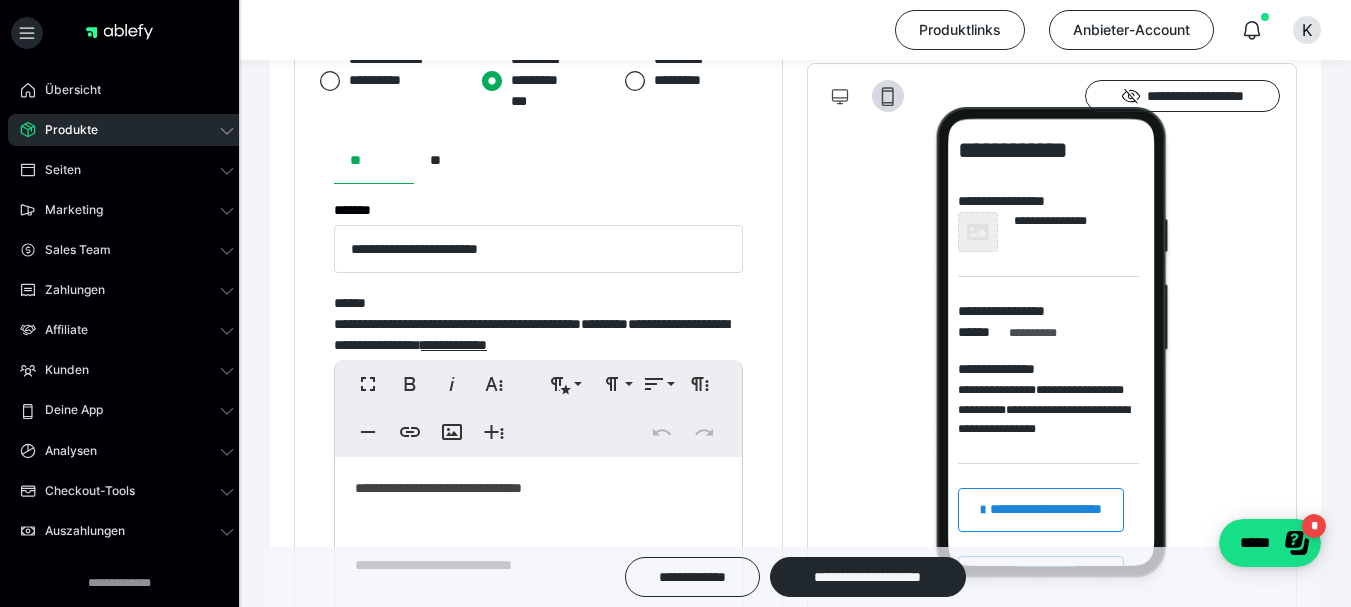 scroll, scrollTop: 1300, scrollLeft: 0, axis: vertical 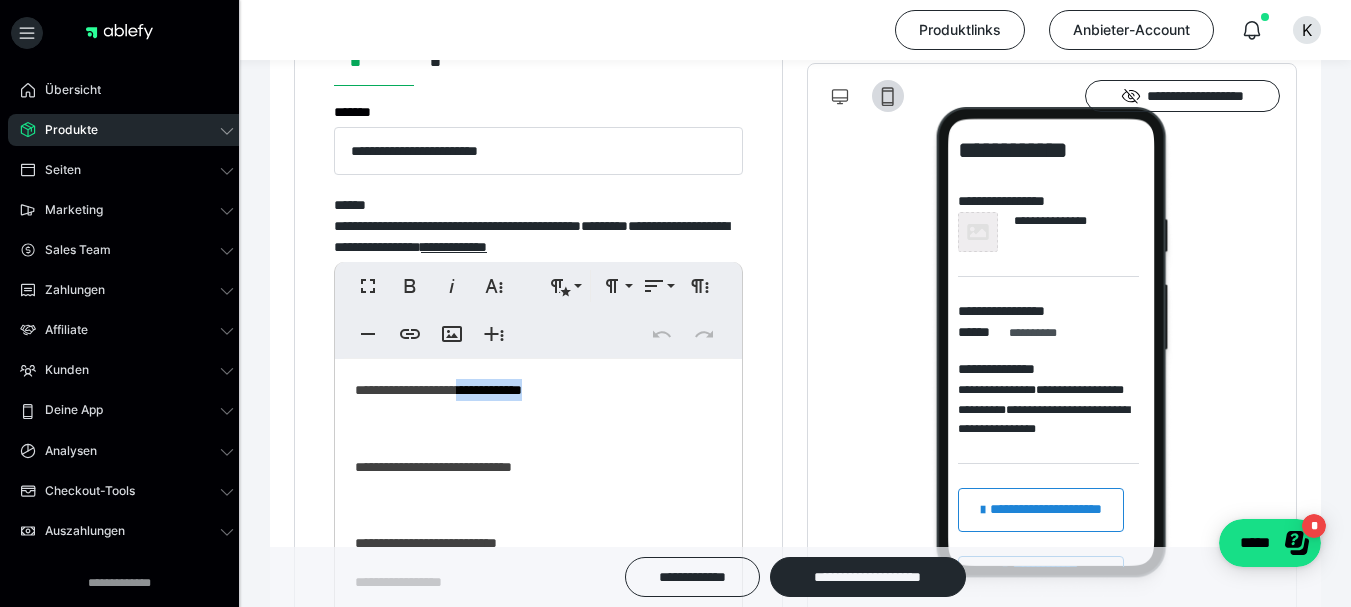 drag, startPoint x: 482, startPoint y: 401, endPoint x: 606, endPoint y: 404, distance: 124.036285 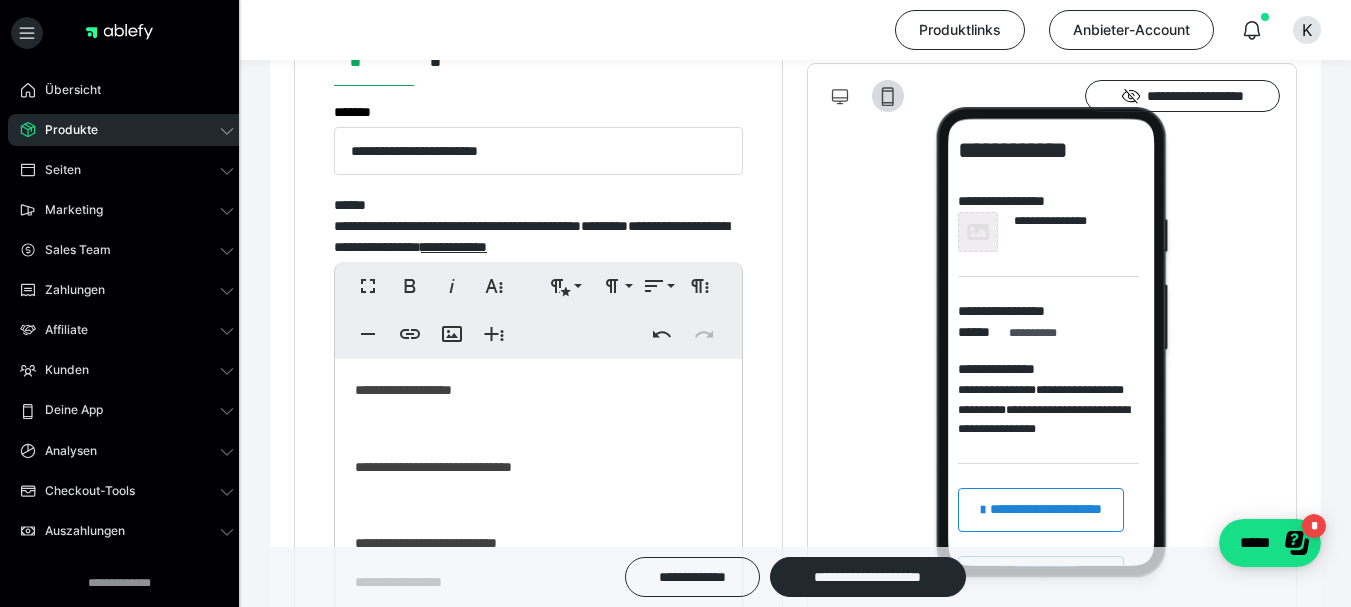 click on "**********" at bounding box center (531, 467) 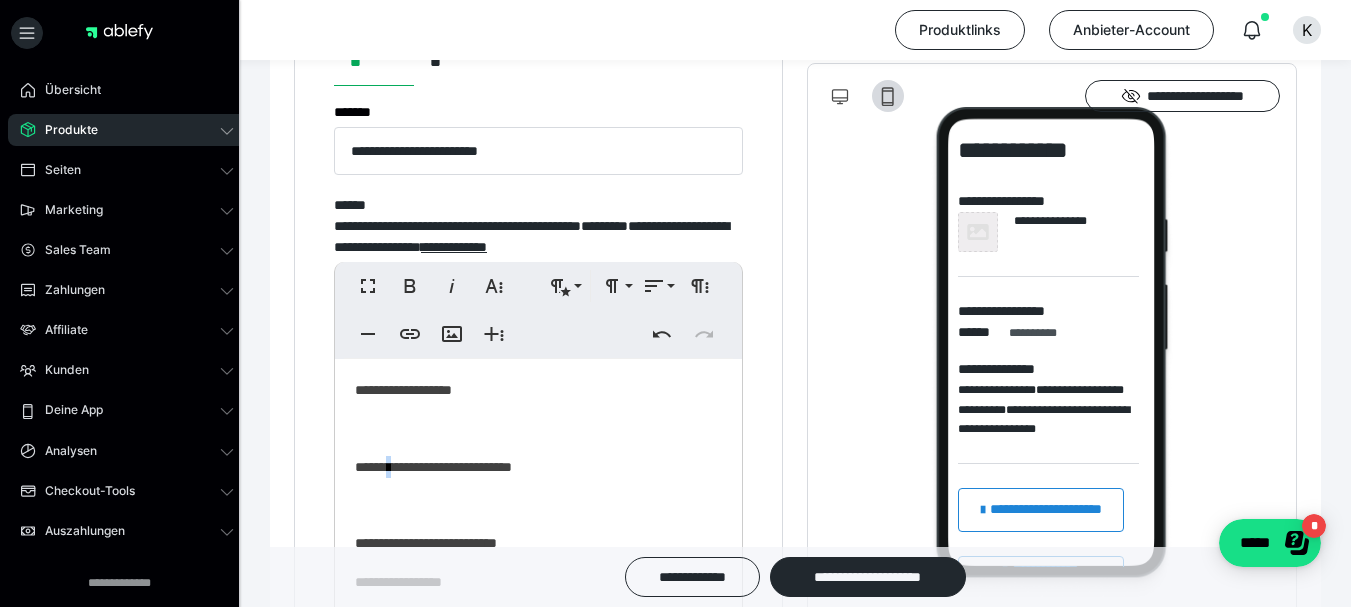 click on "**********" at bounding box center [531, 467] 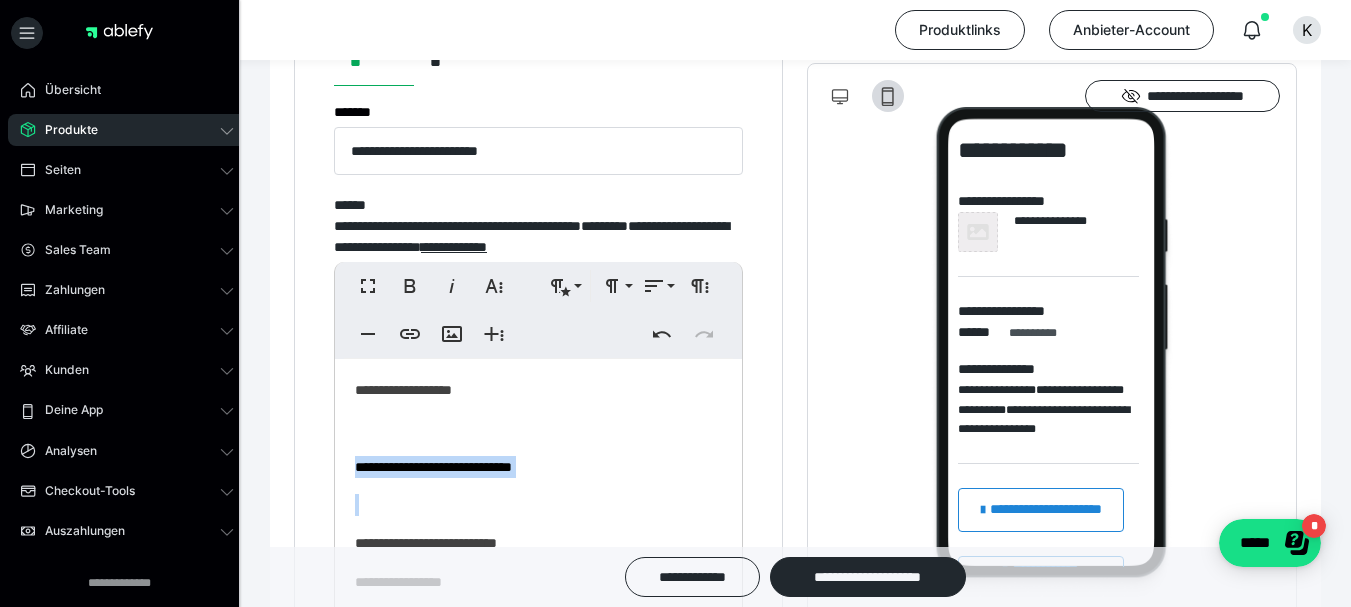click on "**********" at bounding box center (531, 467) 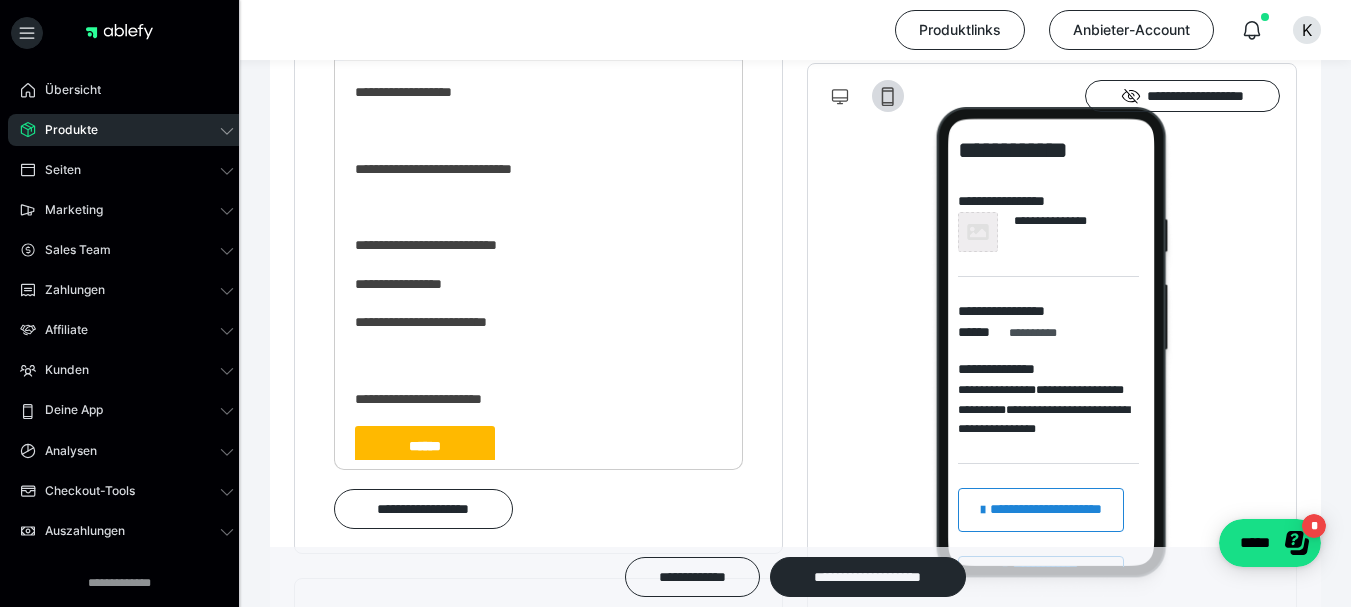 scroll, scrollTop: 1600, scrollLeft: 0, axis: vertical 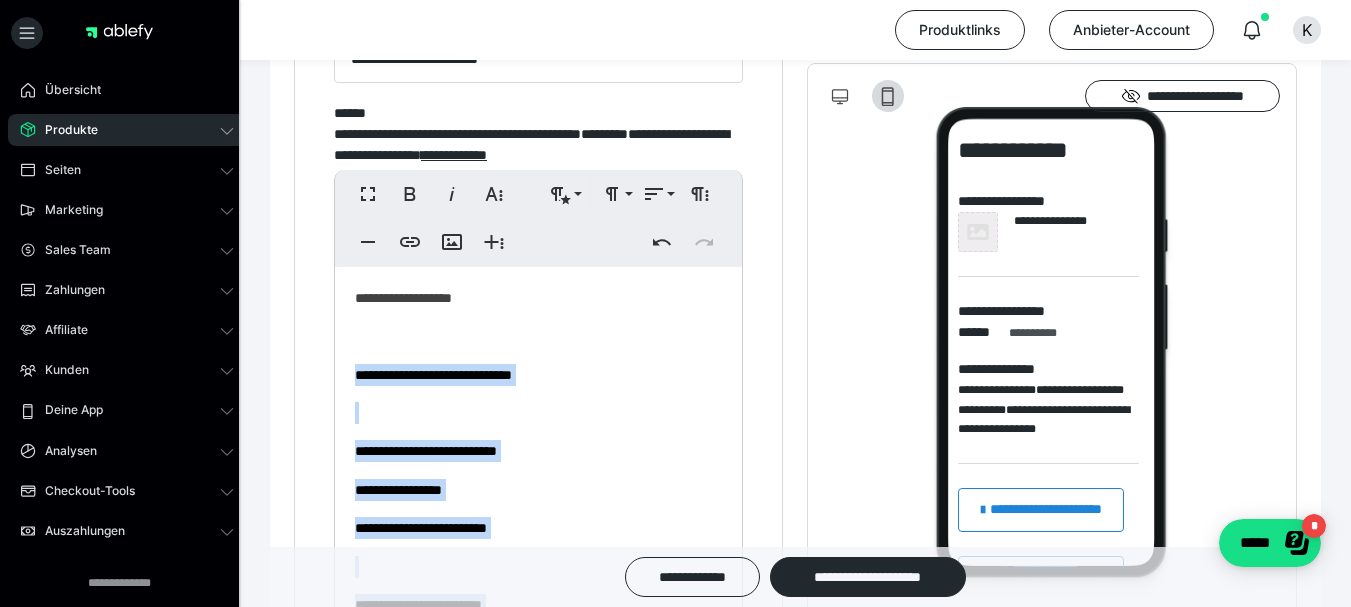 drag, startPoint x: 500, startPoint y: 434, endPoint x: 350, endPoint y: 379, distance: 159.76546 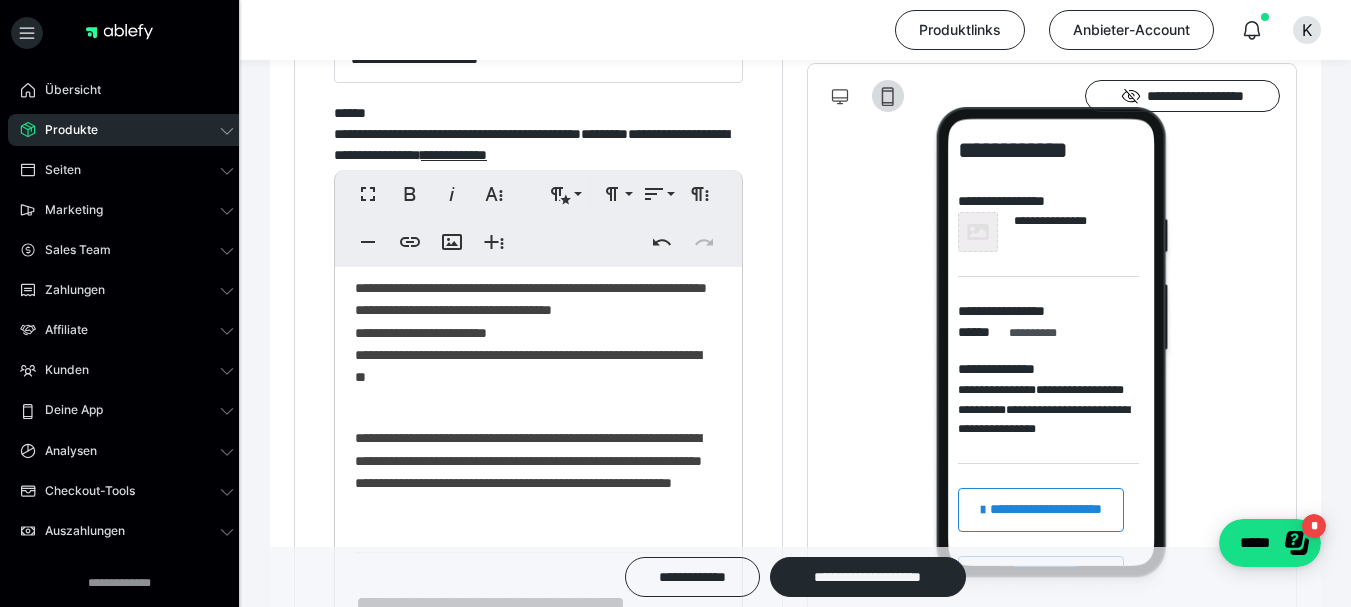 scroll, scrollTop: 0, scrollLeft: 0, axis: both 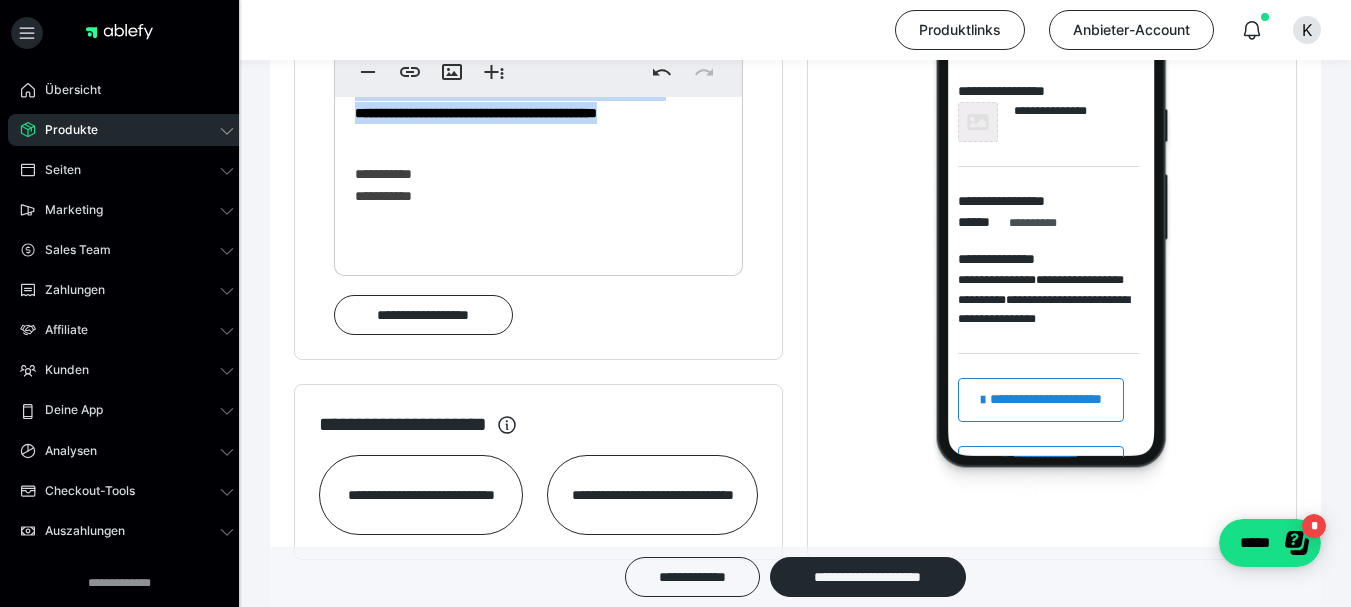 drag, startPoint x: 356, startPoint y: 347, endPoint x: 532, endPoint y: 483, distance: 222.42302 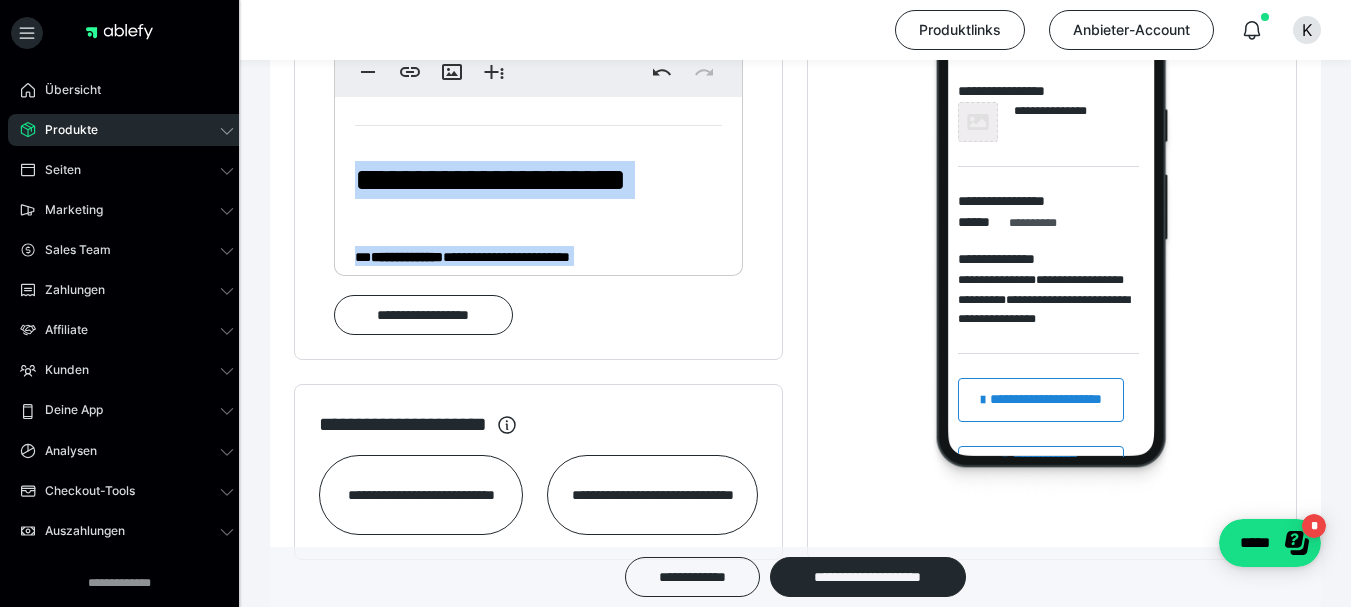 scroll, scrollTop: 0, scrollLeft: 0, axis: both 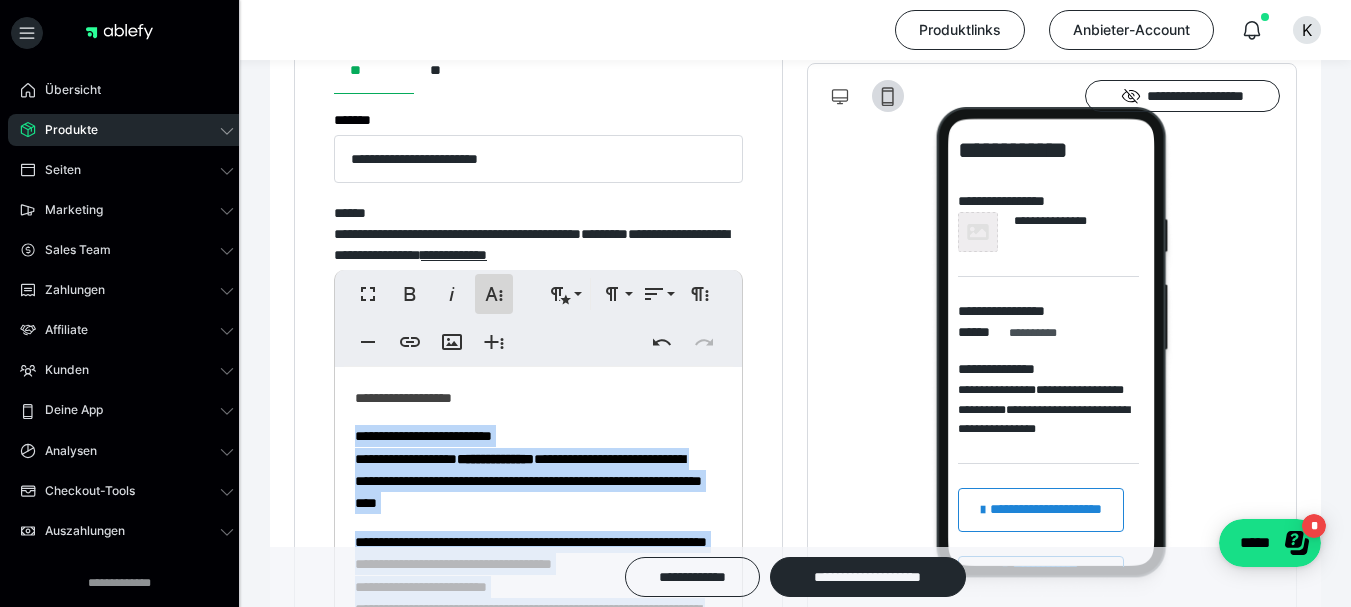 click 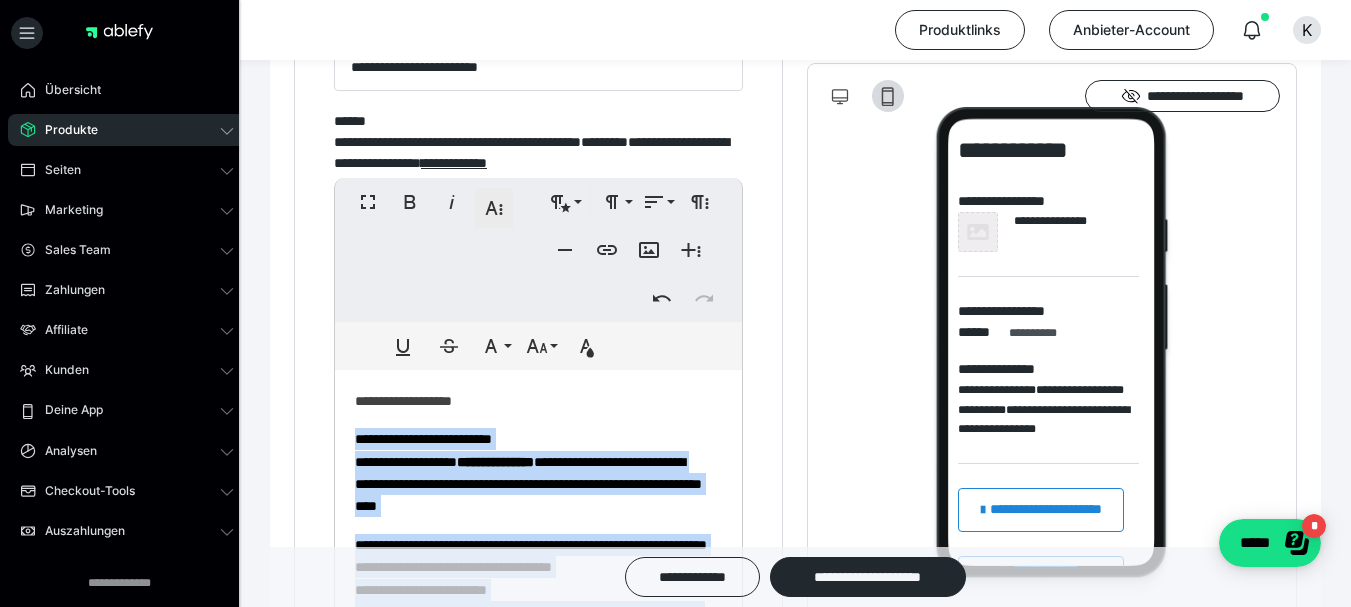 scroll, scrollTop: 1387, scrollLeft: 0, axis: vertical 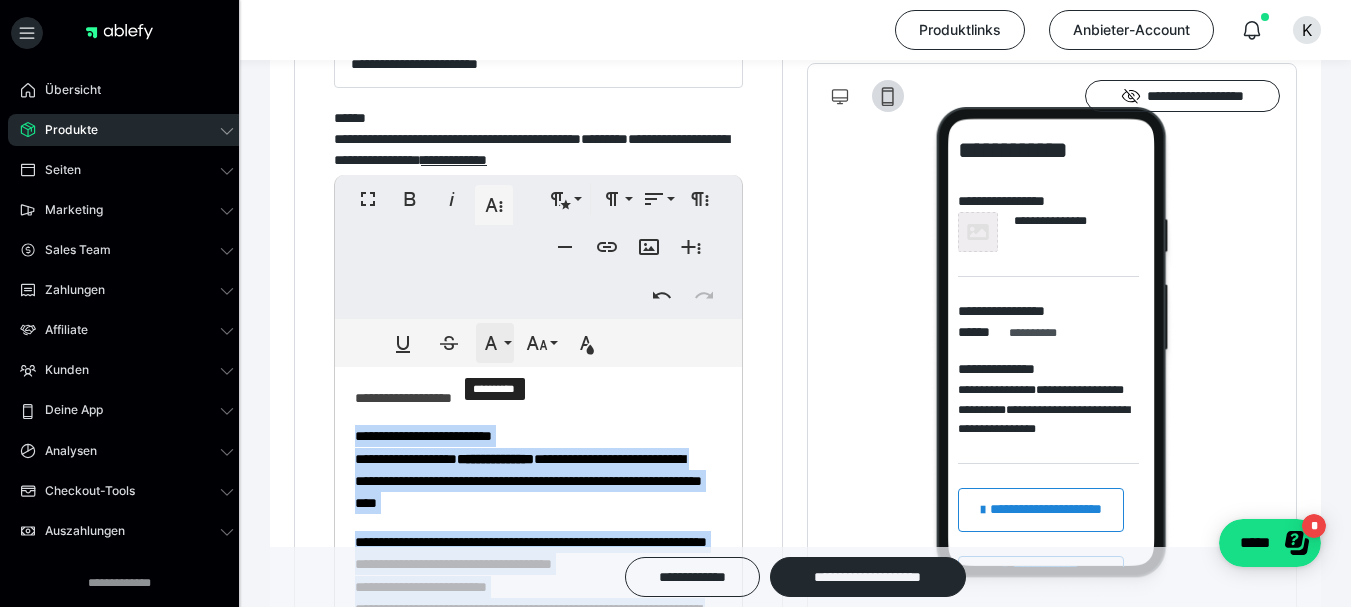 click on "**********" at bounding box center (495, 343) 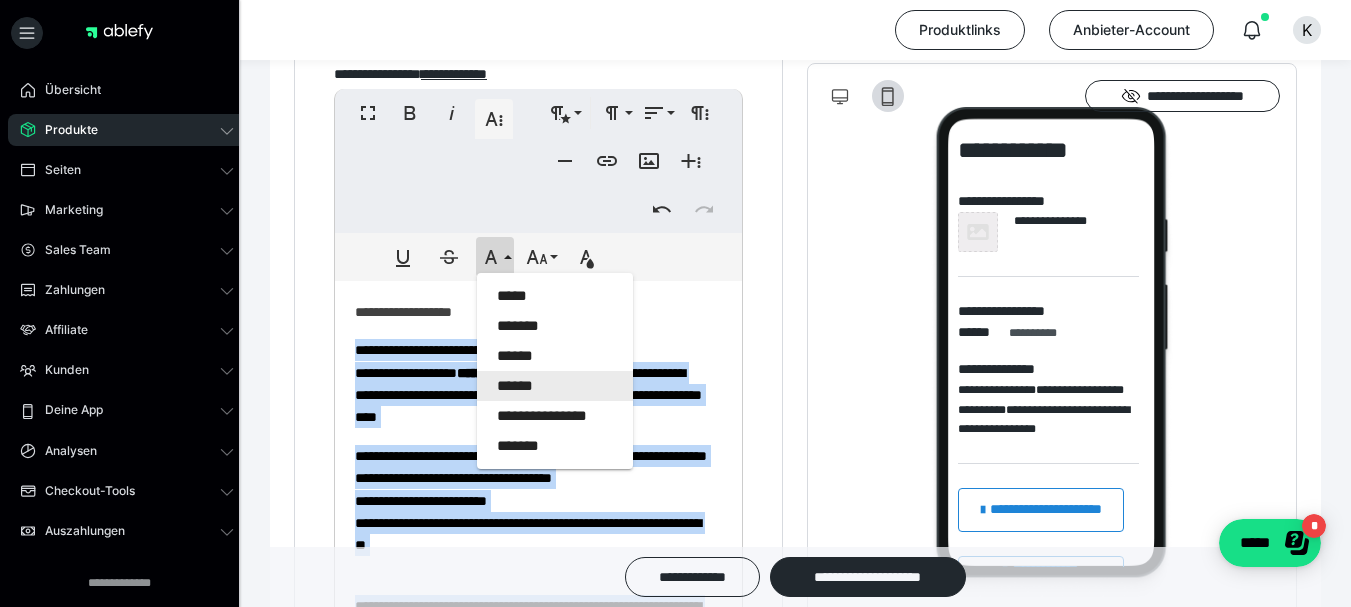 scroll, scrollTop: 1487, scrollLeft: 0, axis: vertical 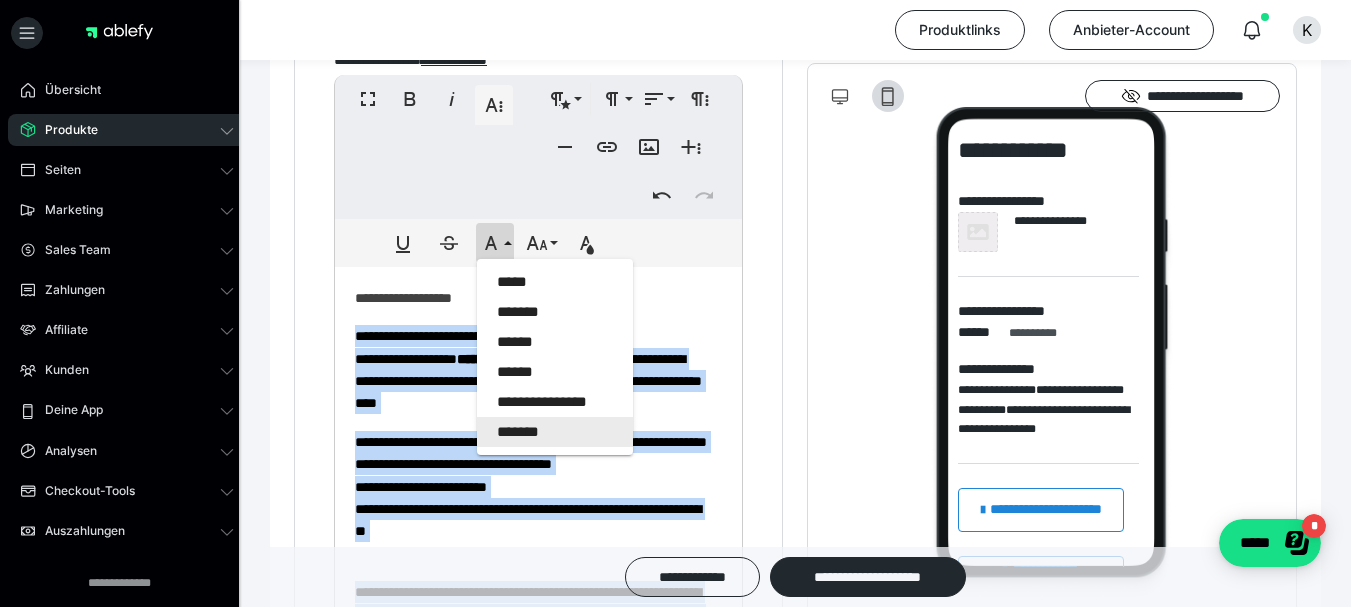 click on "*******" at bounding box center [555, 432] 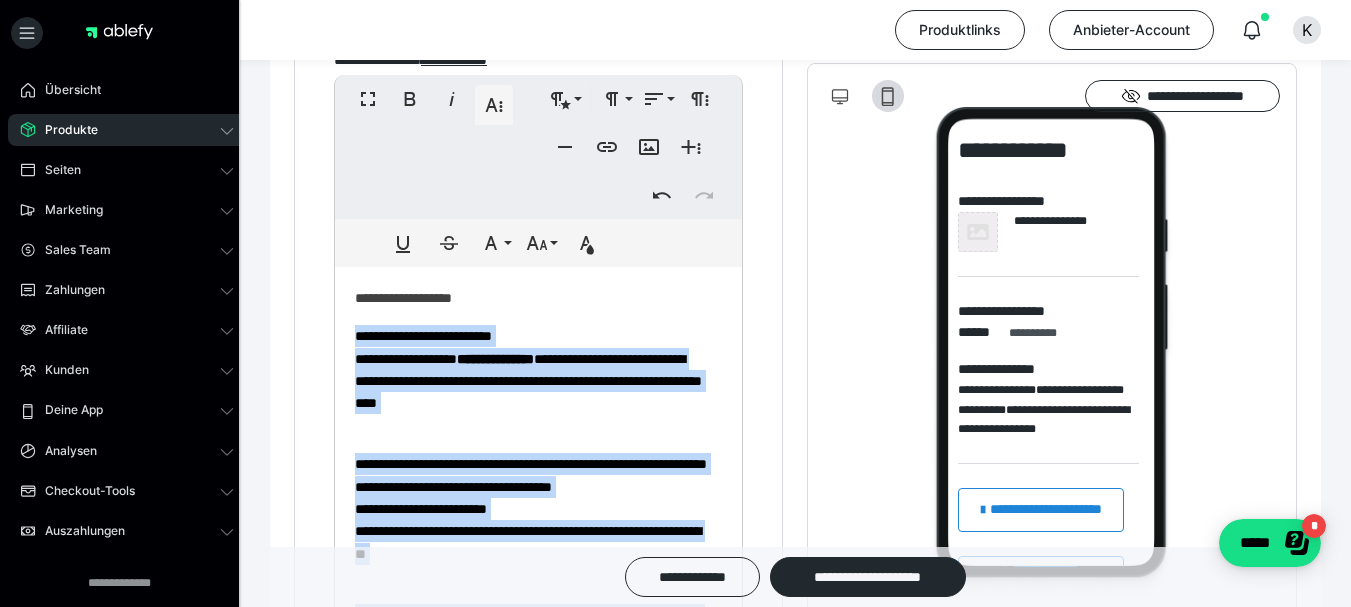 click on "**********" at bounding box center (528, 369) 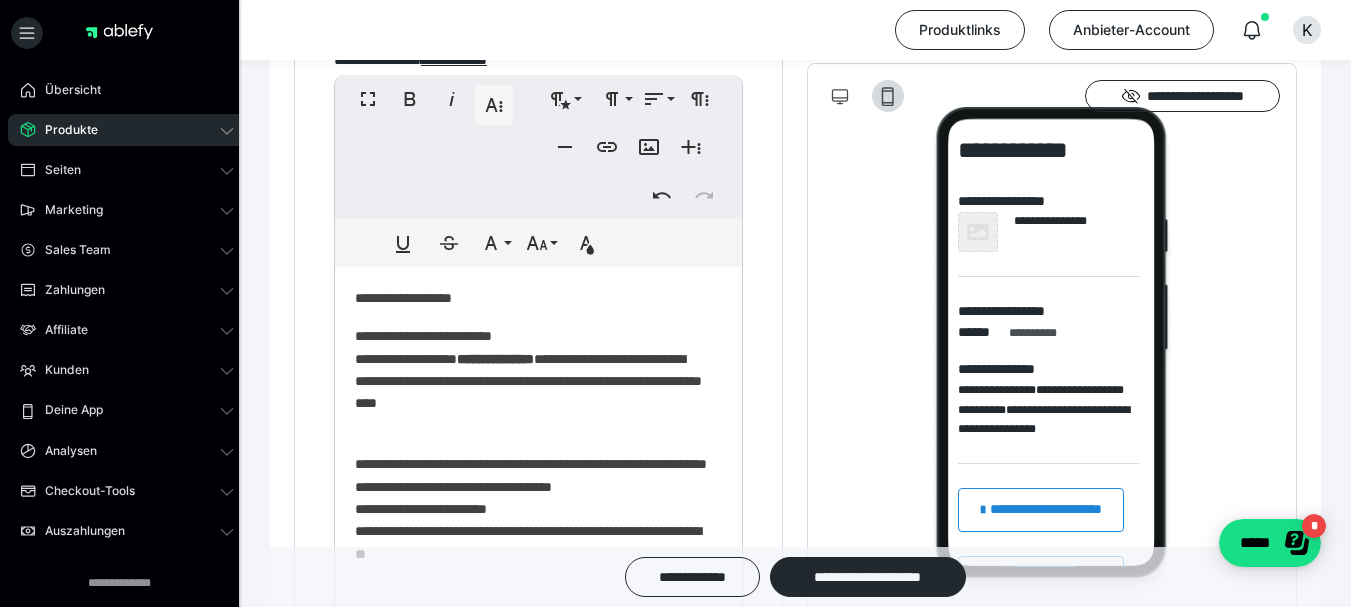 click on "**********" at bounding box center (495, 359) 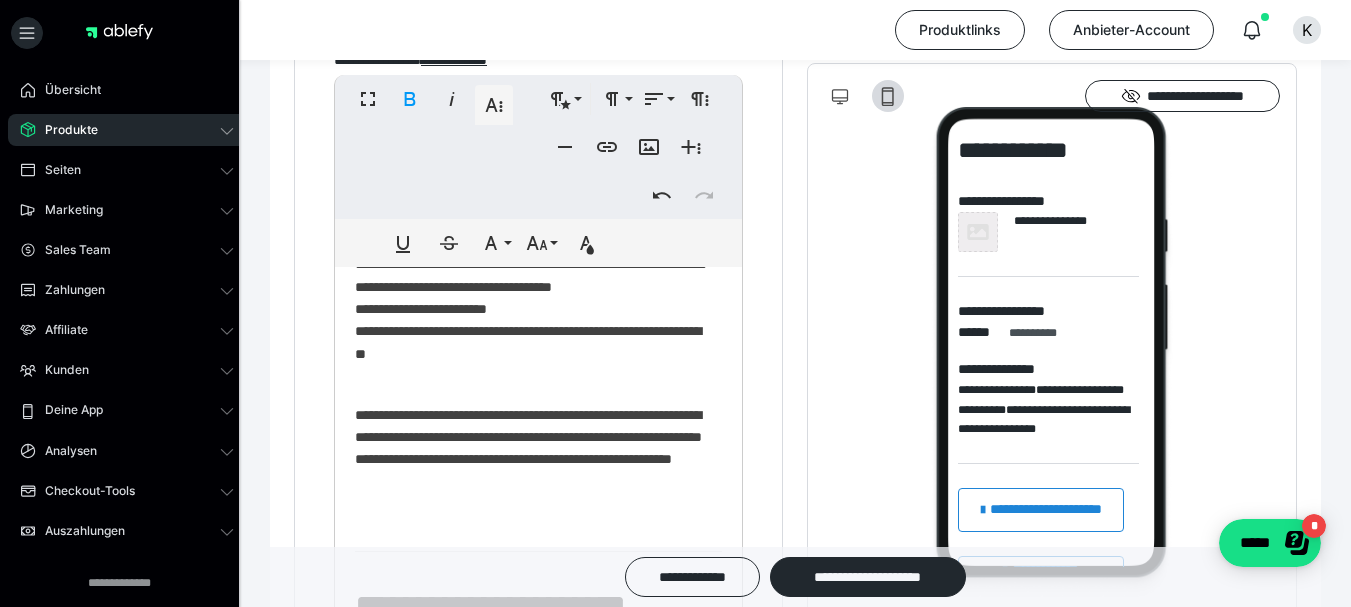scroll, scrollTop: 100, scrollLeft: 0, axis: vertical 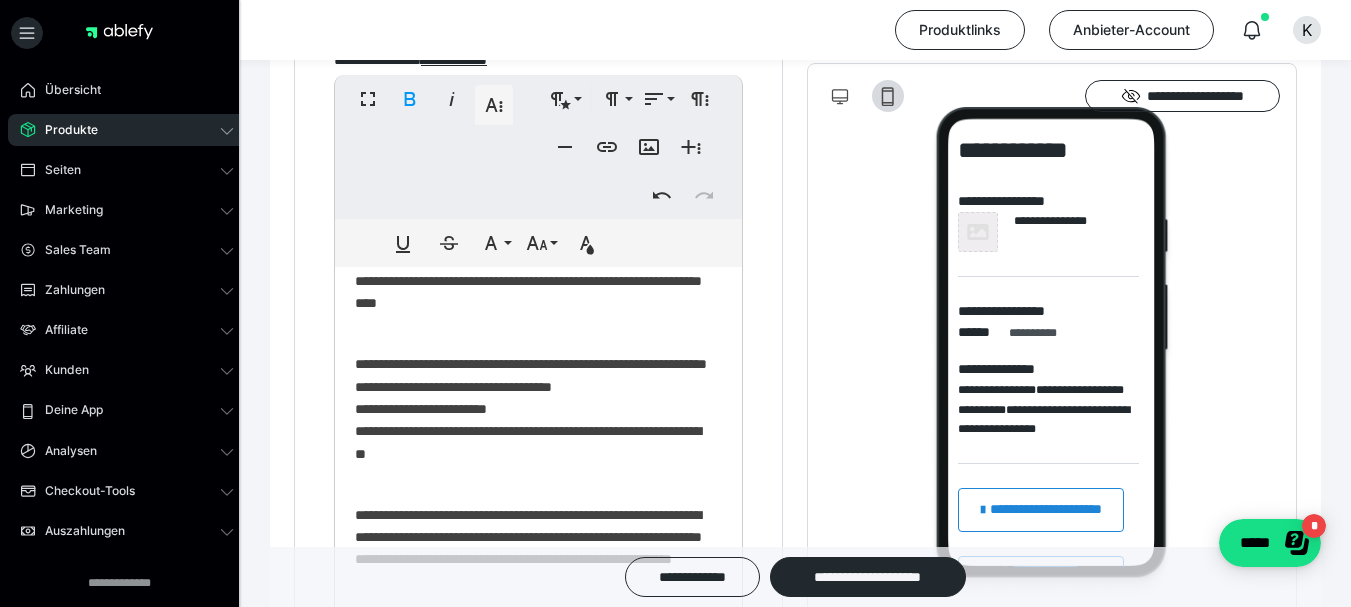 click on "**********" at bounding box center [531, 409] 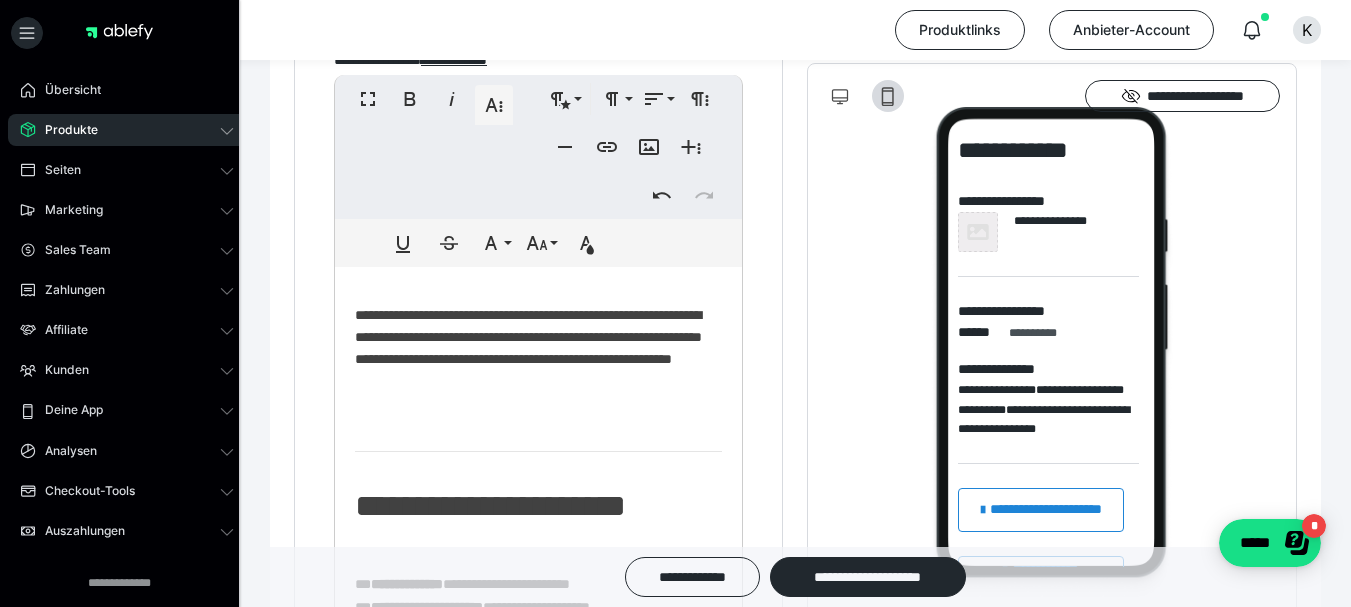 scroll, scrollTop: 400, scrollLeft: 0, axis: vertical 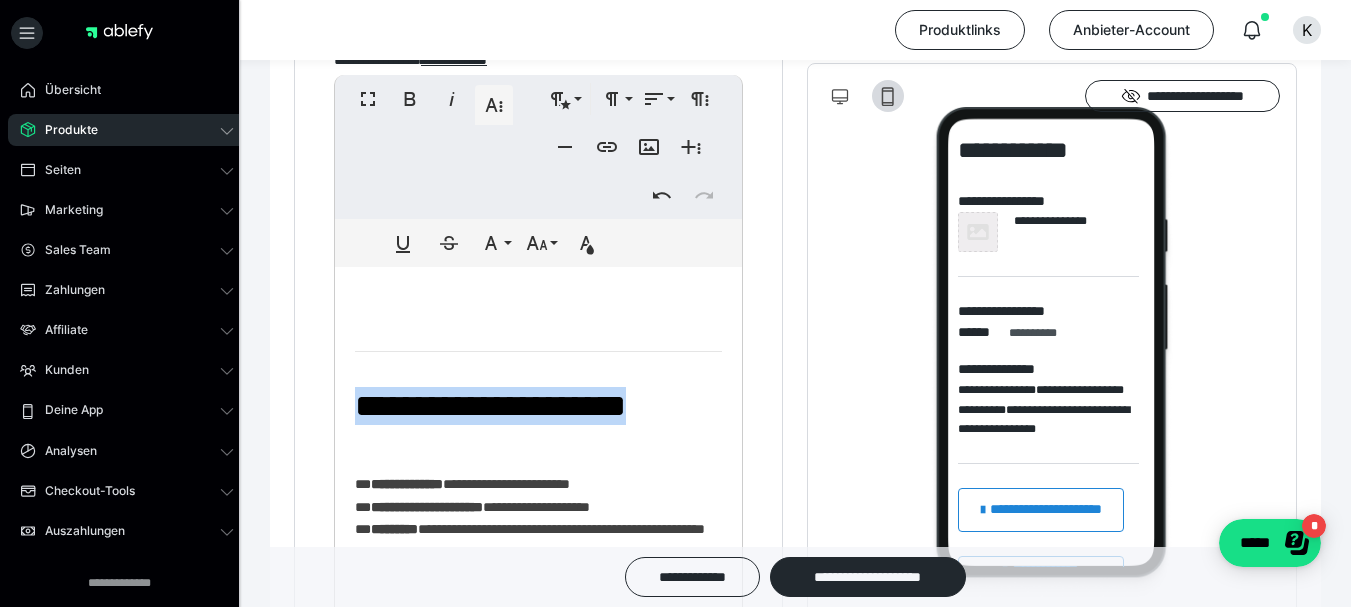 drag, startPoint x: 612, startPoint y: 467, endPoint x: 359, endPoint y: 395, distance: 263.04562 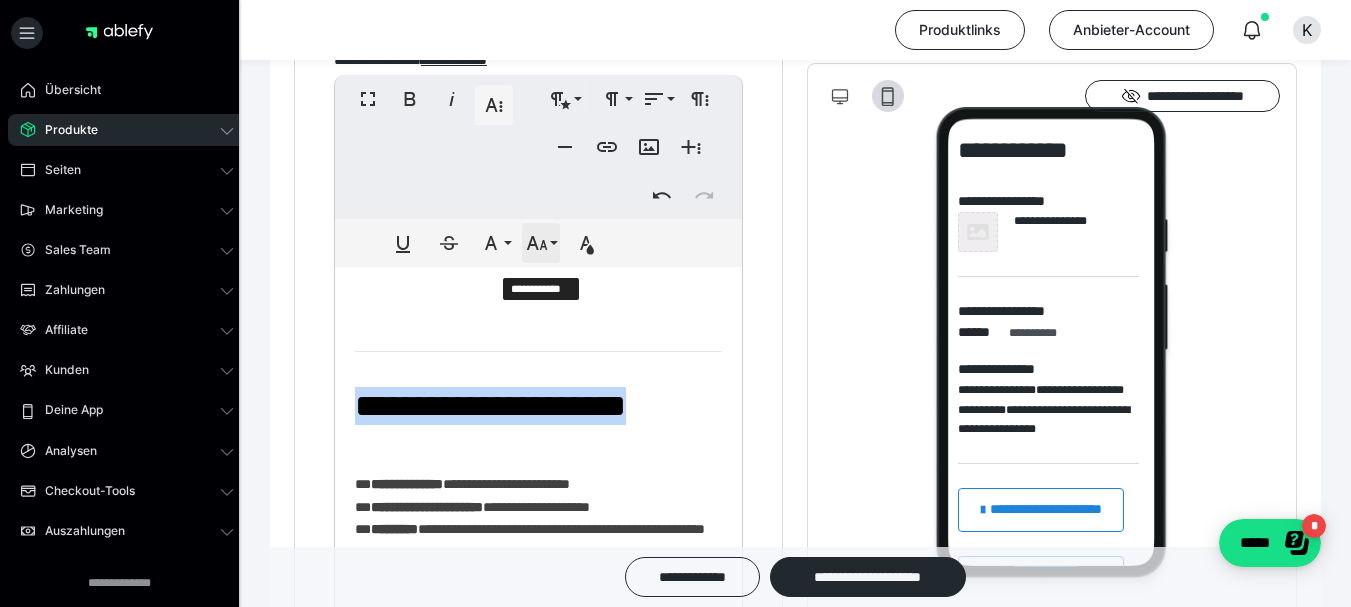 click 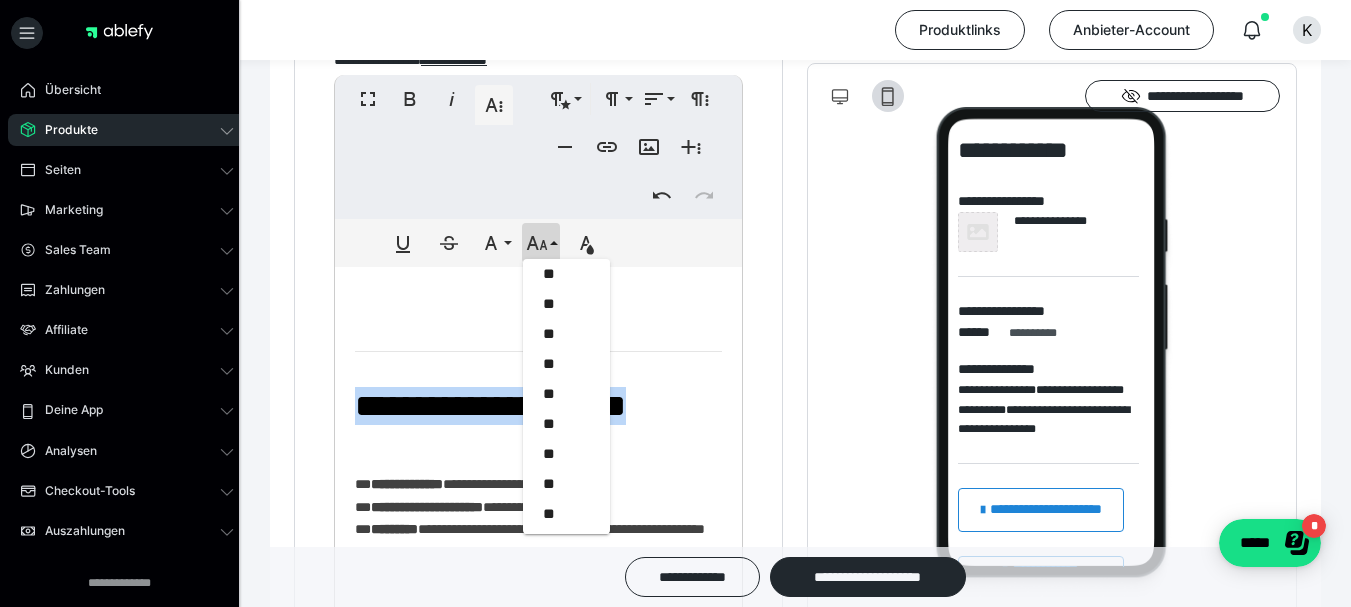 scroll, scrollTop: 161, scrollLeft: 0, axis: vertical 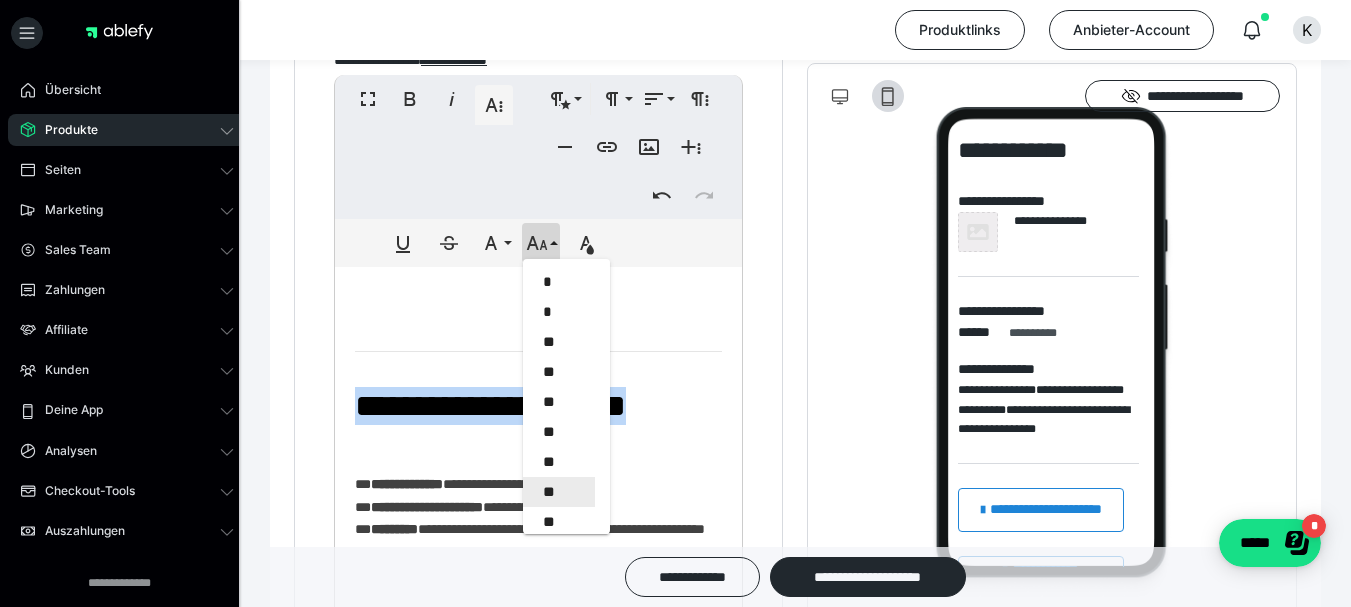 click on "**" at bounding box center (559, 492) 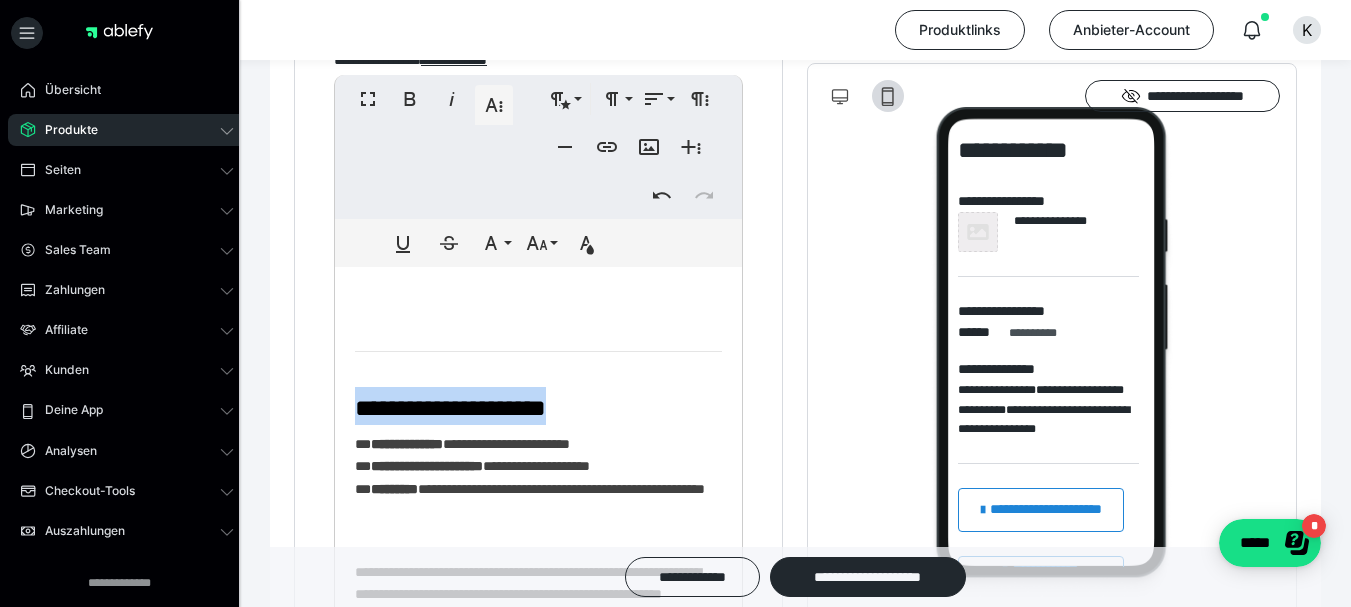 scroll, scrollTop: 500, scrollLeft: 0, axis: vertical 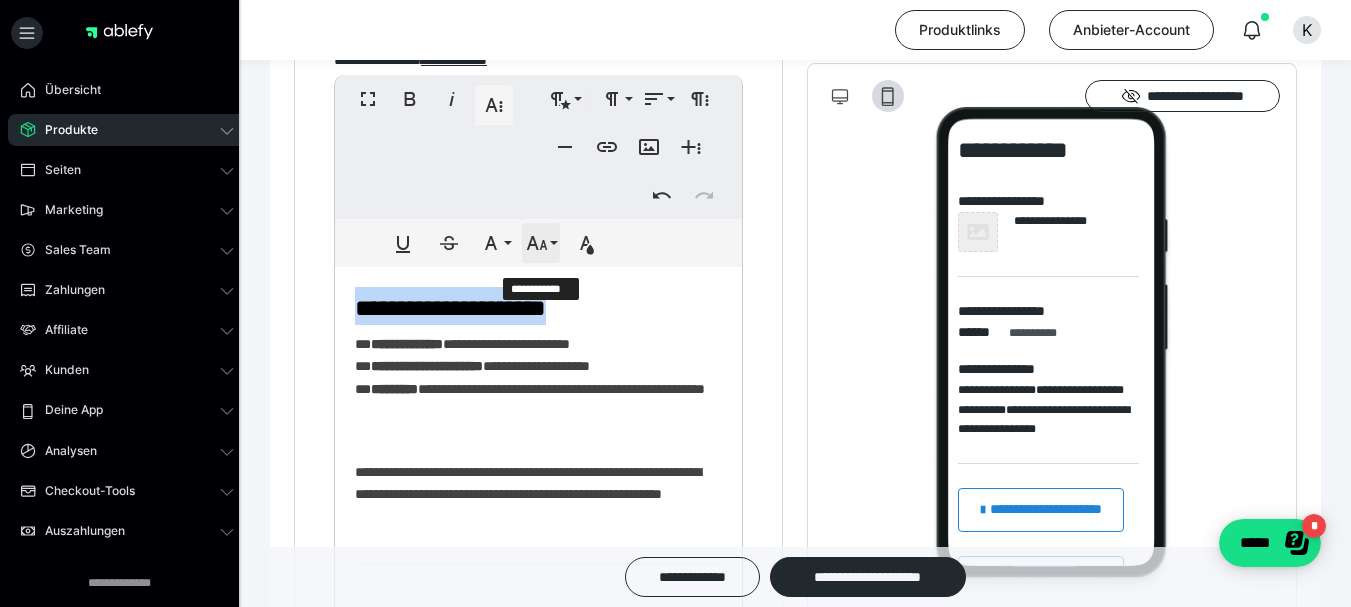 click 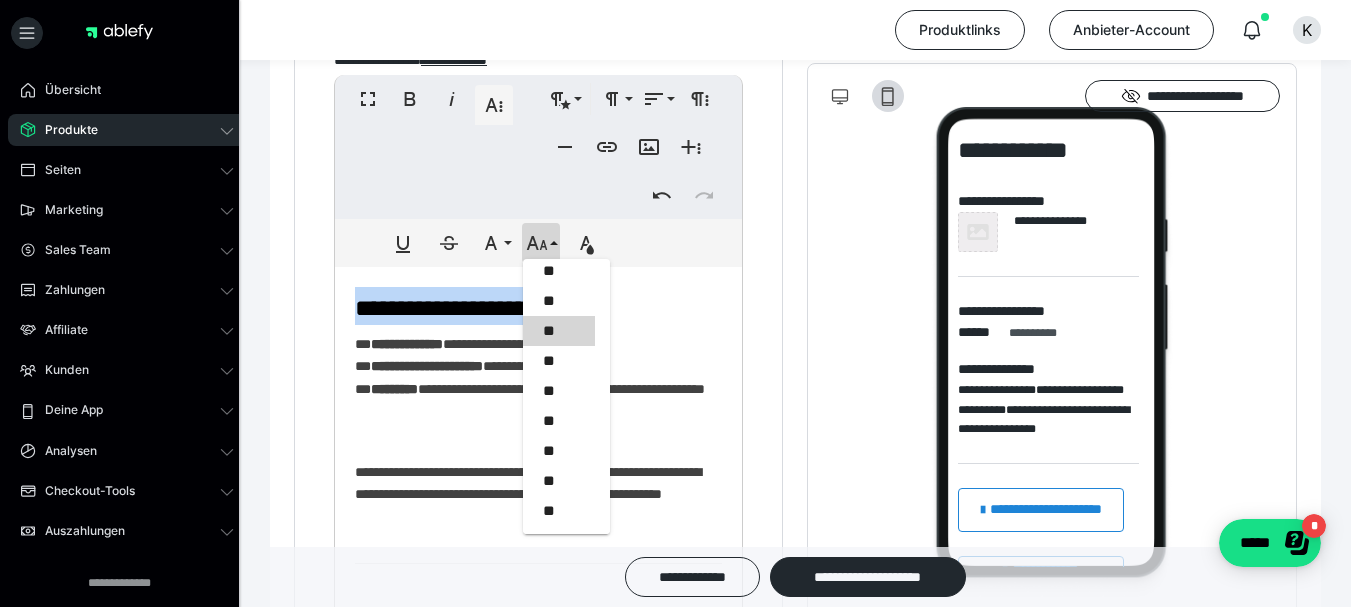 scroll, scrollTop: 61, scrollLeft: 0, axis: vertical 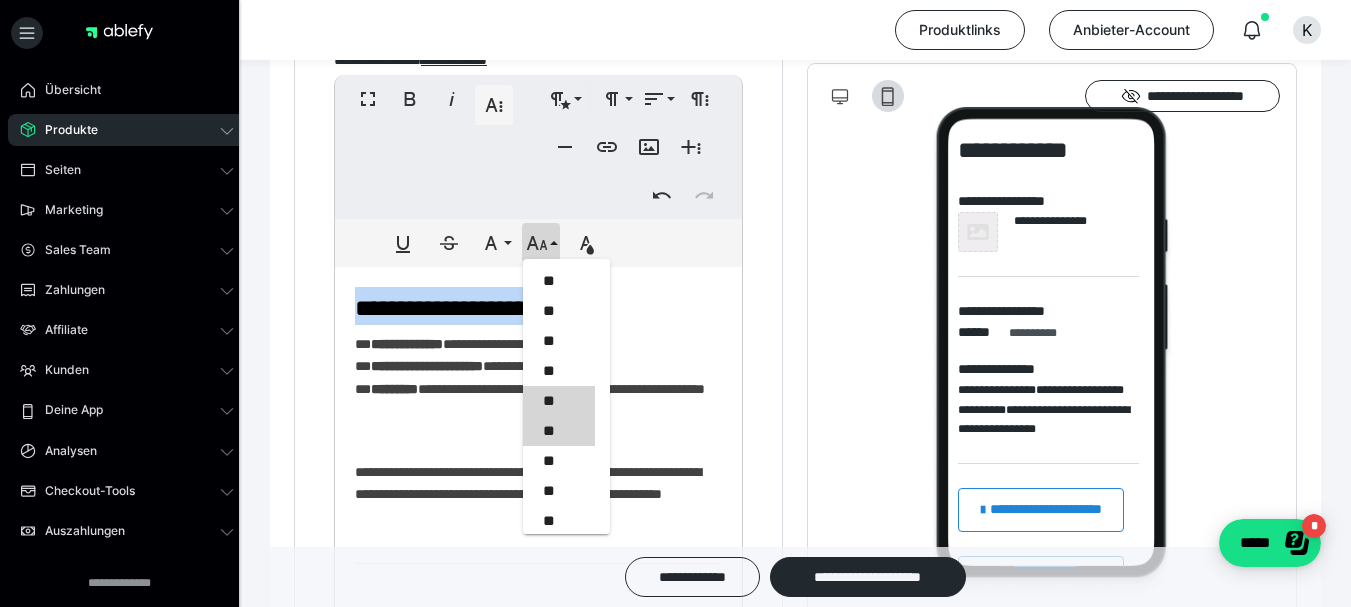click on "**" at bounding box center [559, 401] 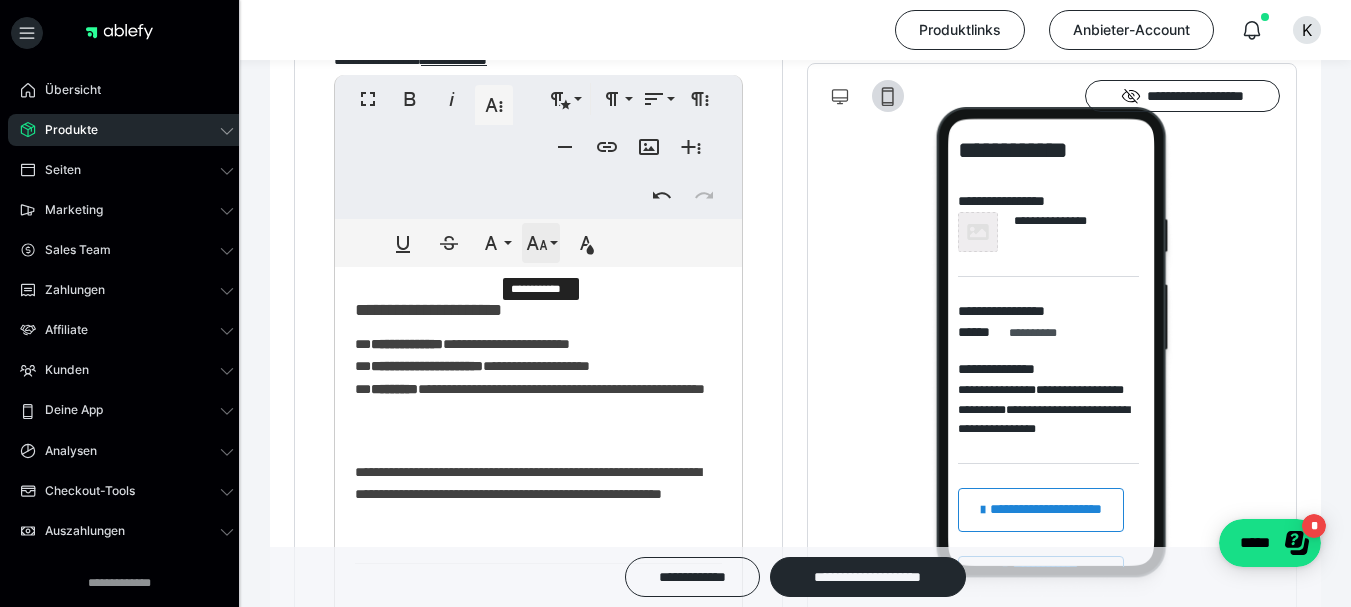 click on "**********" at bounding box center [541, 243] 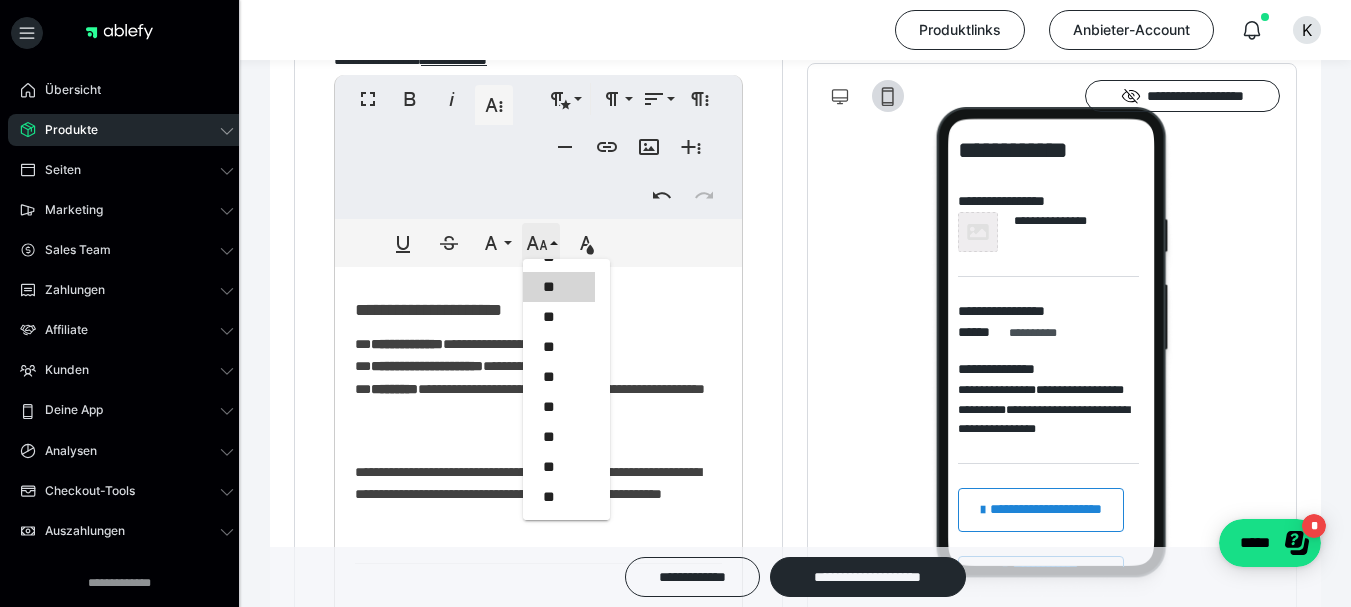 scroll, scrollTop: 161, scrollLeft: 0, axis: vertical 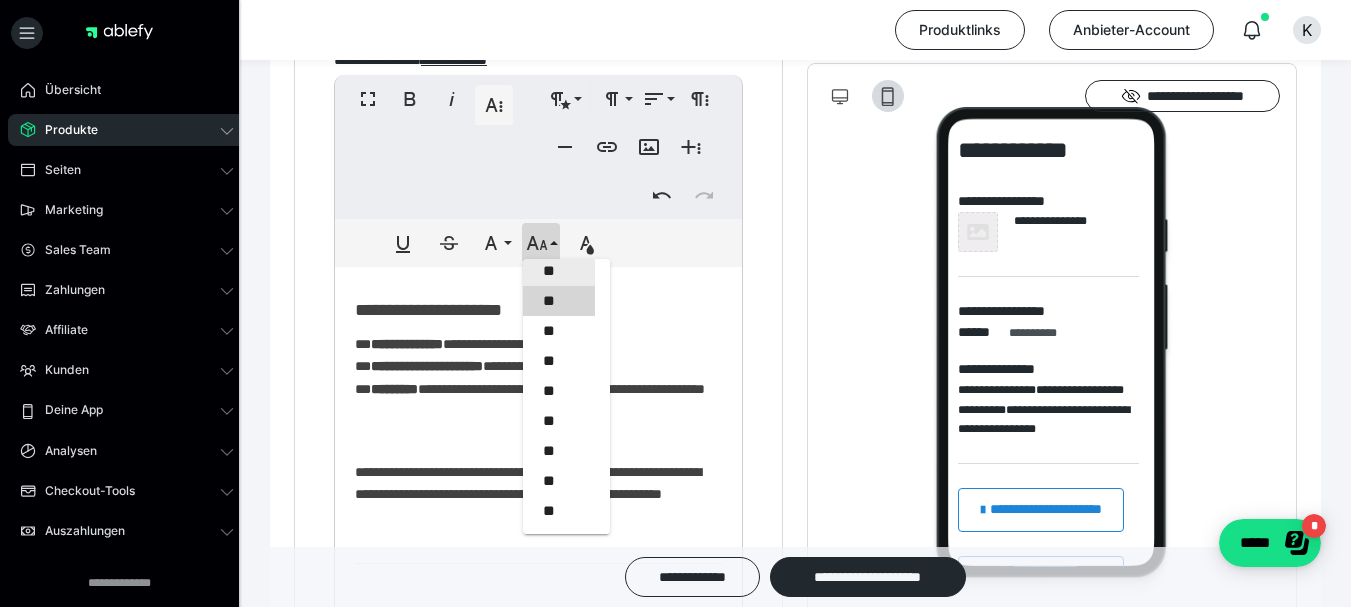 click on "**" at bounding box center (559, 271) 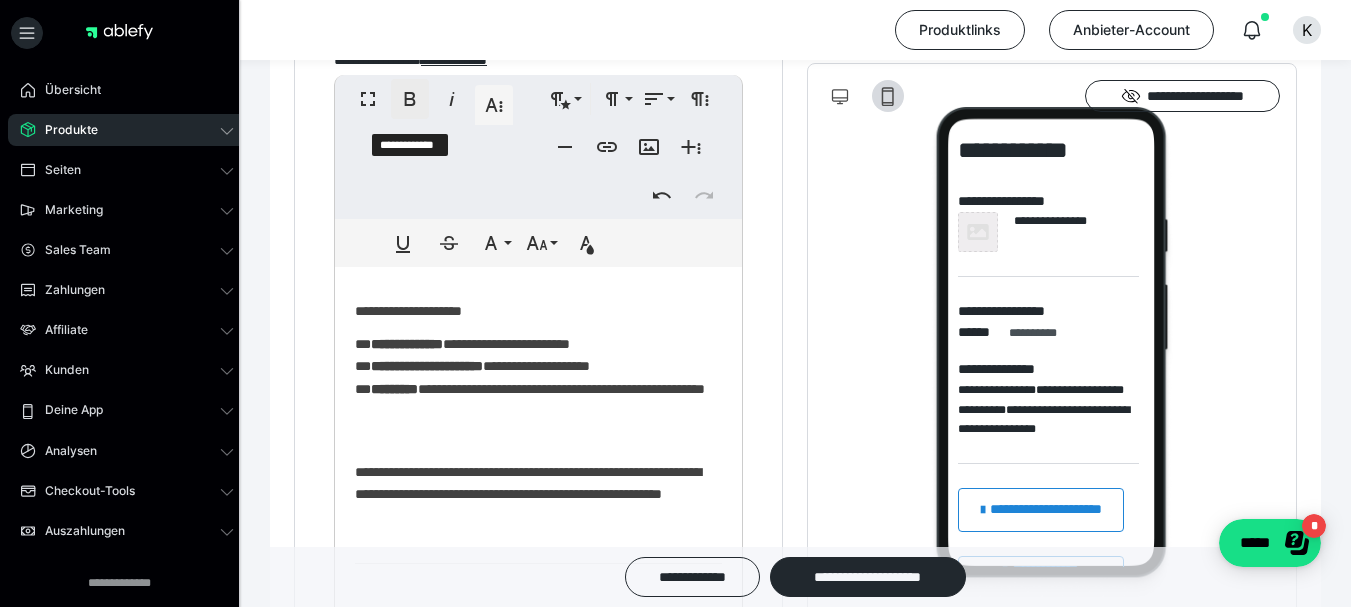 click 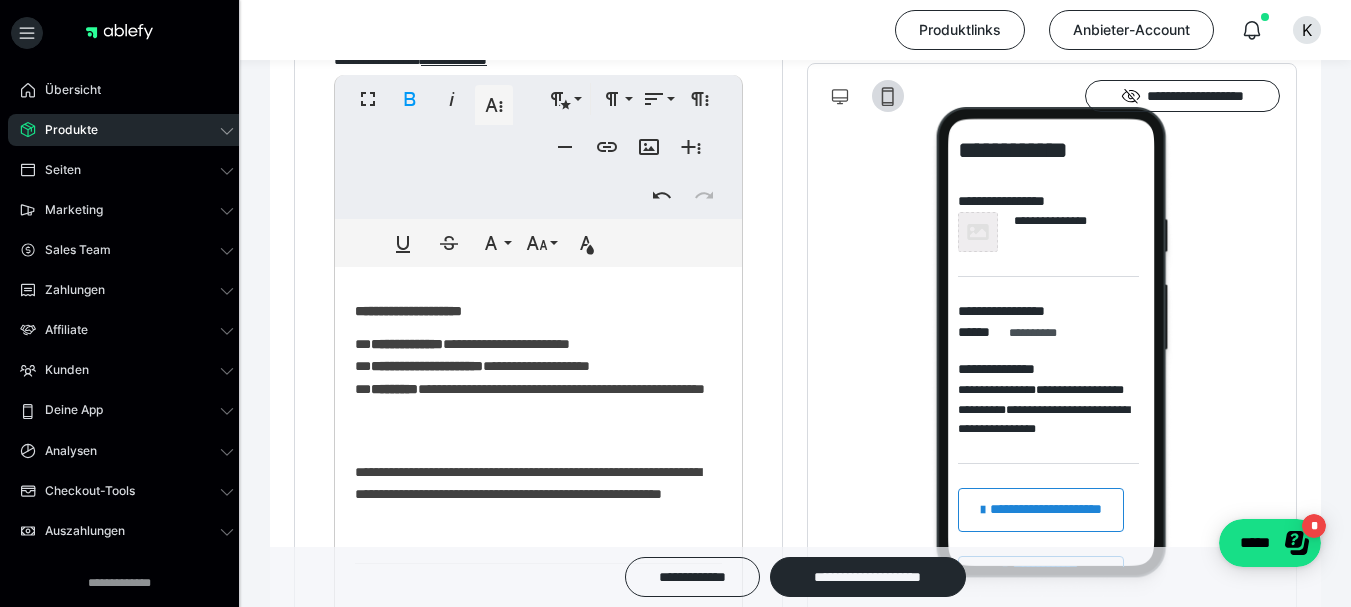 click on "**********" at bounding box center [538, 444] 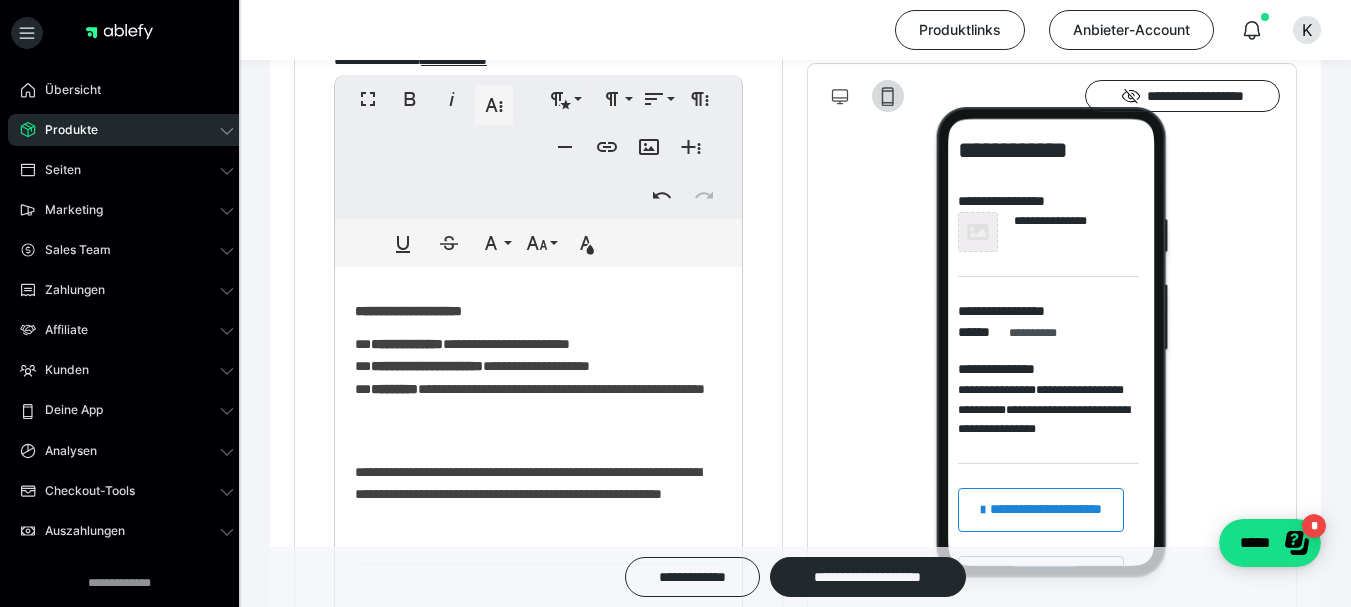 click on "**********" at bounding box center [408, 311] 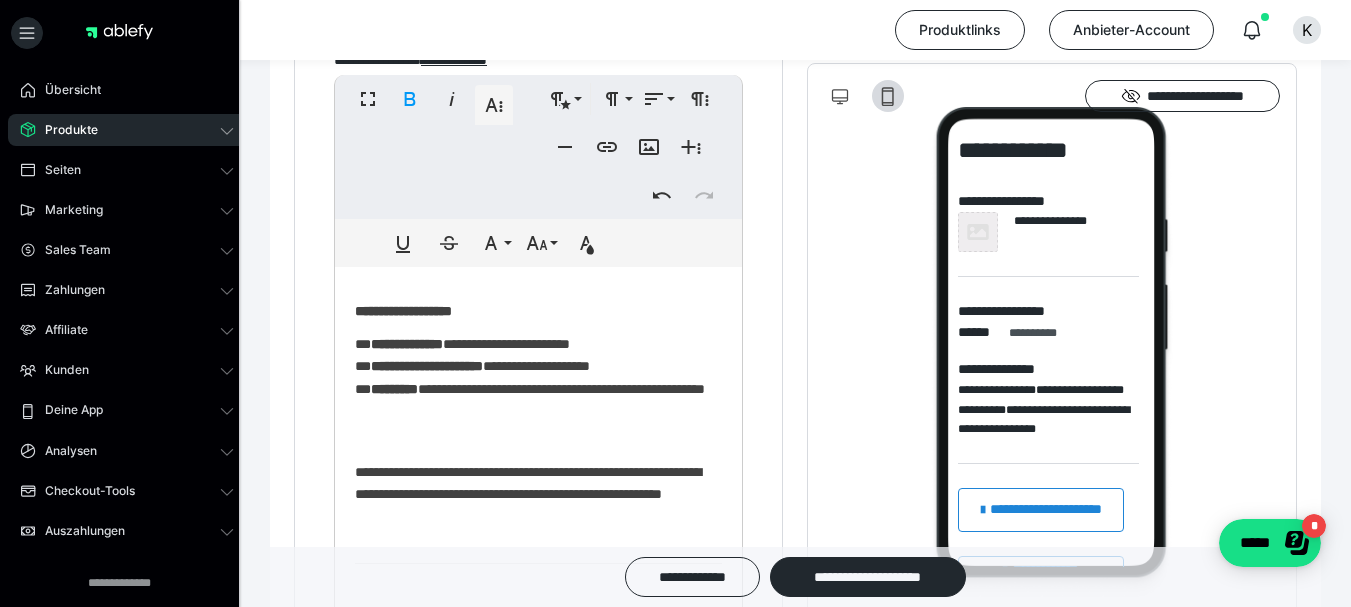 click on "**********" at bounding box center (407, 344) 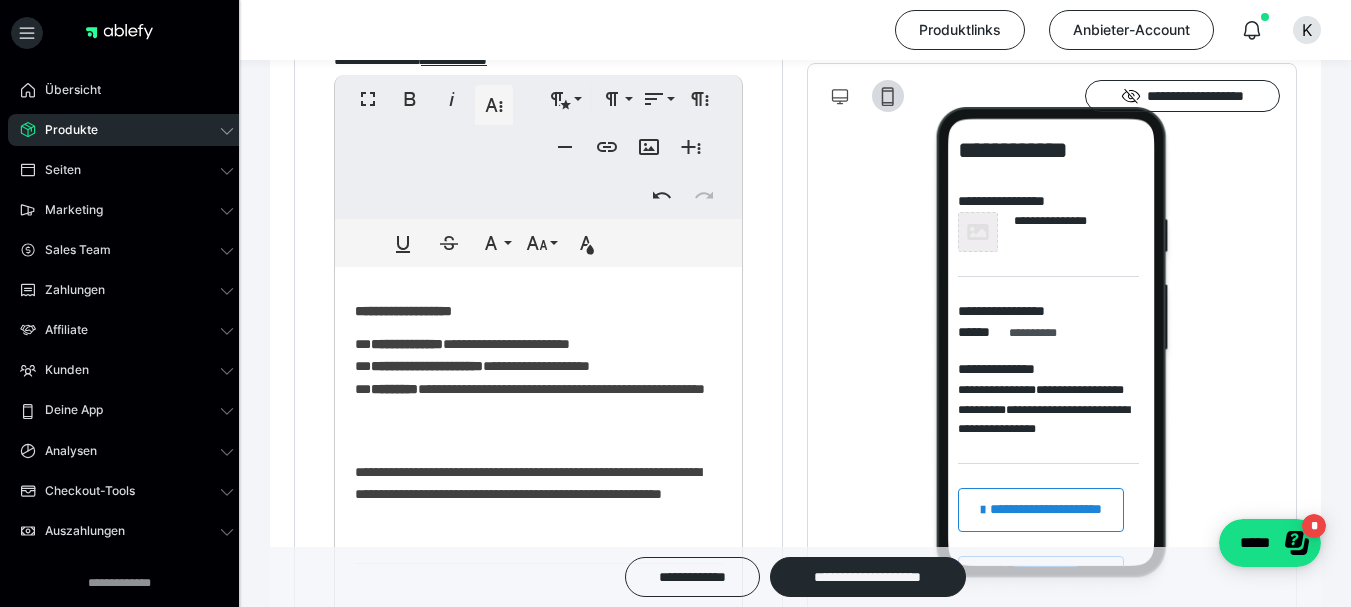 click on "**********" at bounding box center [407, 344] 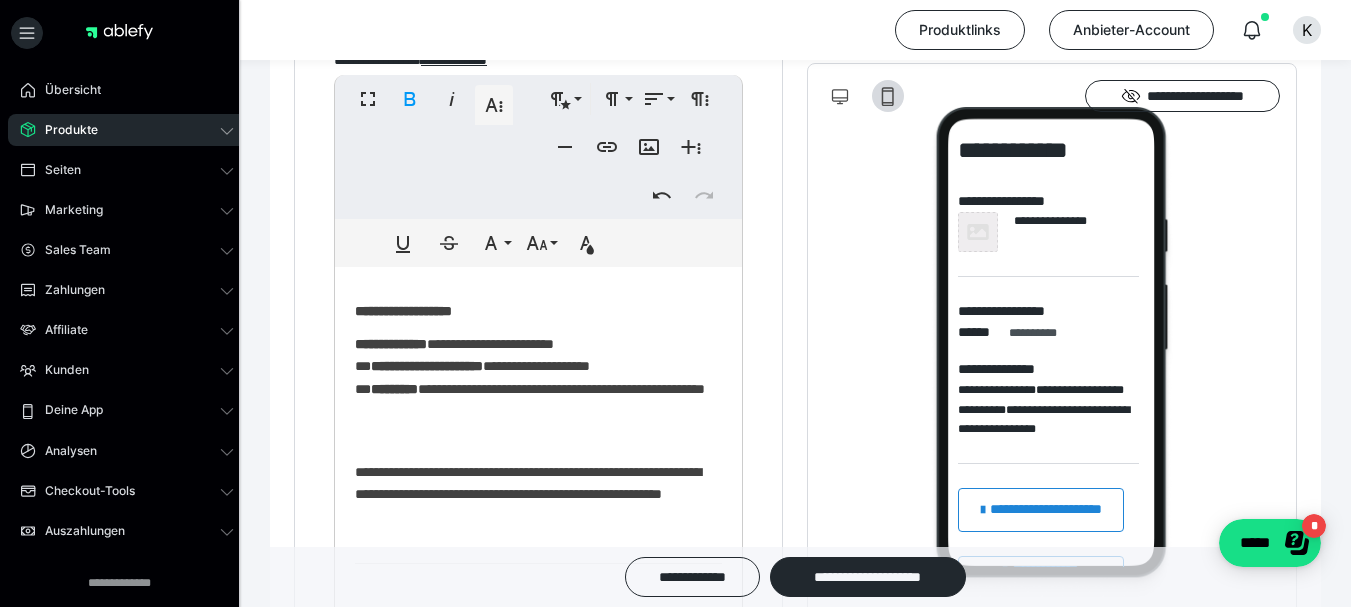 click on "**********" at bounding box center [531, 389] 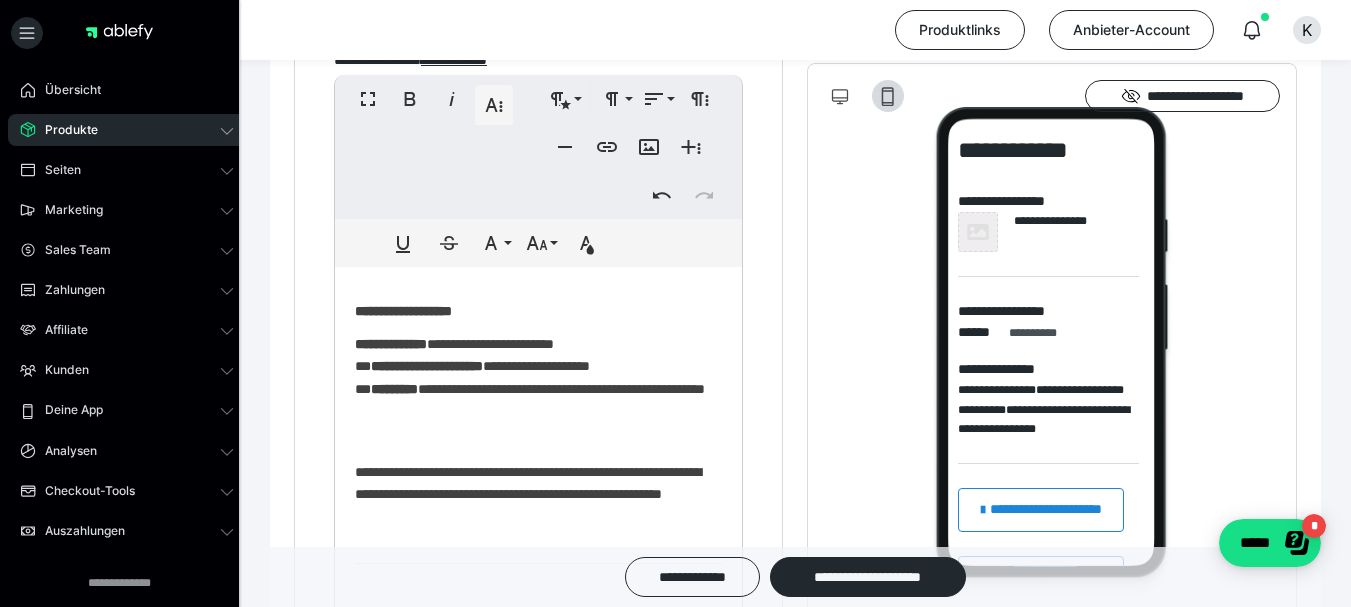 click on "**********" at bounding box center [530, 366] 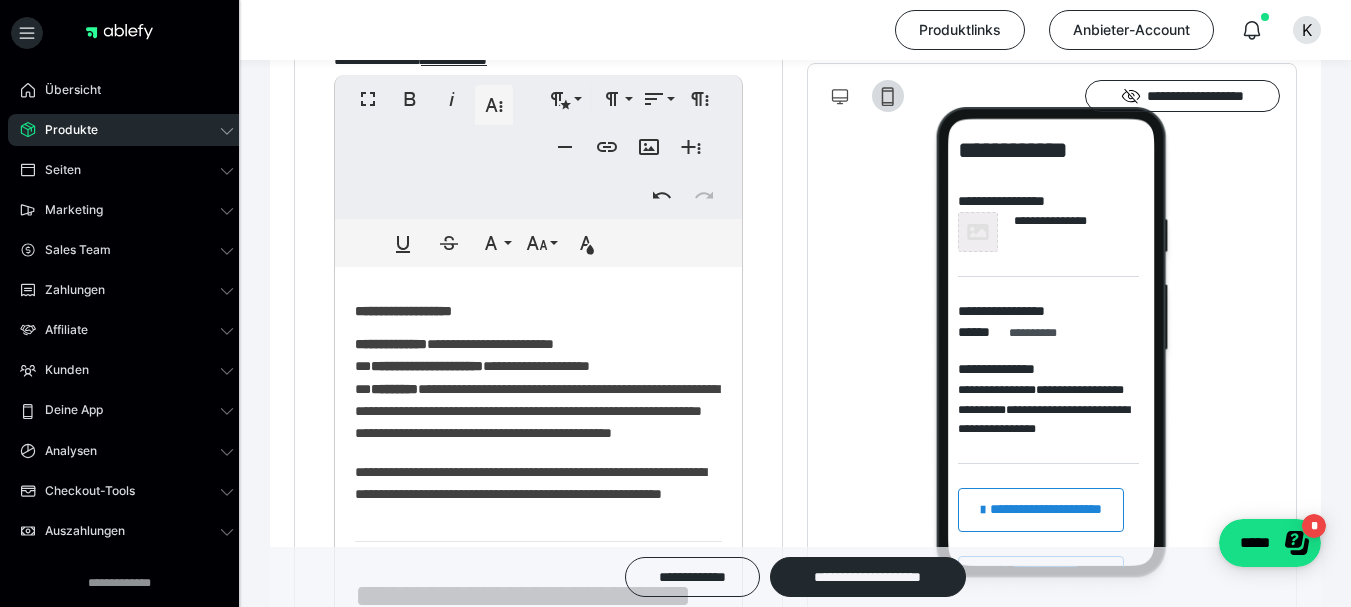 click on "**********" at bounding box center (538, 389) 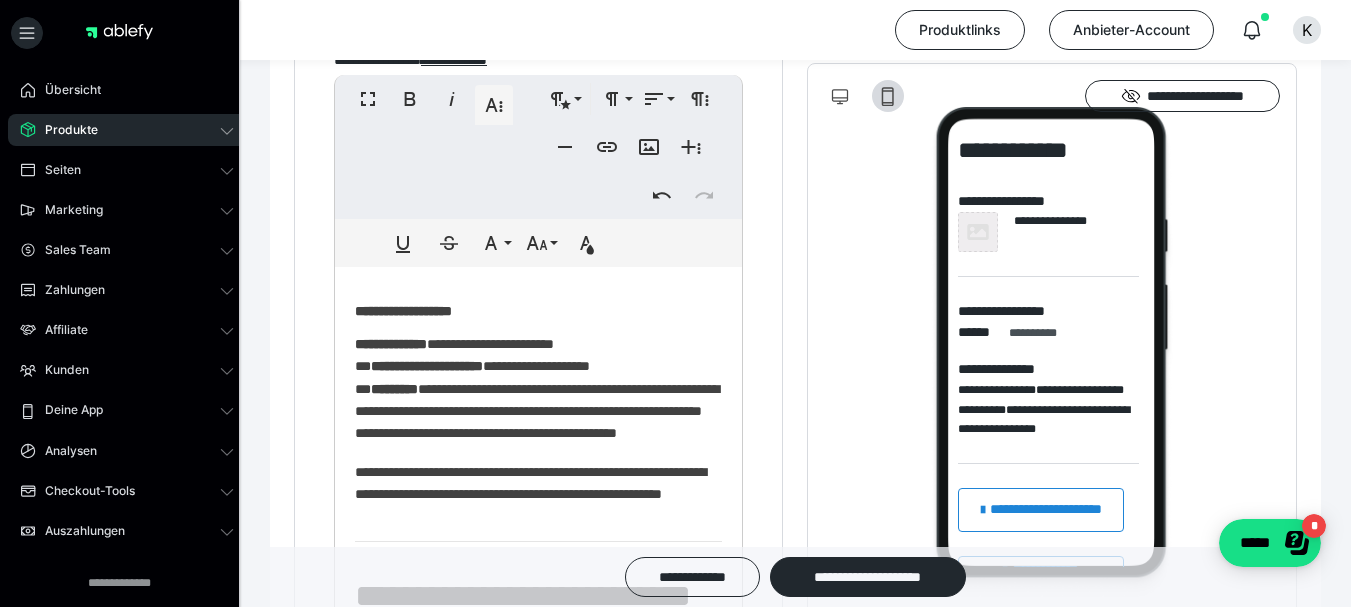 click on "**********" at bounding box center [538, 389] 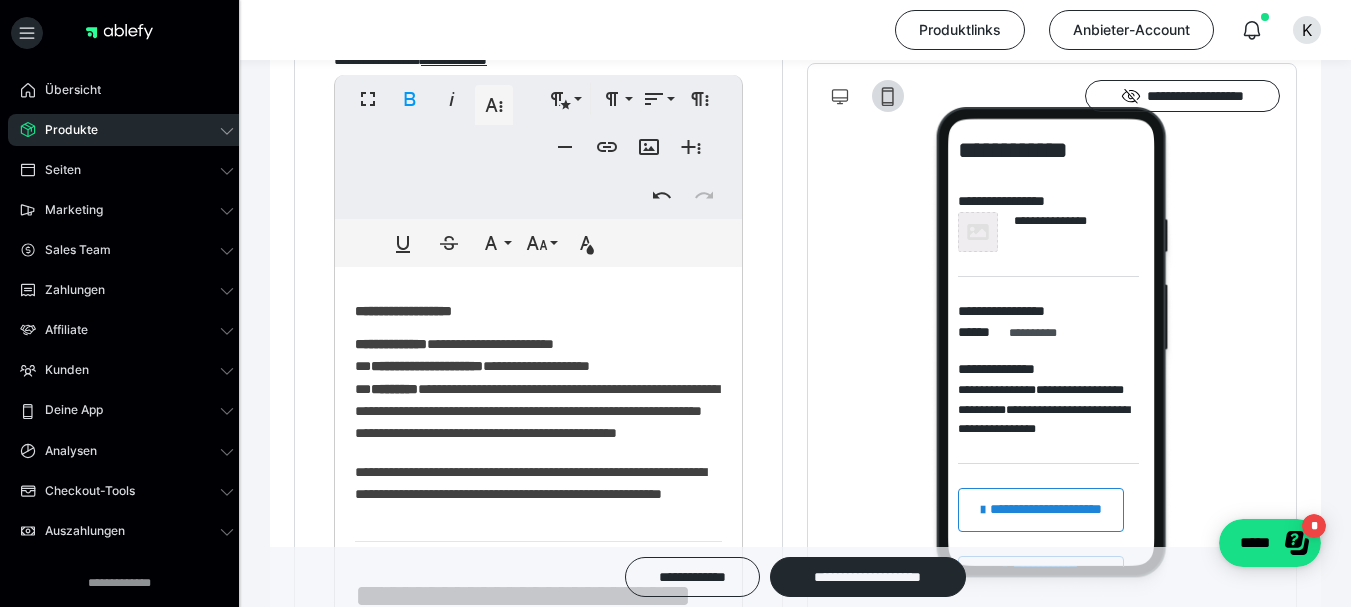 click on "**********" at bounding box center (538, 389) 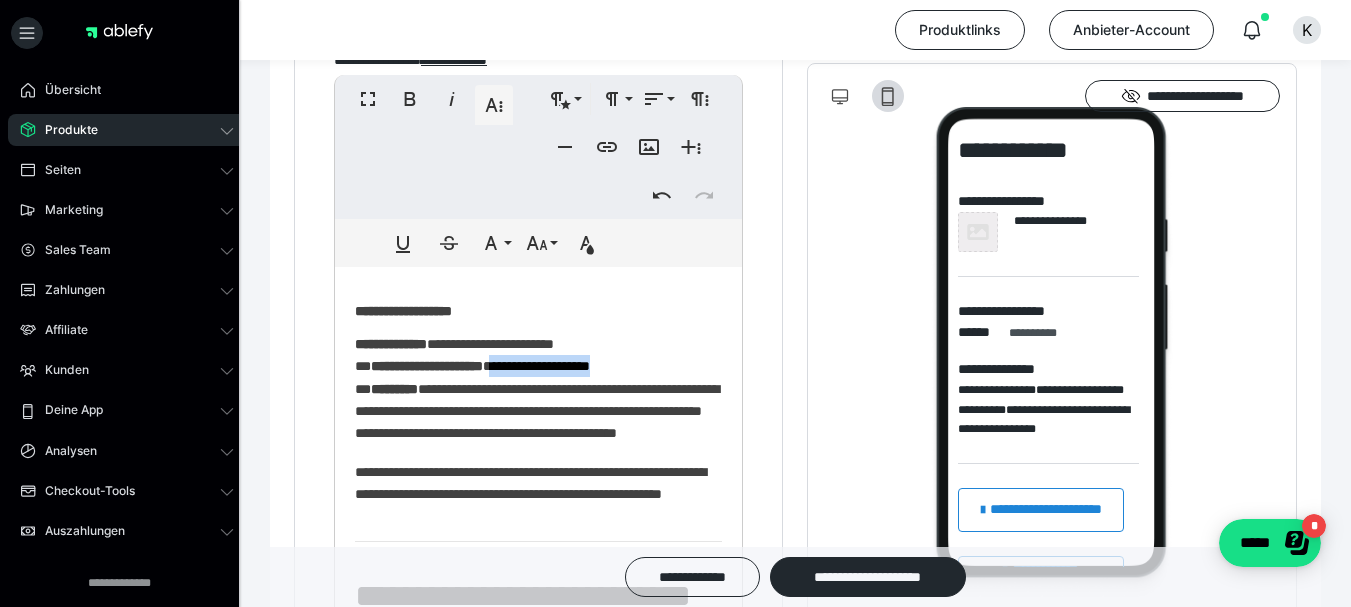 drag, startPoint x: 574, startPoint y: 382, endPoint x: 595, endPoint y: 396, distance: 25.23886 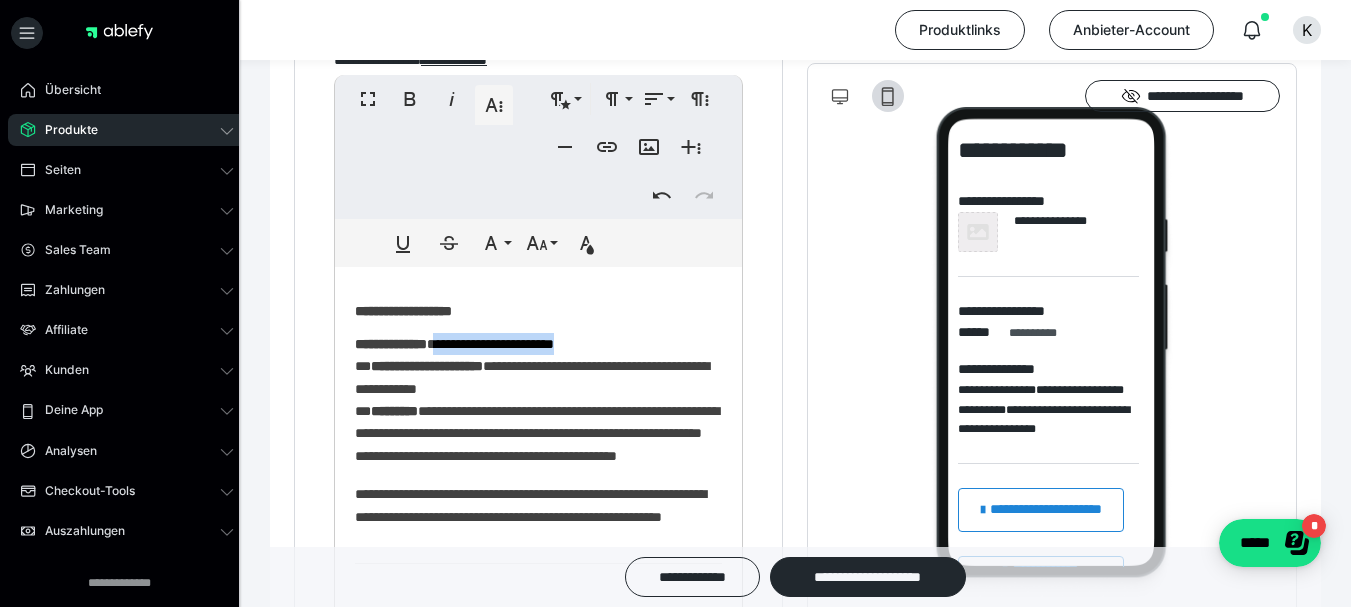 drag, startPoint x: 478, startPoint y: 355, endPoint x: 656, endPoint y: 366, distance: 178.33957 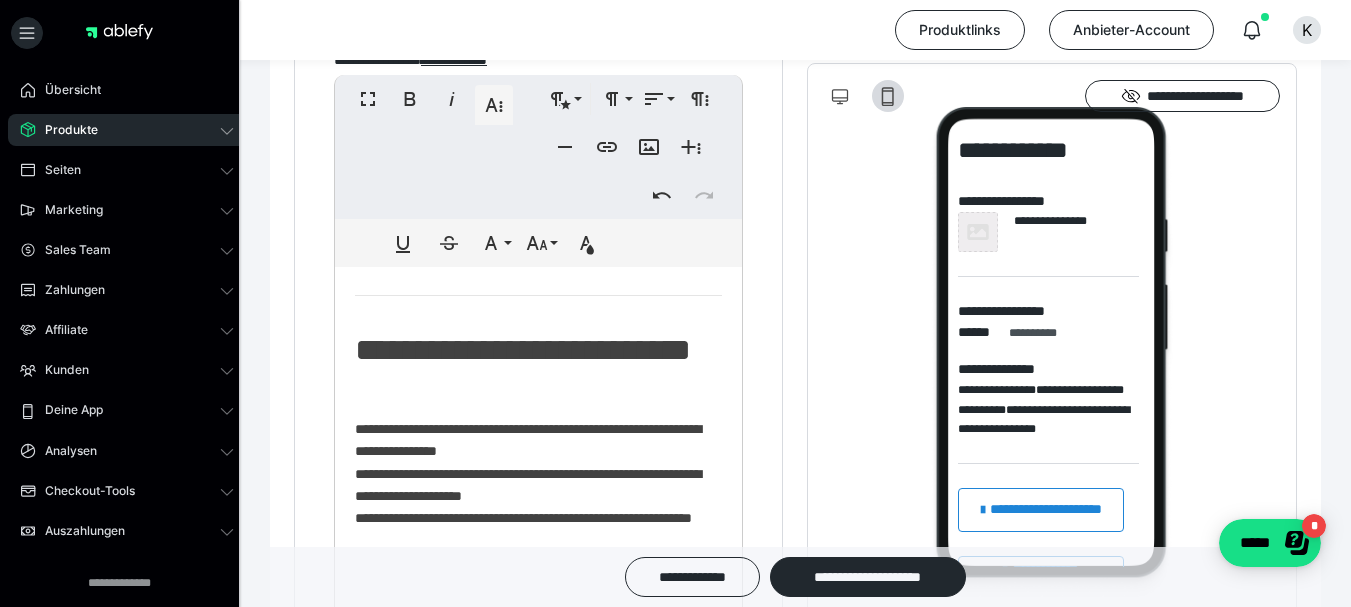 scroll, scrollTop: 800, scrollLeft: 0, axis: vertical 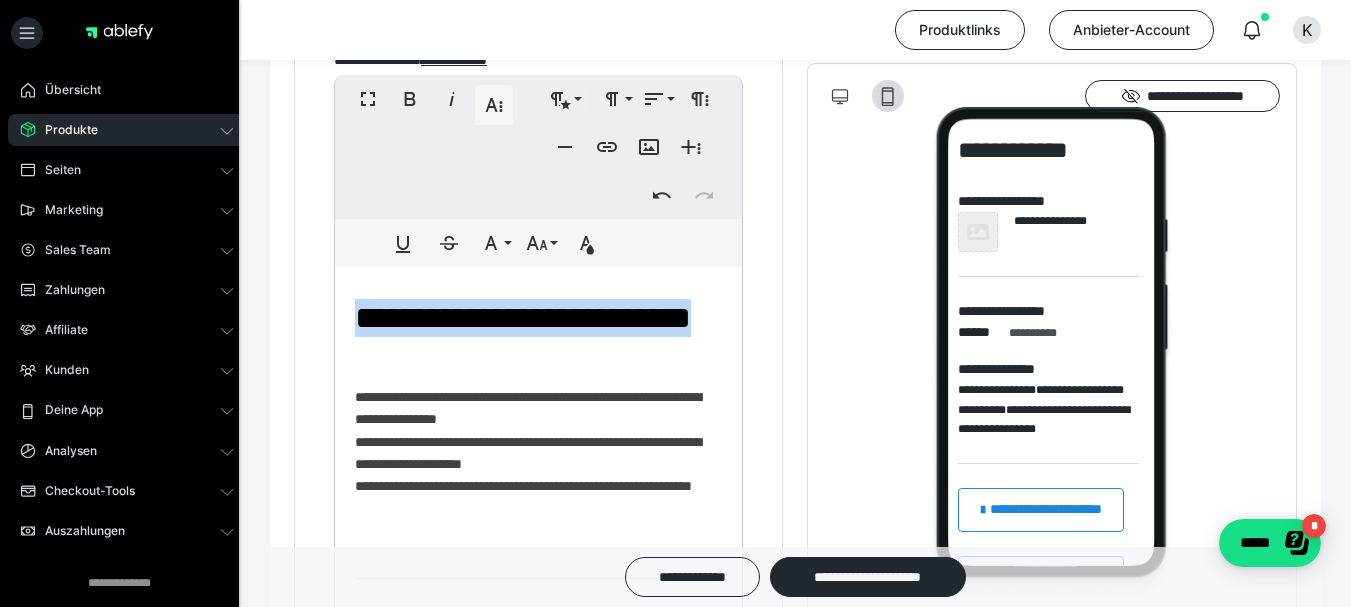 drag, startPoint x: 523, startPoint y: 446, endPoint x: 361, endPoint y: 389, distance: 171.73526 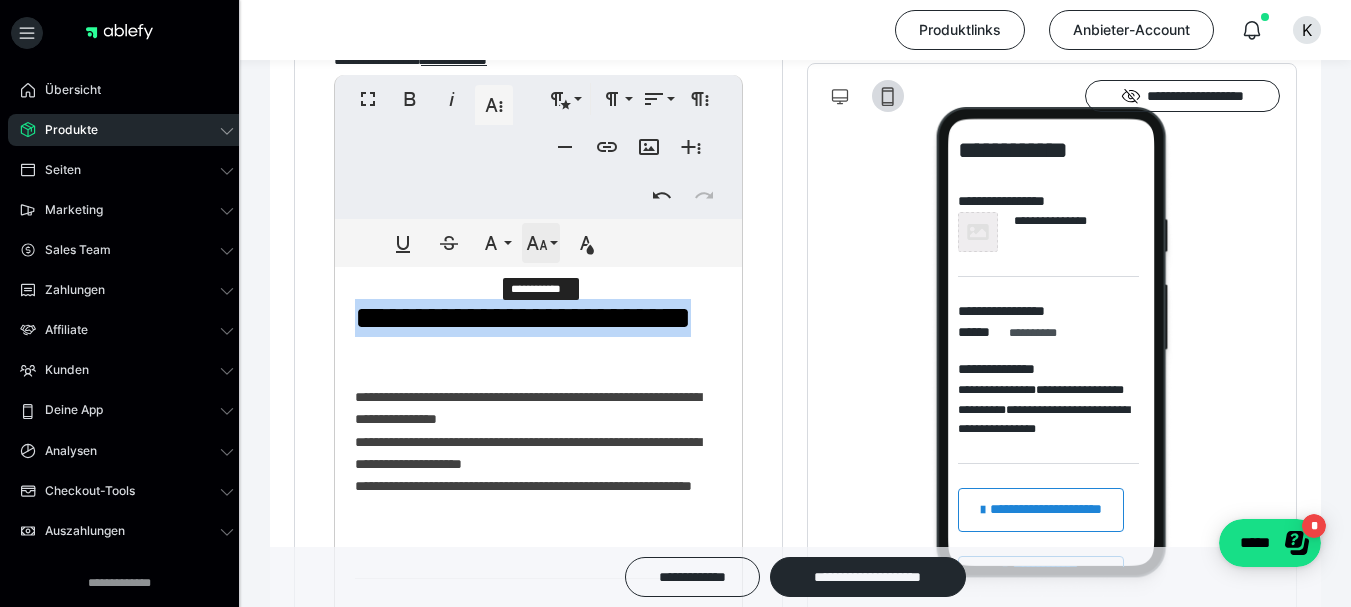 click on "**********" at bounding box center (541, 243) 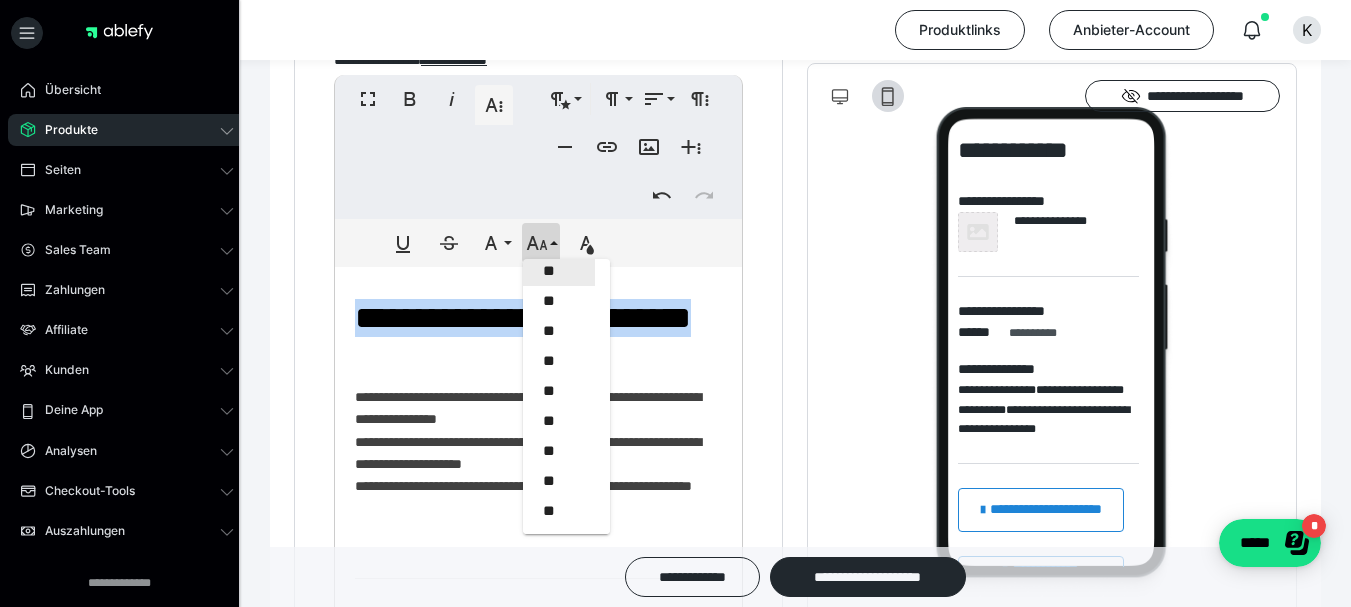 click on "**" at bounding box center [559, 271] 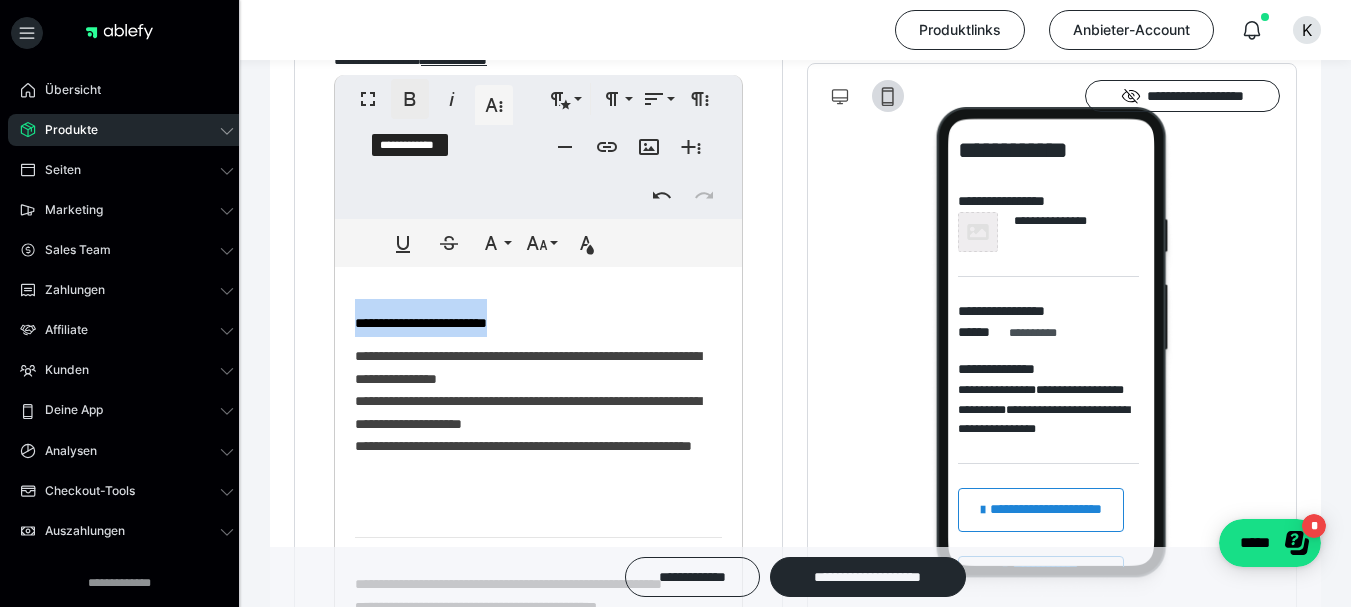 click 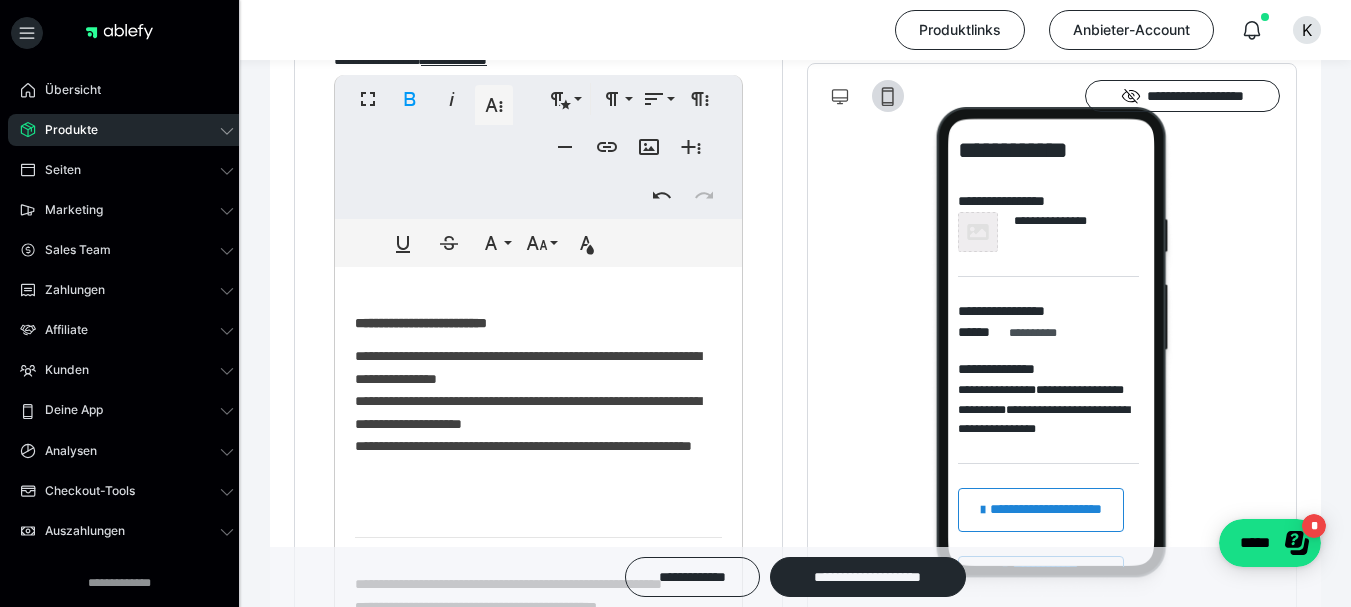 click on "**********" at bounding box center [421, 323] 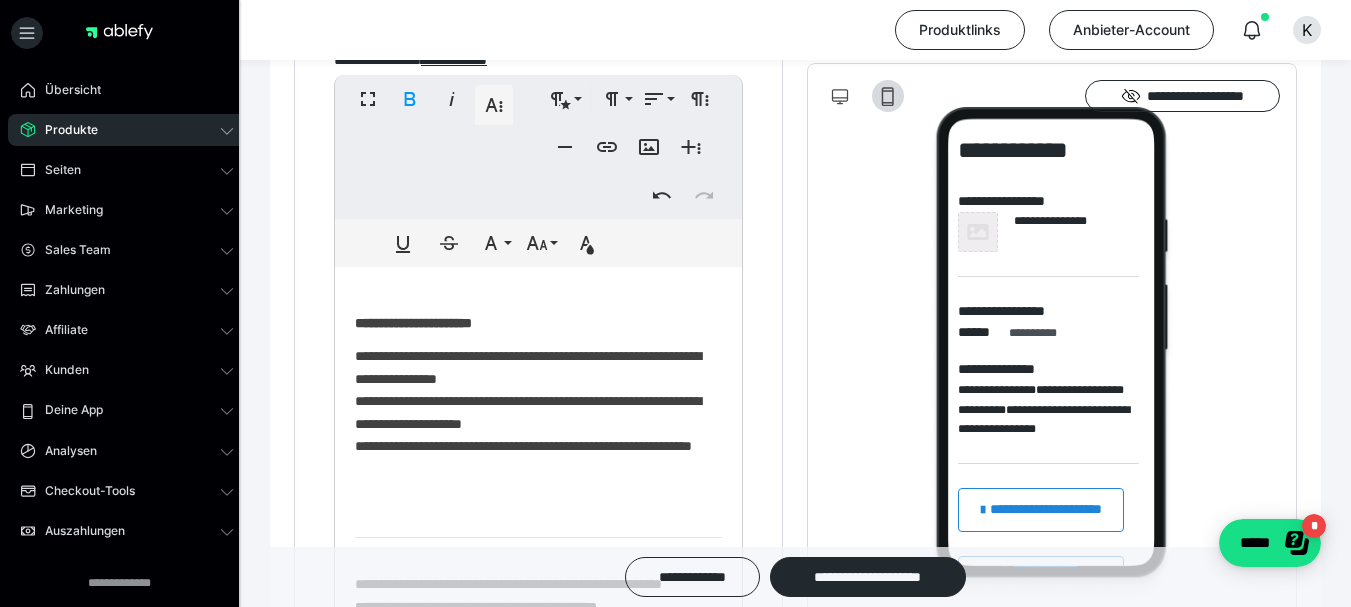 scroll, scrollTop: 900, scrollLeft: 0, axis: vertical 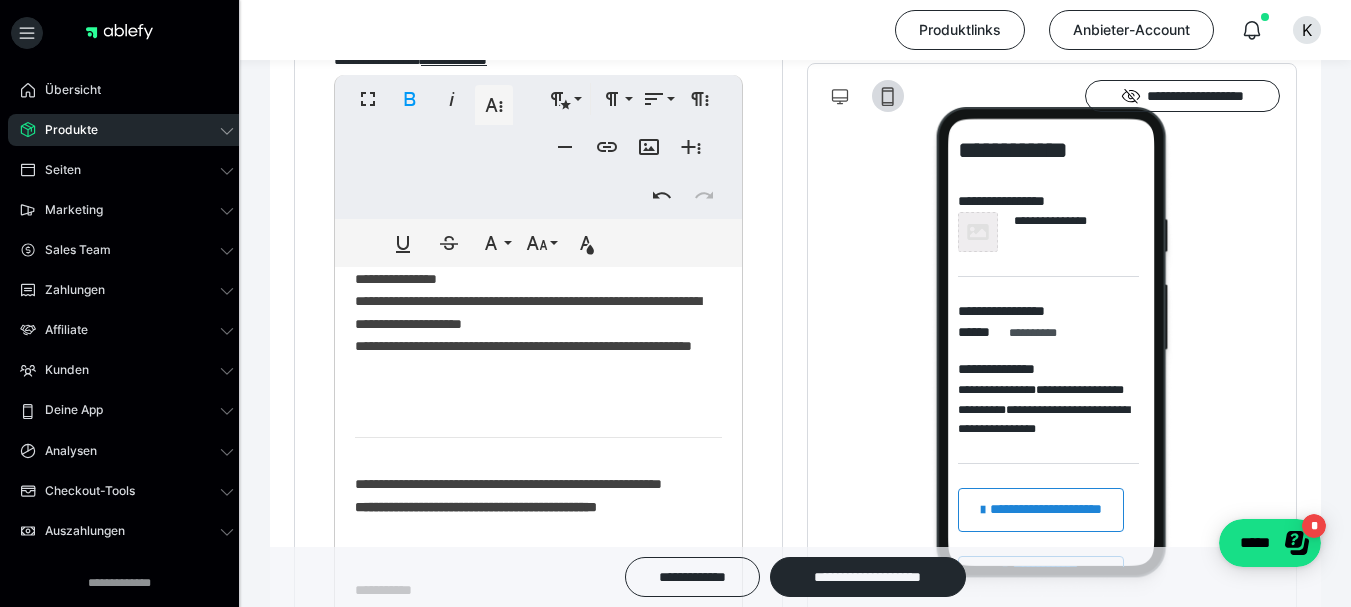 click on "**********" at bounding box center [528, 301] 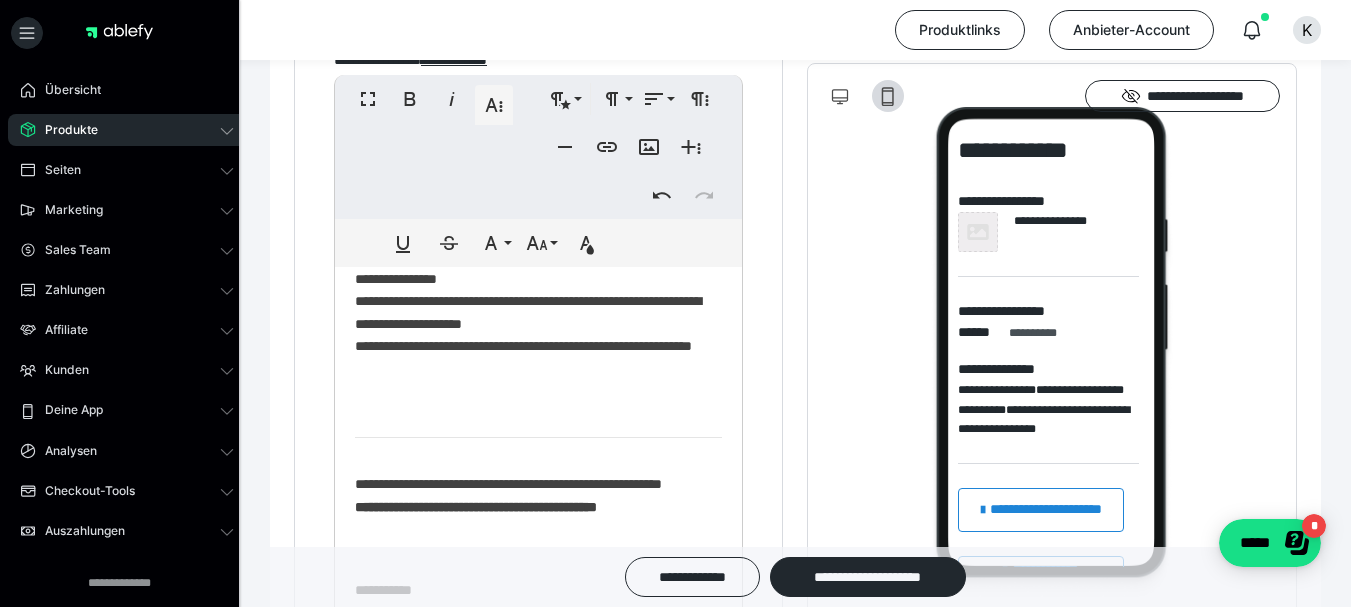 click on "**********" at bounding box center (528, 301) 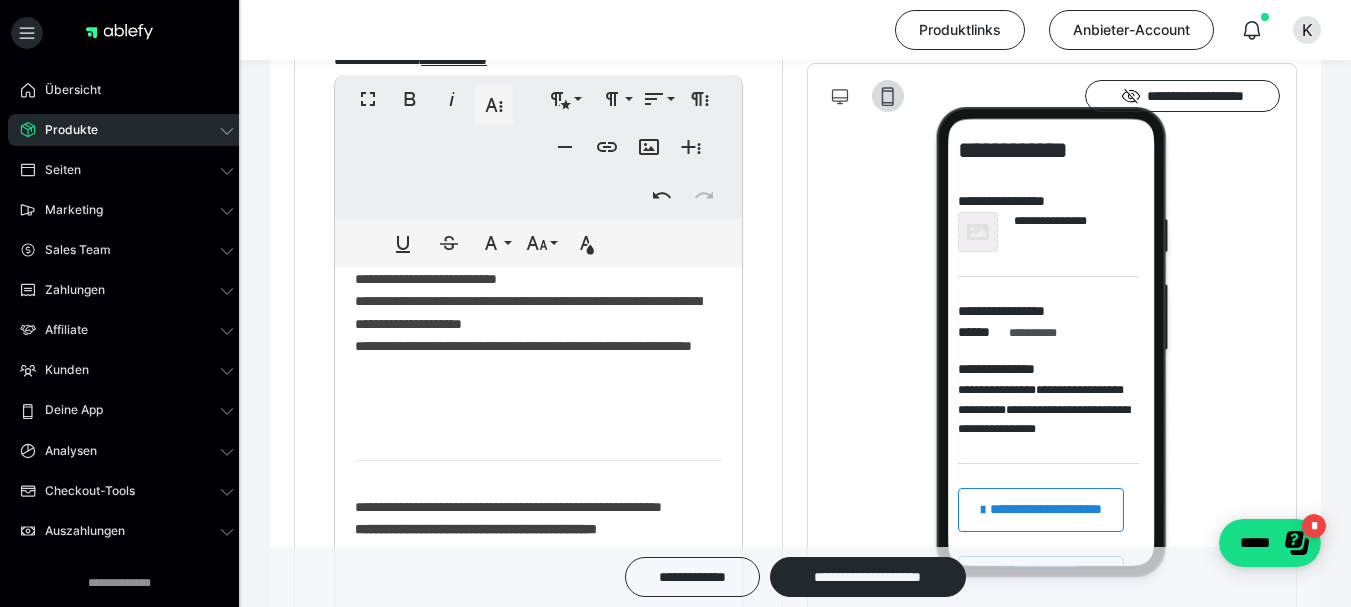 click on "**********" at bounding box center (528, 301) 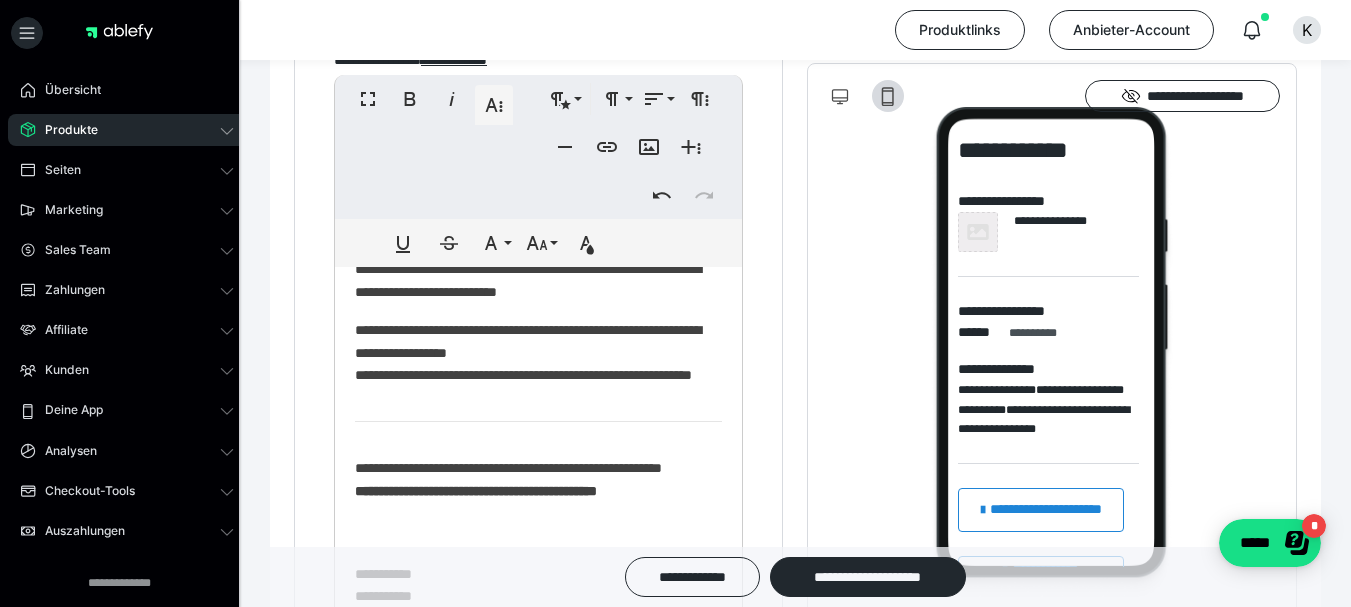 scroll, scrollTop: 1021, scrollLeft: 0, axis: vertical 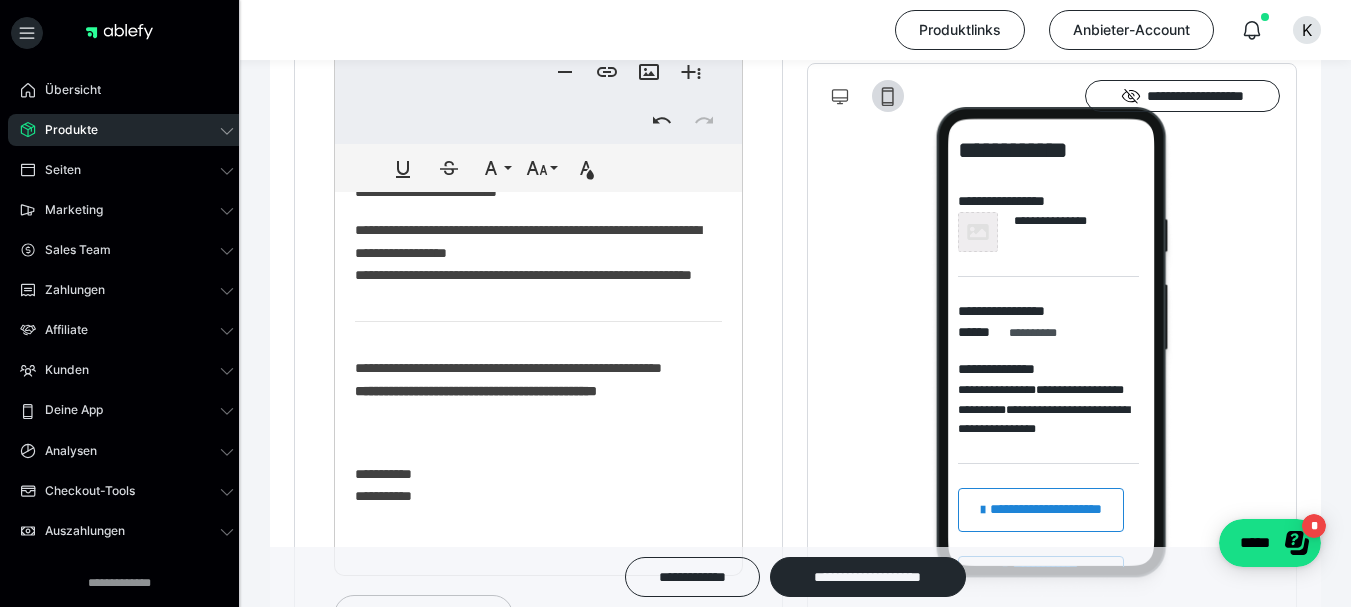 click on "**********" at bounding box center [383, 485] 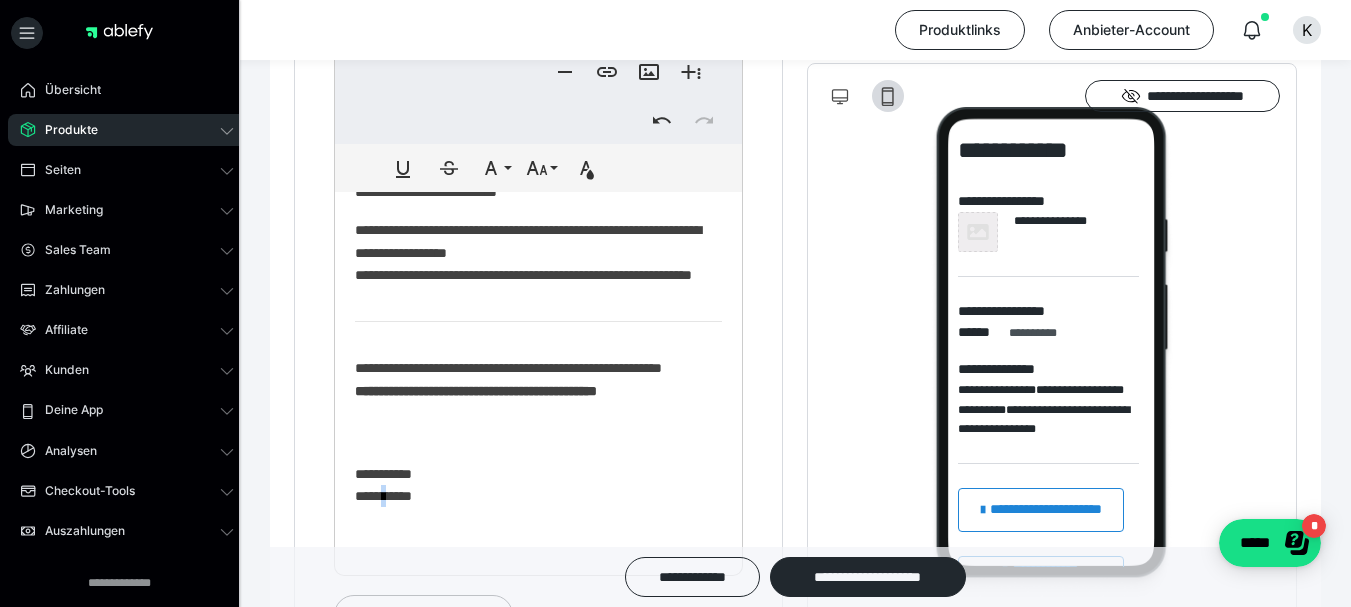 click on "**********" at bounding box center [383, 485] 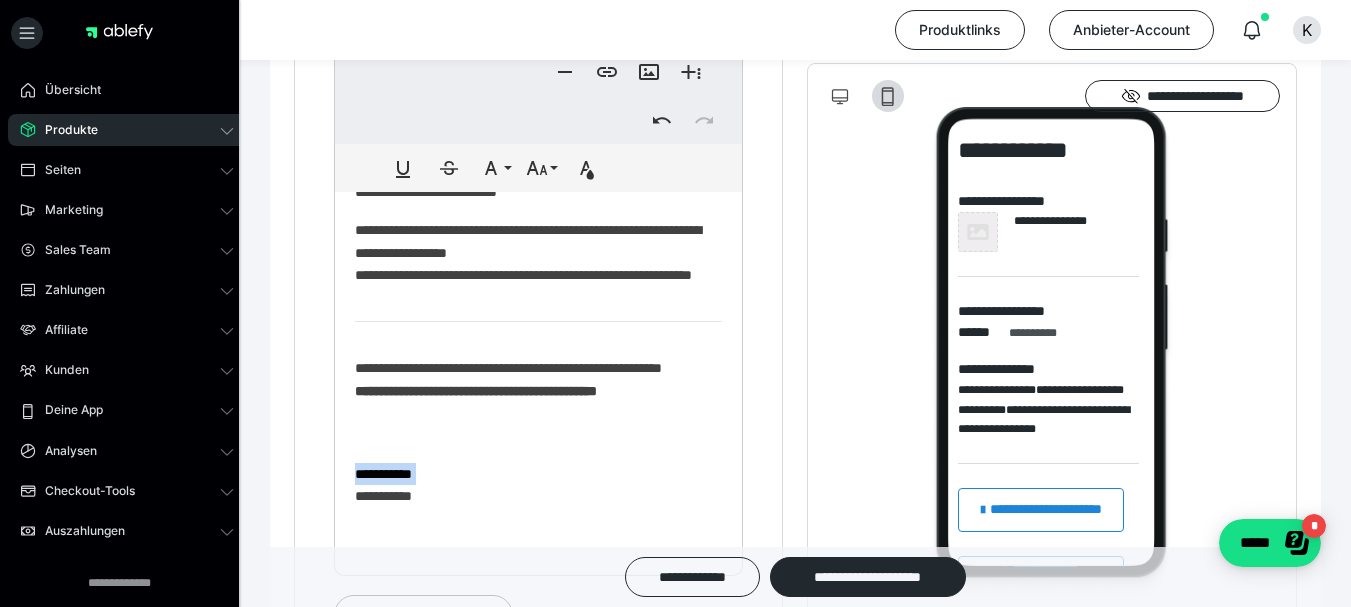click on "**********" at bounding box center [383, 485] 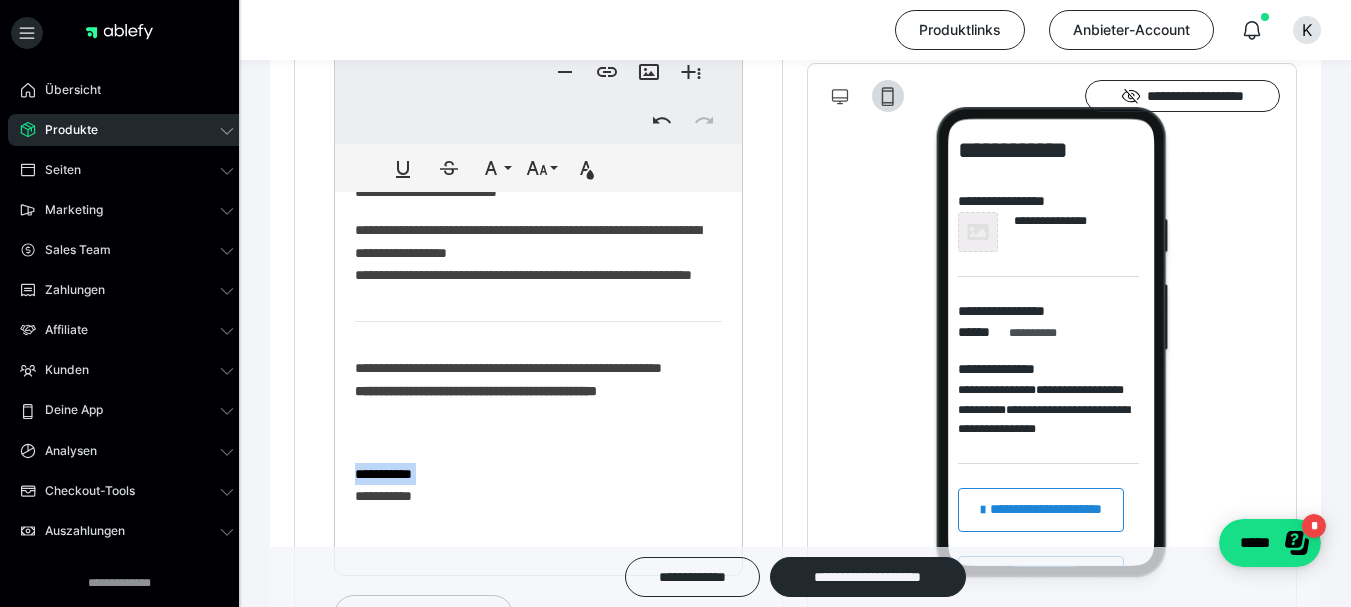 scroll, scrollTop: 1609, scrollLeft: 0, axis: vertical 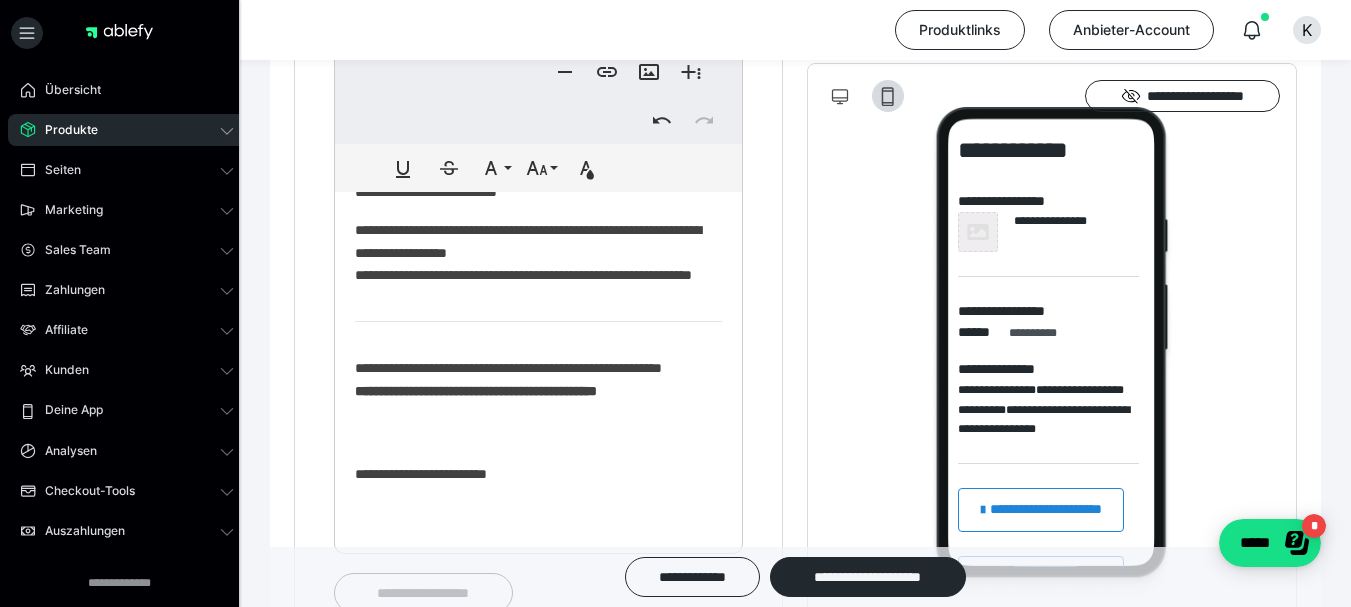 click on "**********" at bounding box center [421, 474] 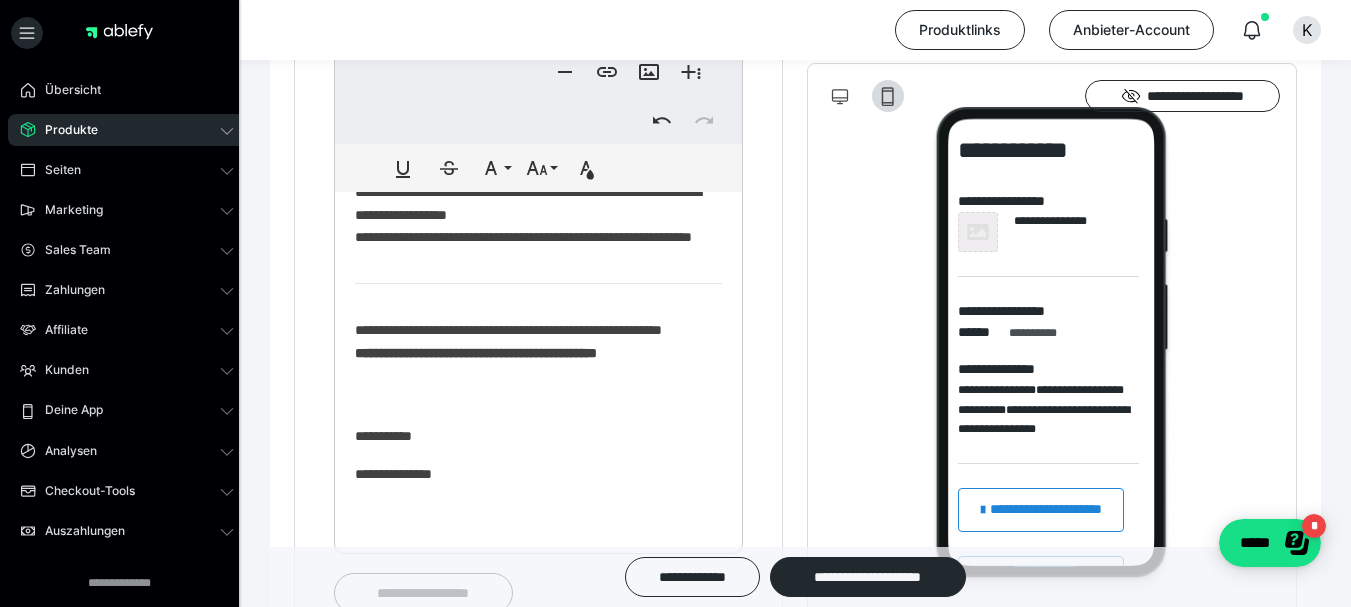scroll, scrollTop: 1021, scrollLeft: 0, axis: vertical 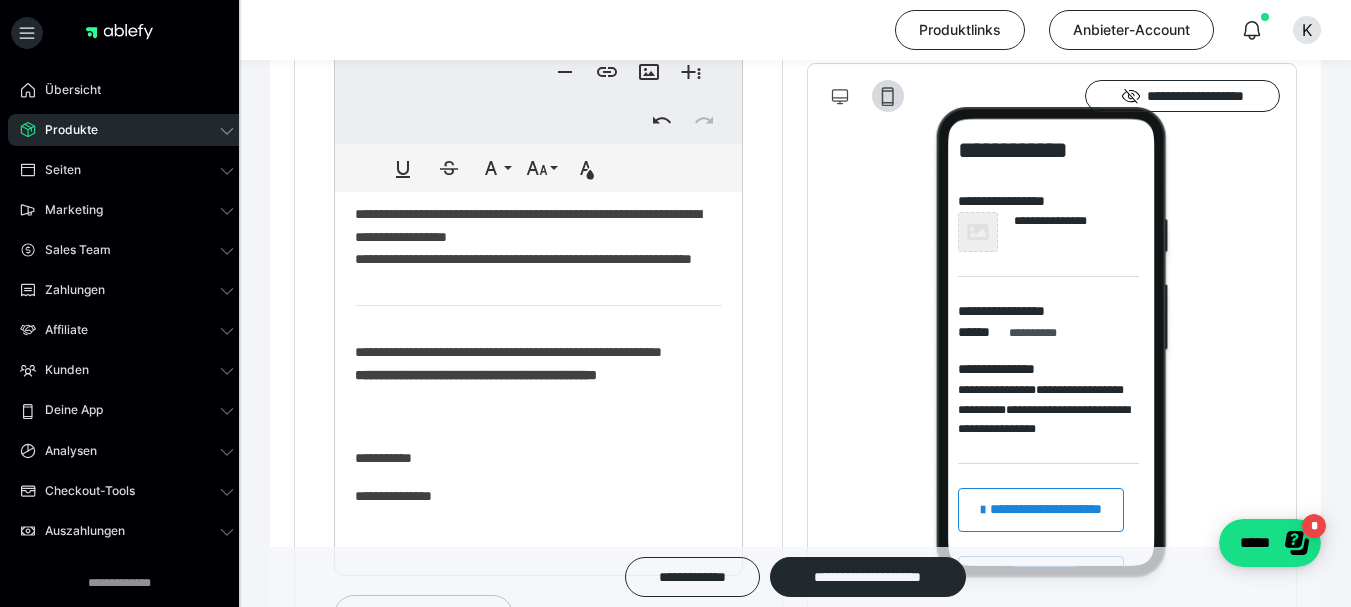 click on "**********" at bounding box center [383, 458] 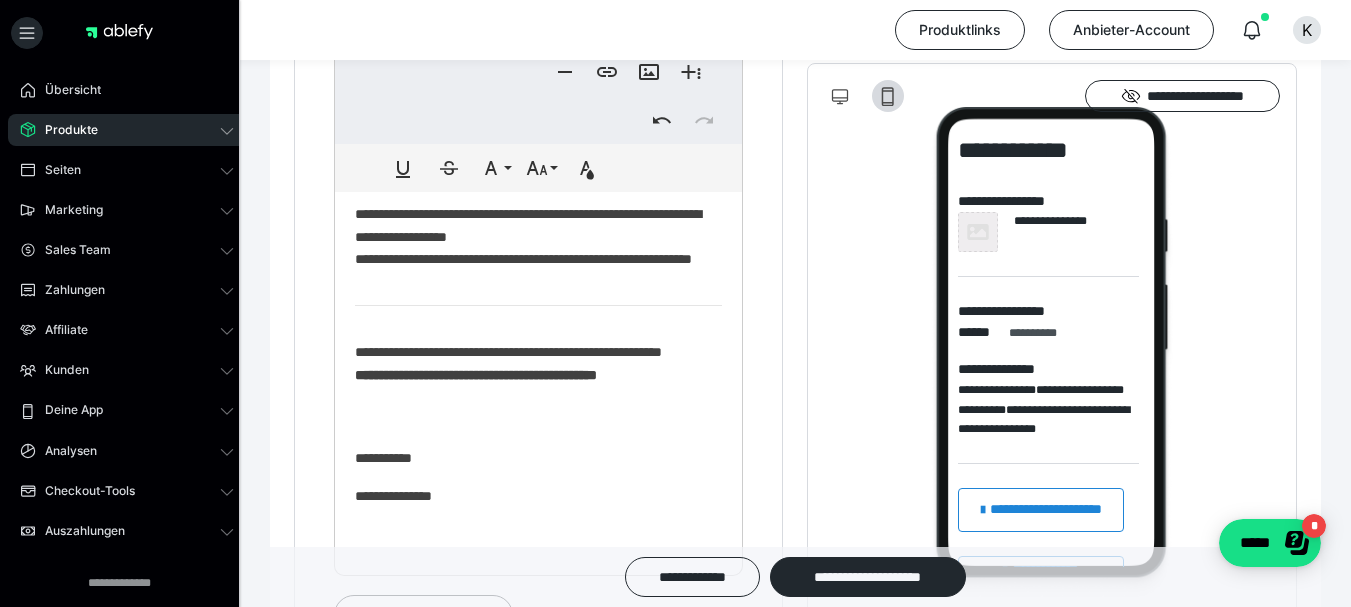 scroll, scrollTop: 1037, scrollLeft: 0, axis: vertical 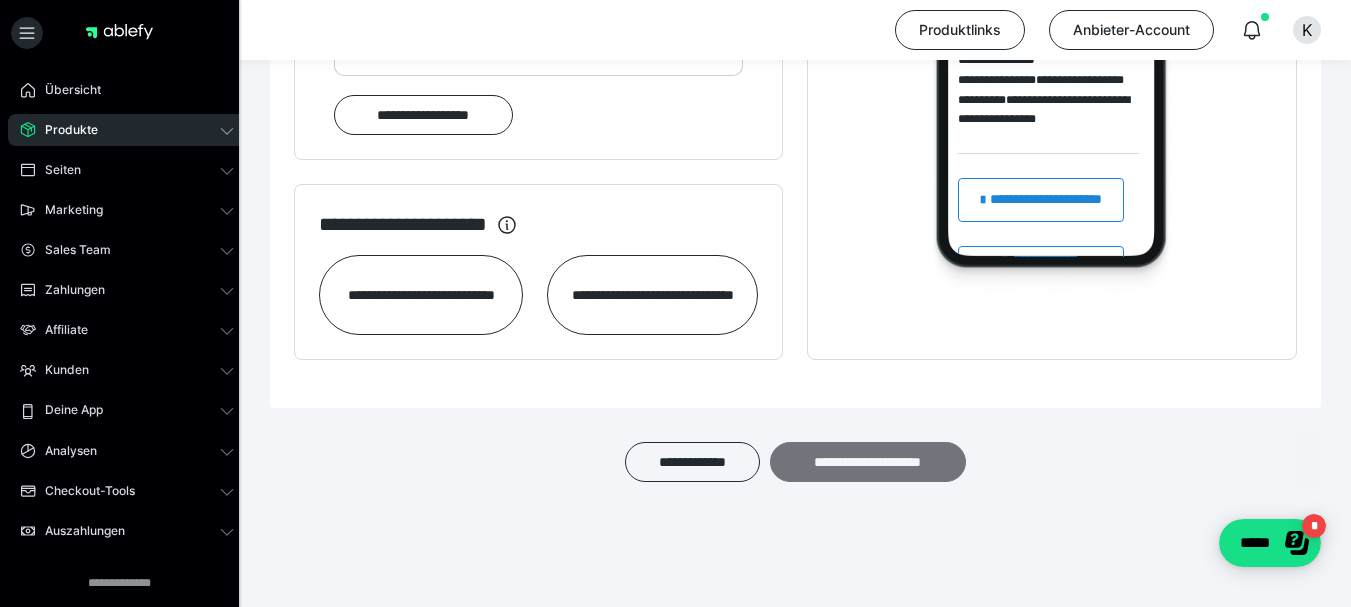 click on "**********" at bounding box center [868, 462] 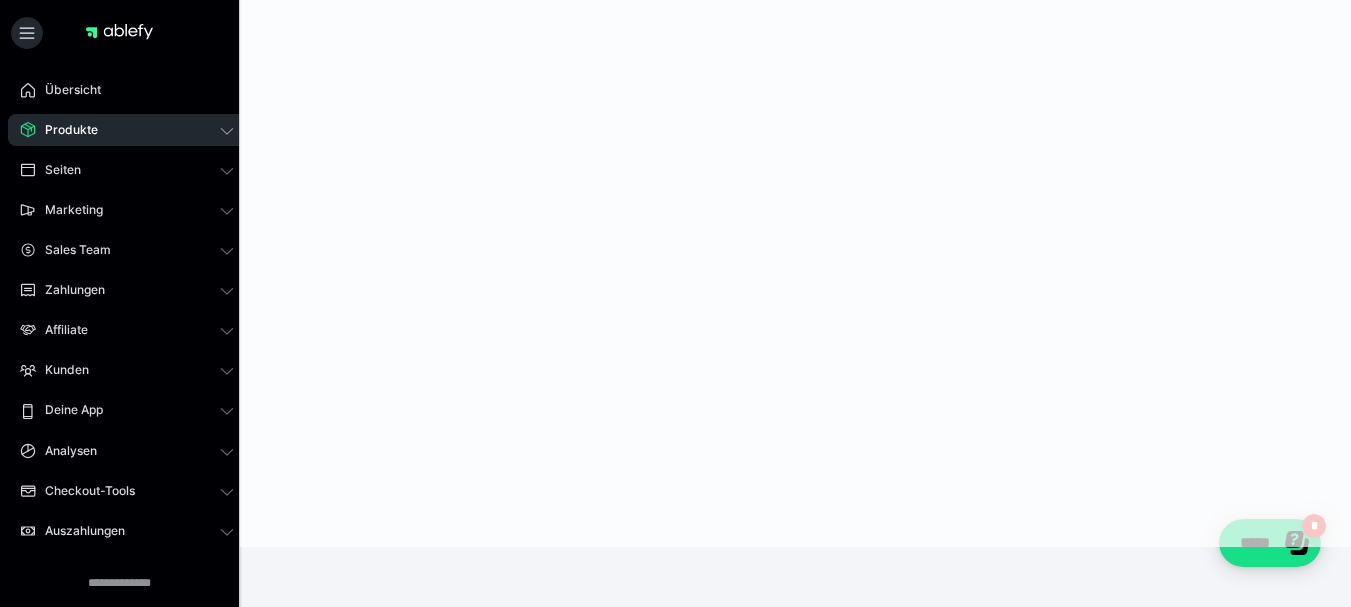 scroll, scrollTop: 0, scrollLeft: 0, axis: both 